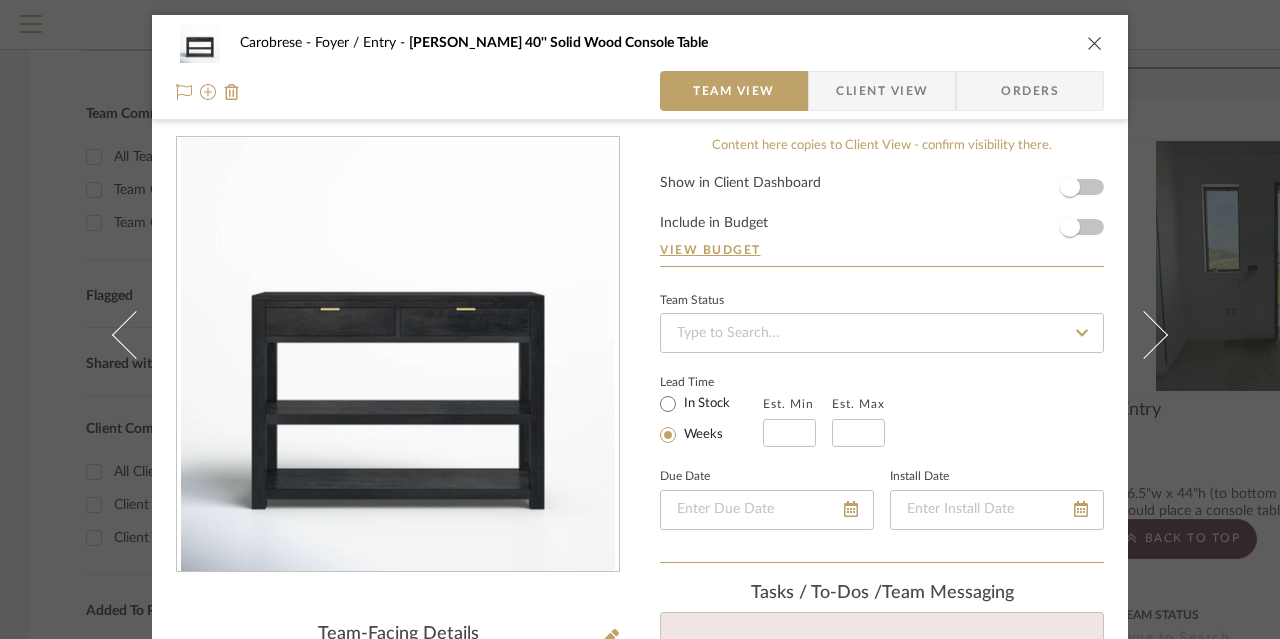 scroll, scrollTop: 0, scrollLeft: 0, axis: both 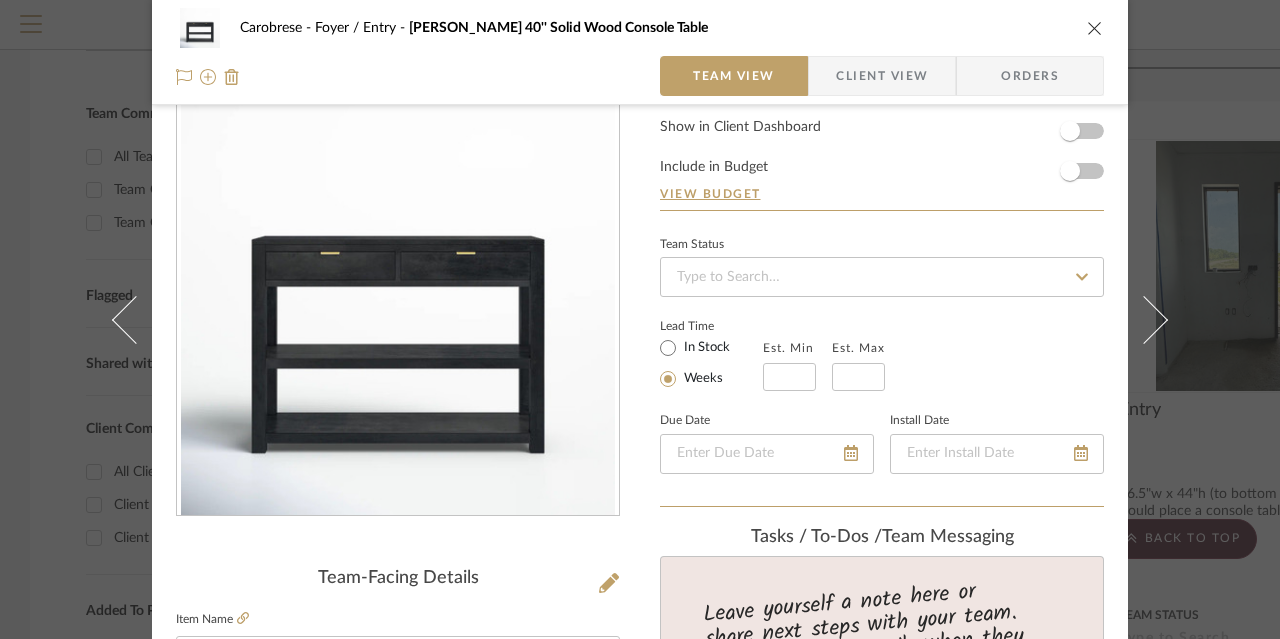 click at bounding box center [1095, 28] 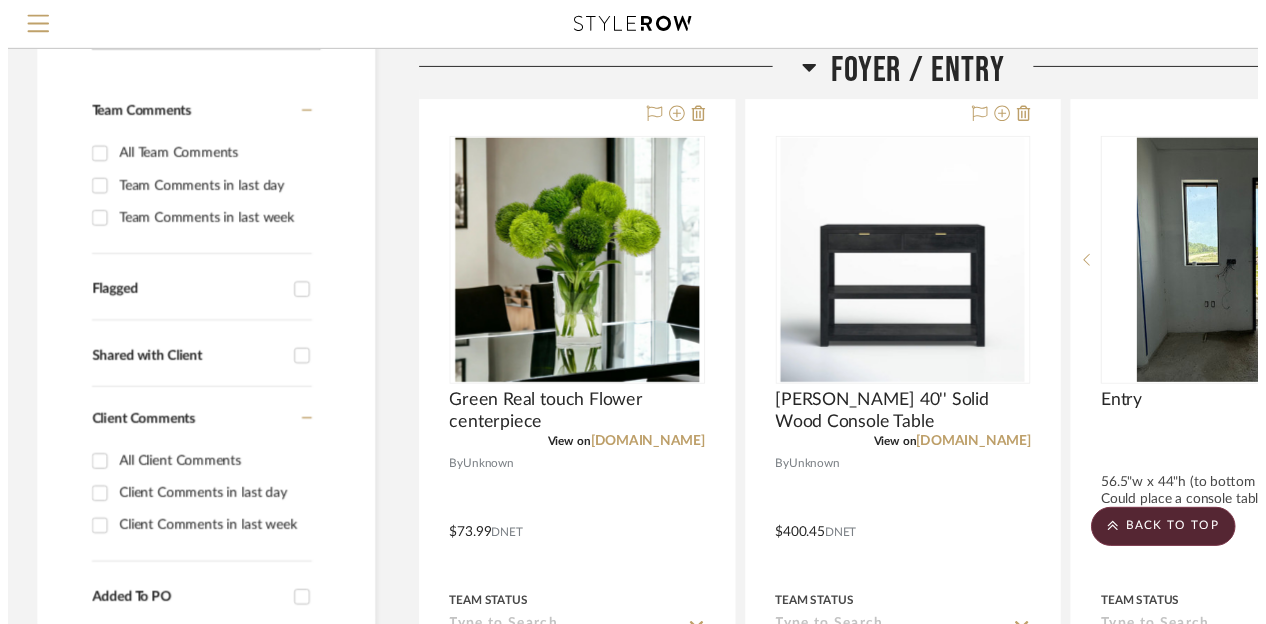 scroll, scrollTop: 360, scrollLeft: 0, axis: vertical 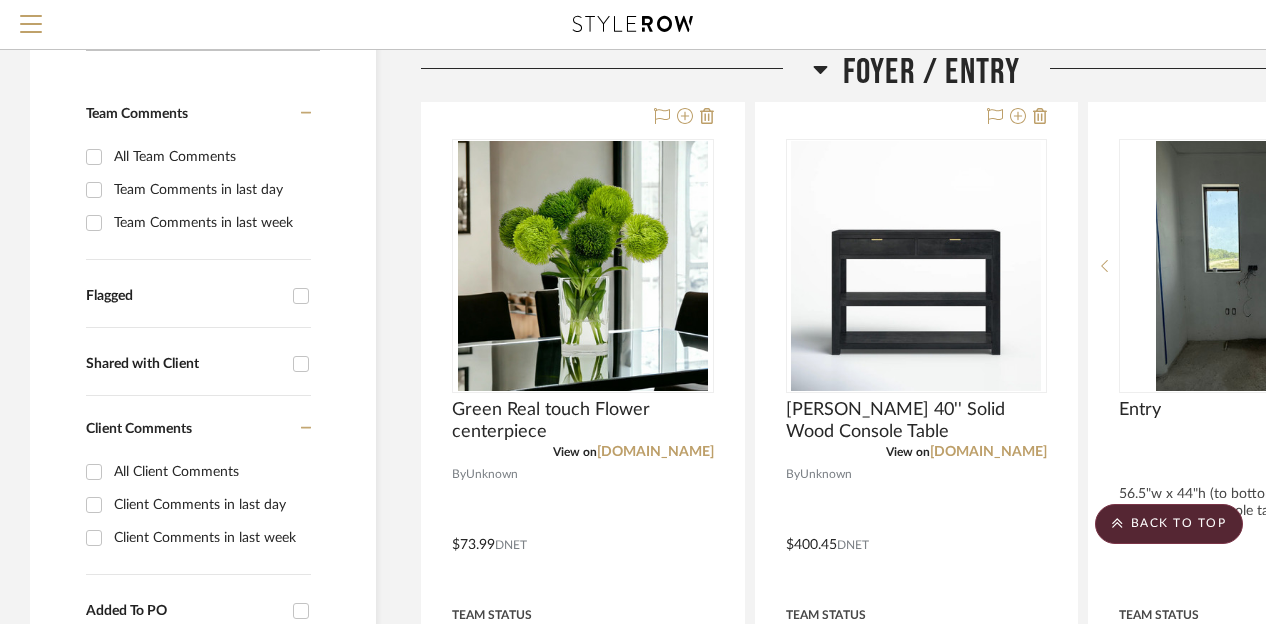 click 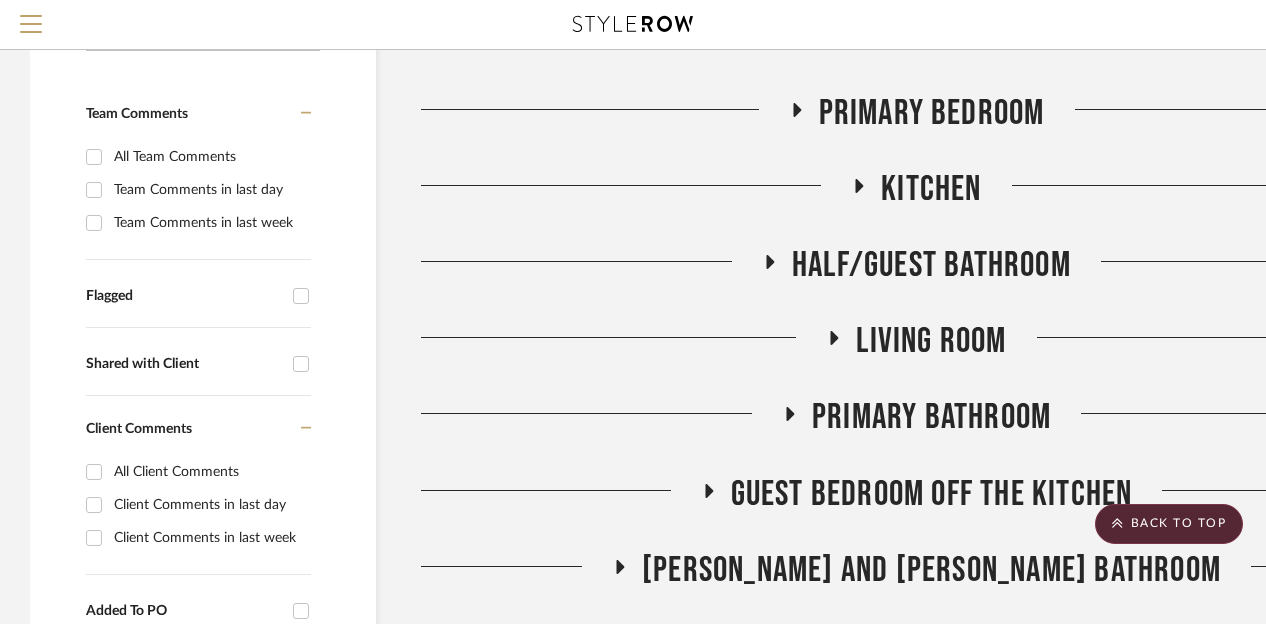 click 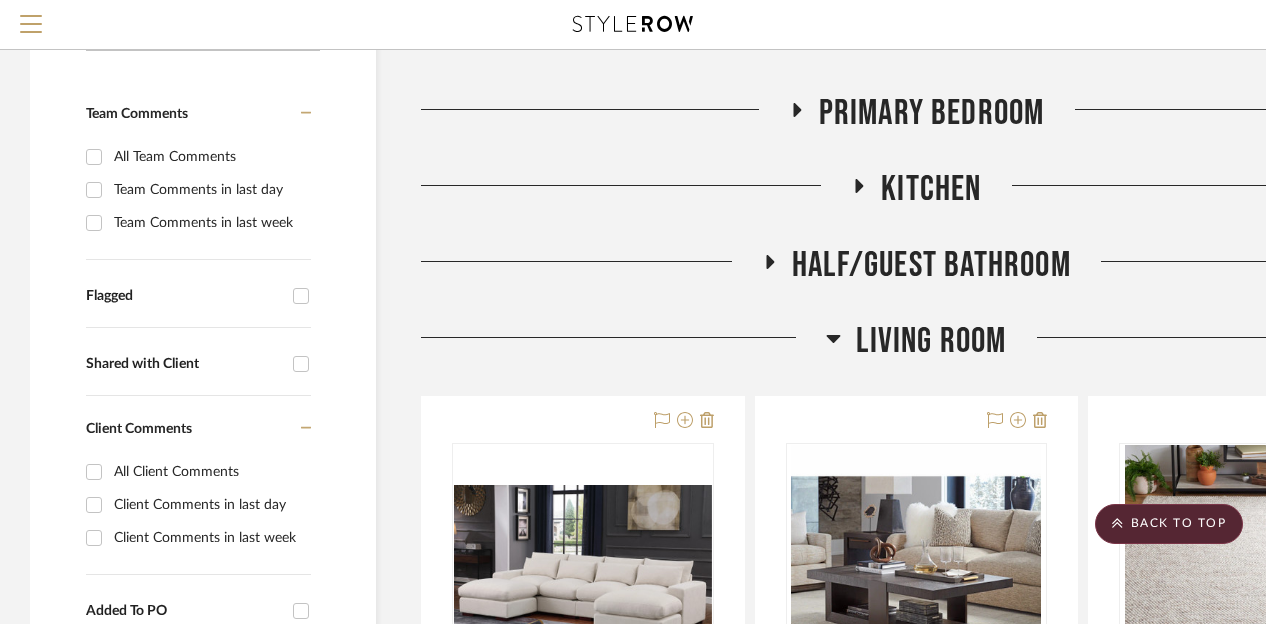 scroll, scrollTop: 360, scrollLeft: 174, axis: both 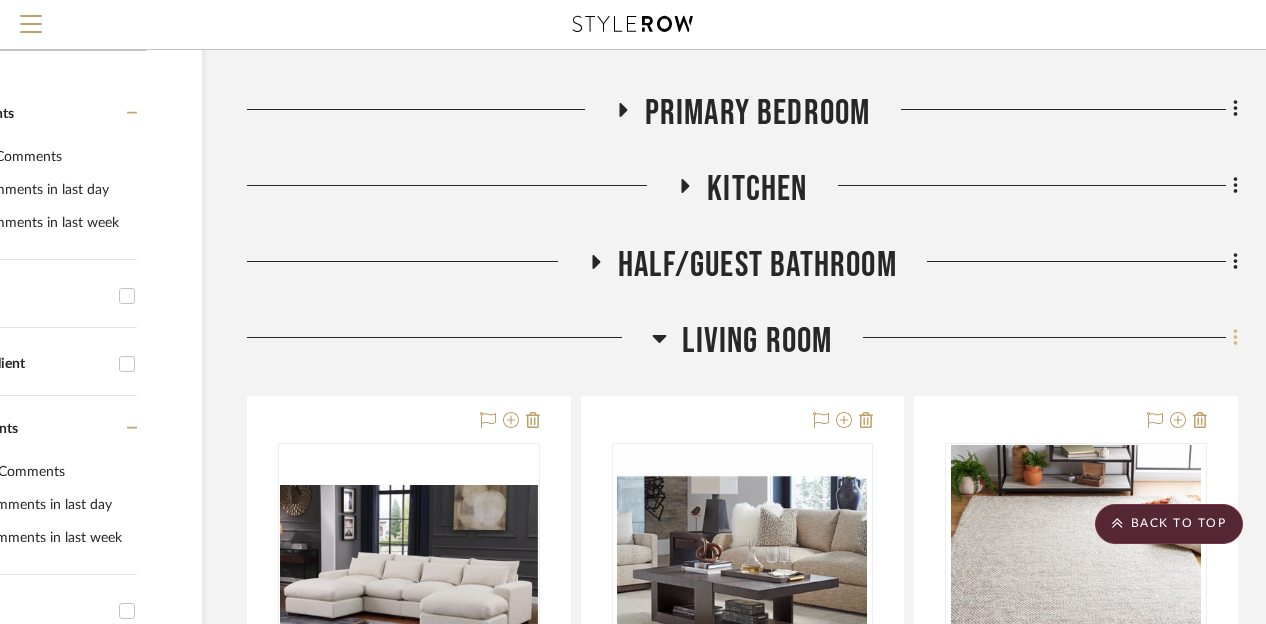 click 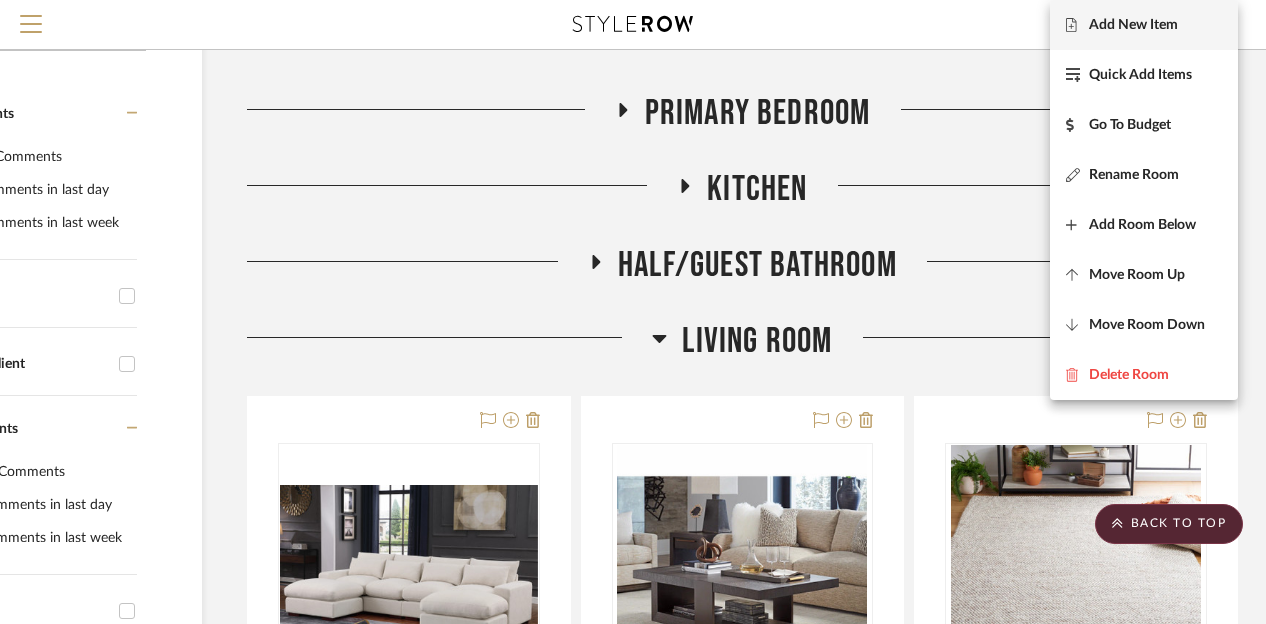 click on "Add New Item" at bounding box center [1133, 25] 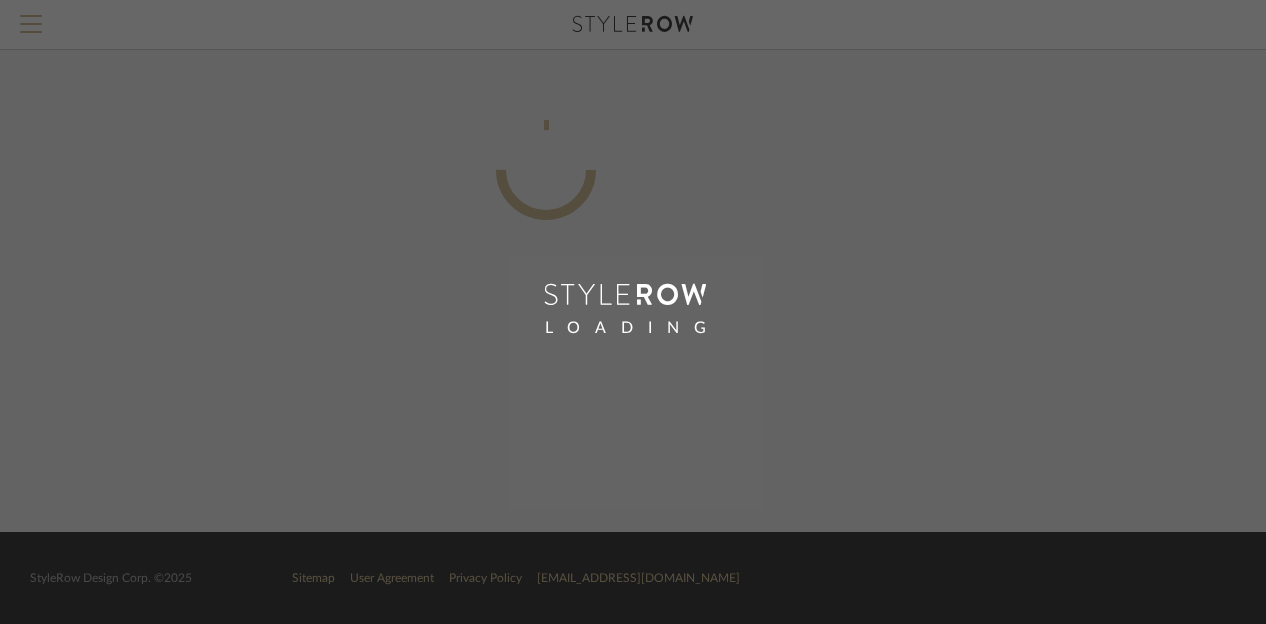 scroll, scrollTop: 0, scrollLeft: 160, axis: horizontal 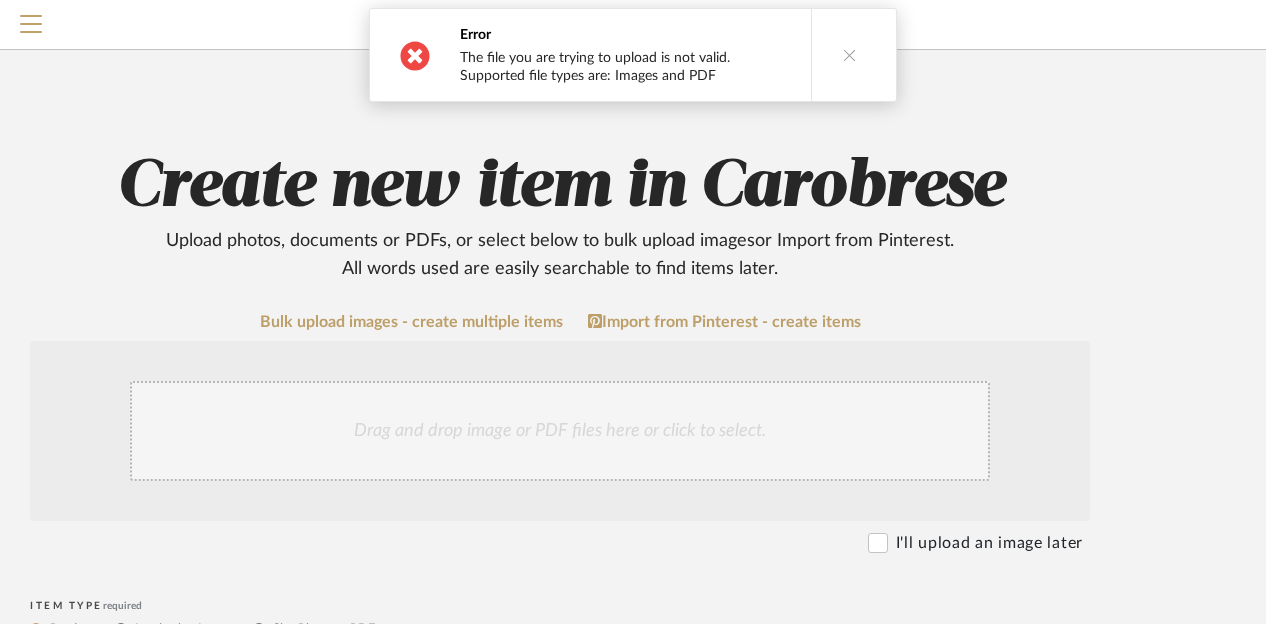 click at bounding box center (850, 55) 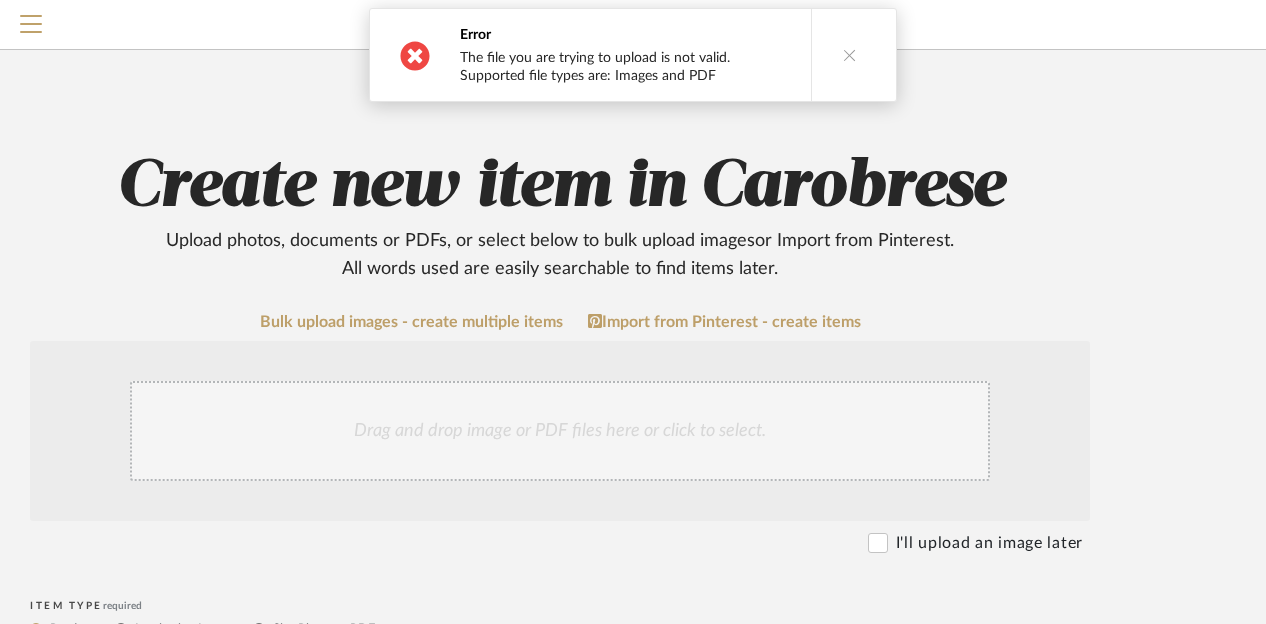 click at bounding box center (850, 55) 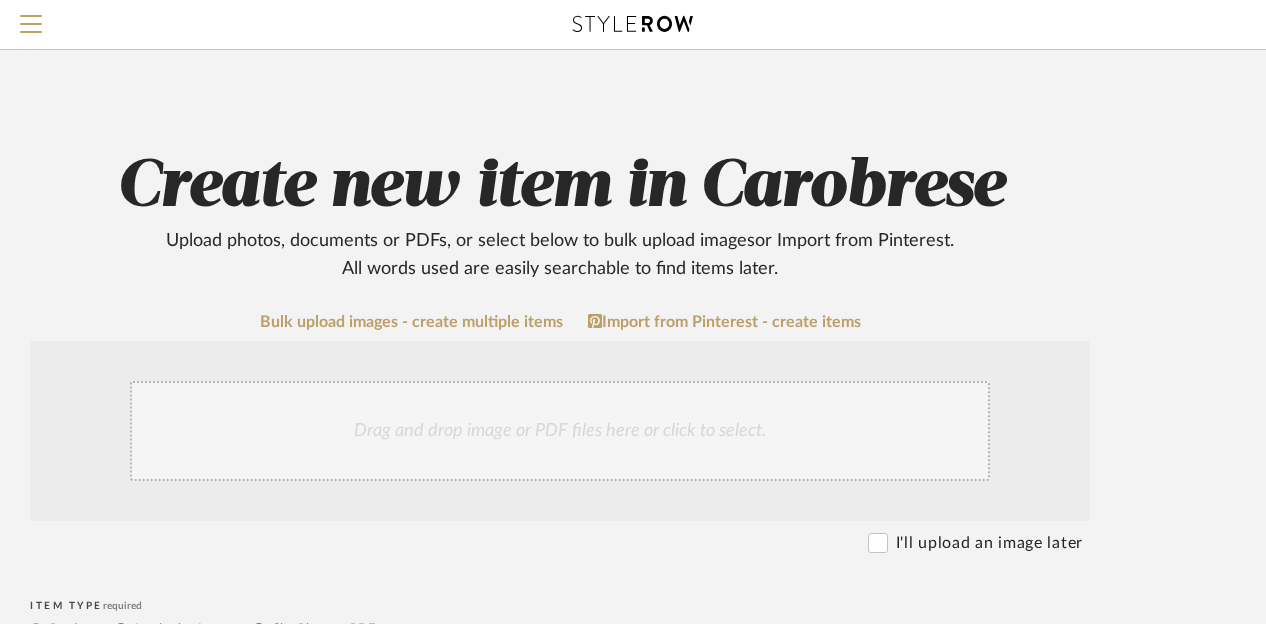 click on "Upload photos, documents or PDFs, or select below to bulk upload images  or Import from Pinterest .  All words used are easily searchable to find items later." 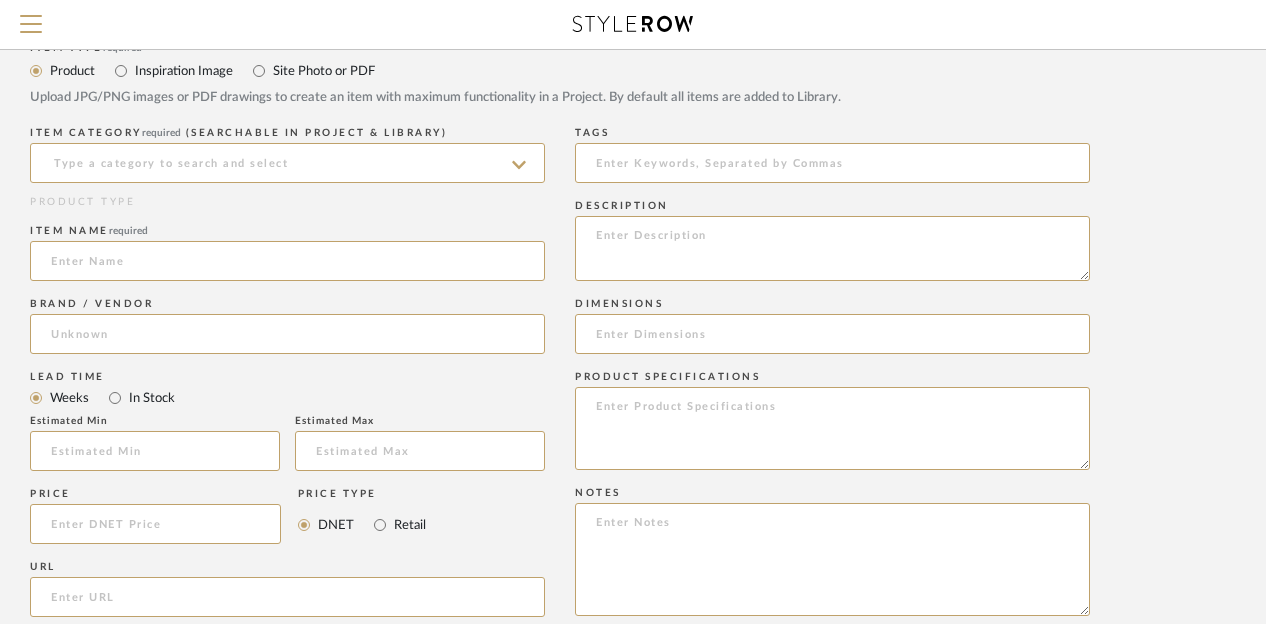 scroll, scrollTop: 560, scrollLeft: 160, axis: both 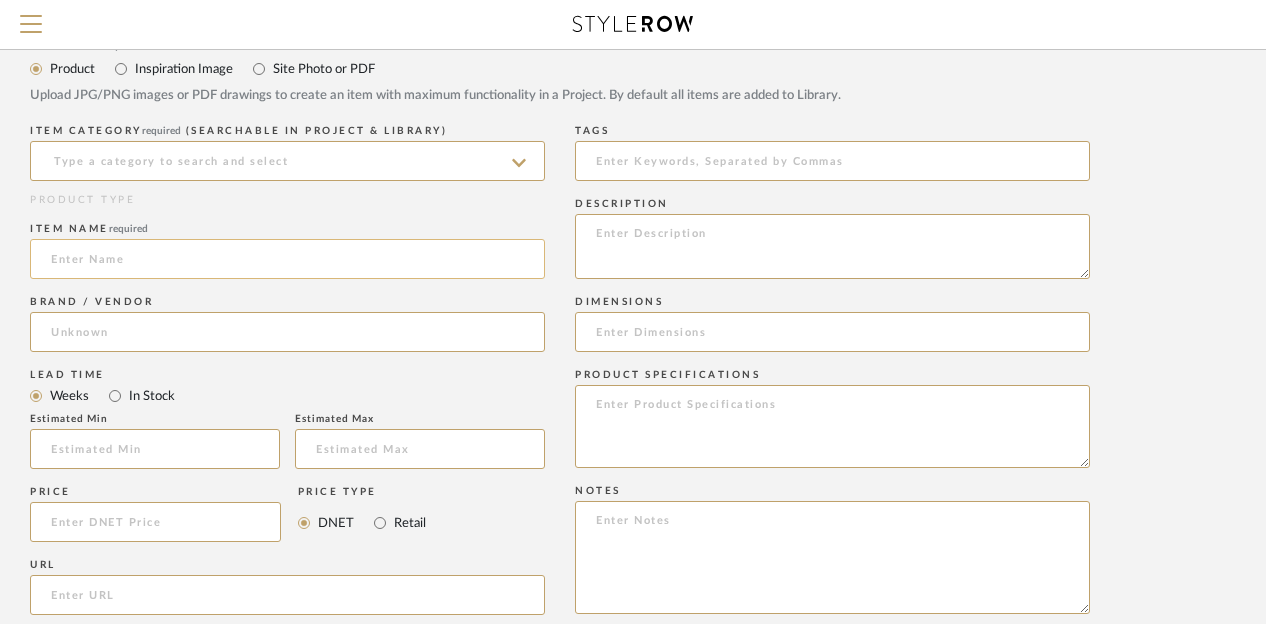 click 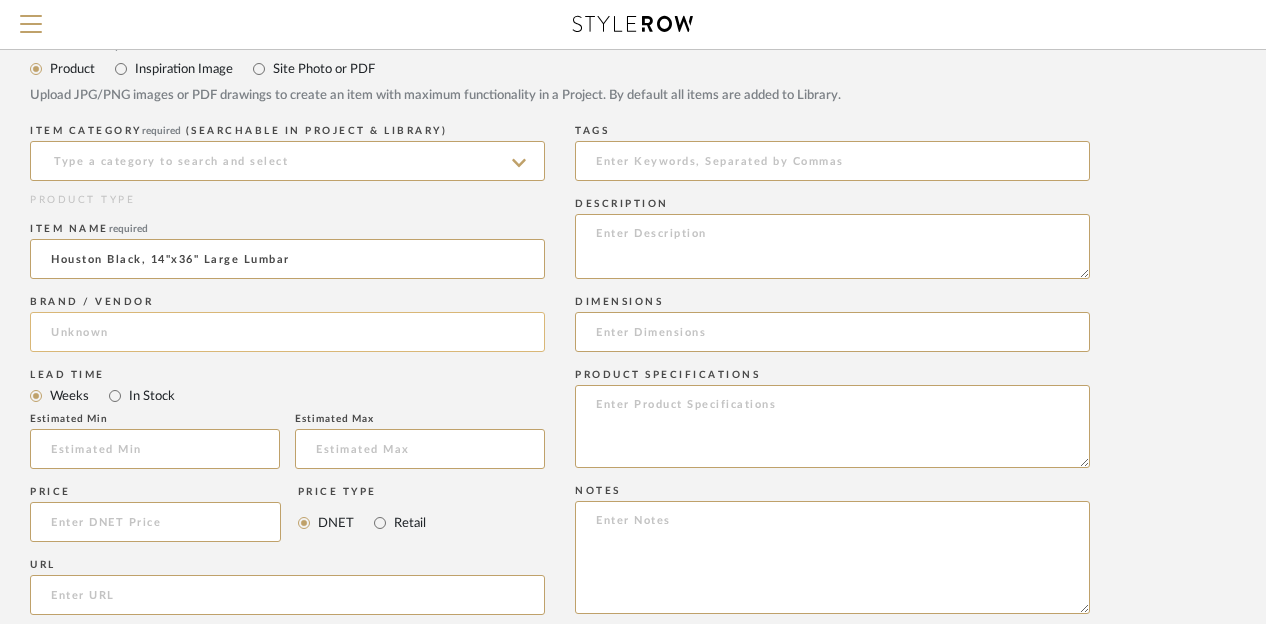 type on "Houston Black, 14"x36" Large Lumbar" 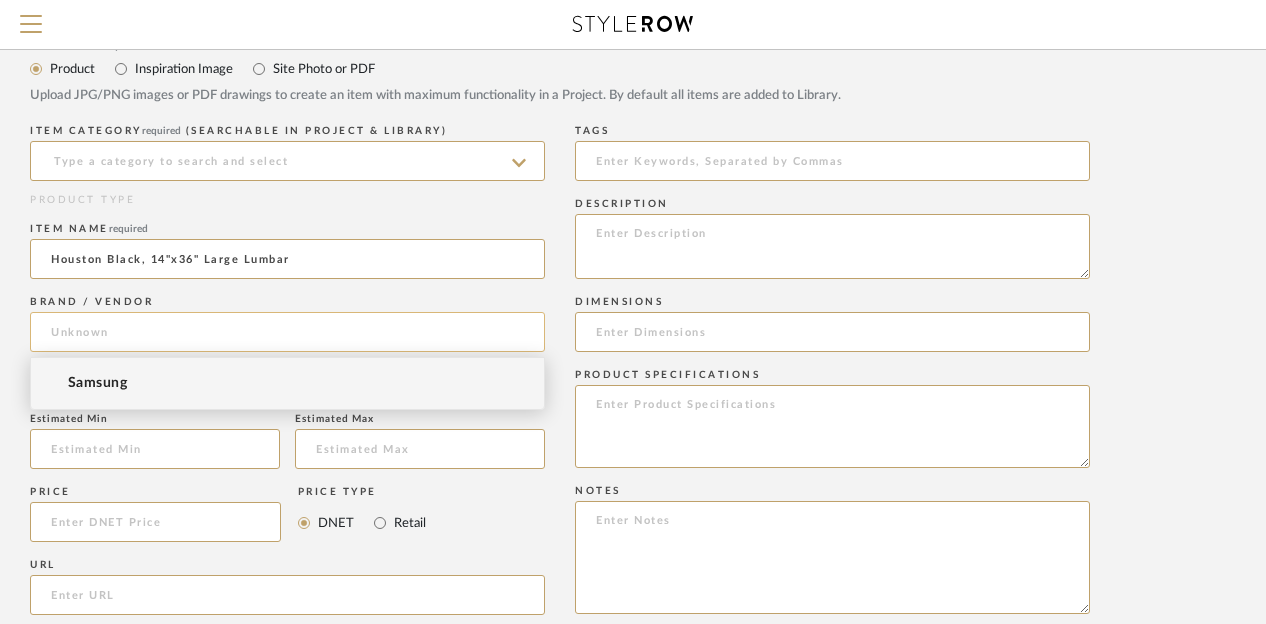 click 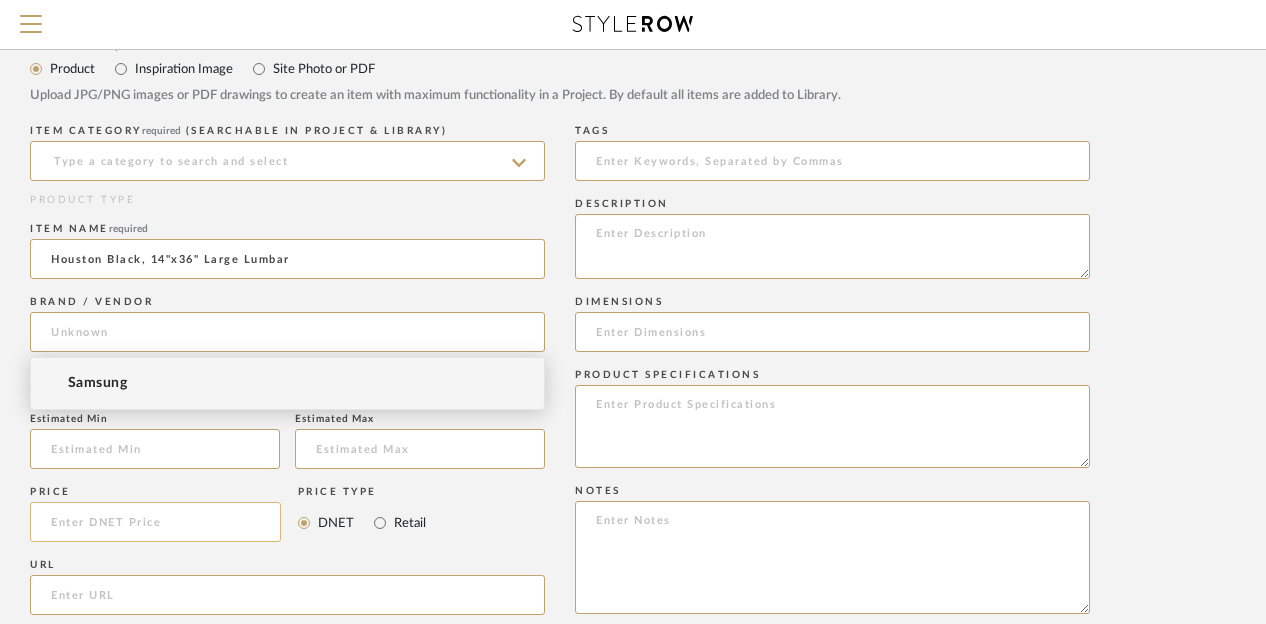 click 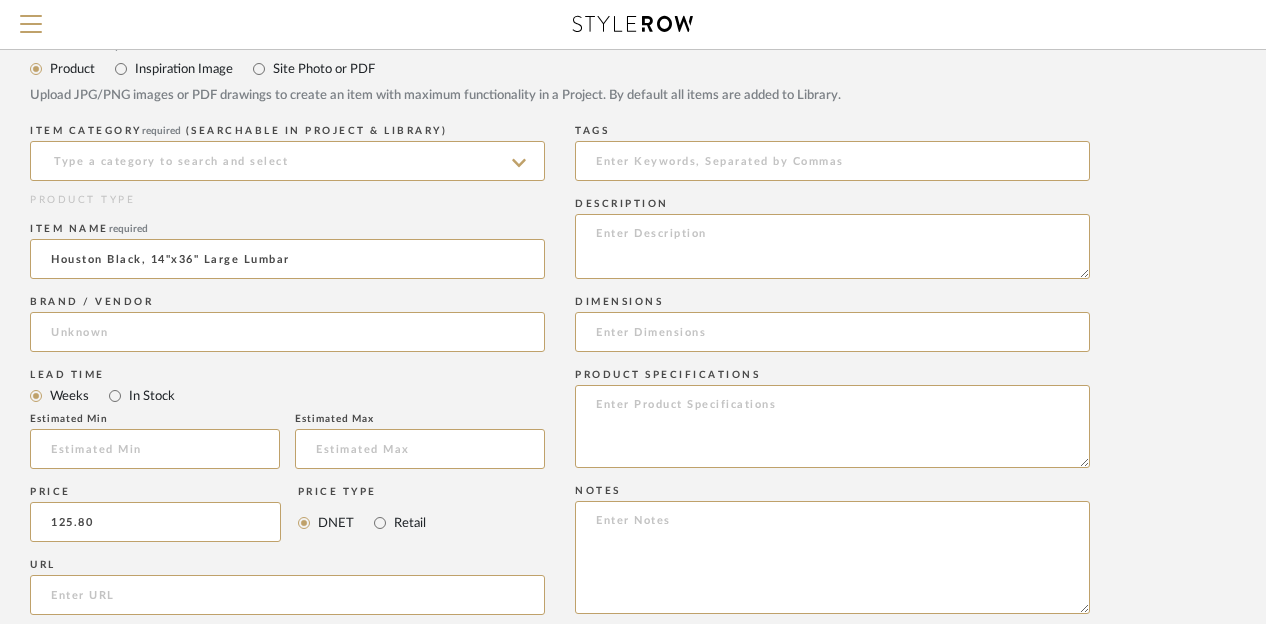 type on "$125.80" 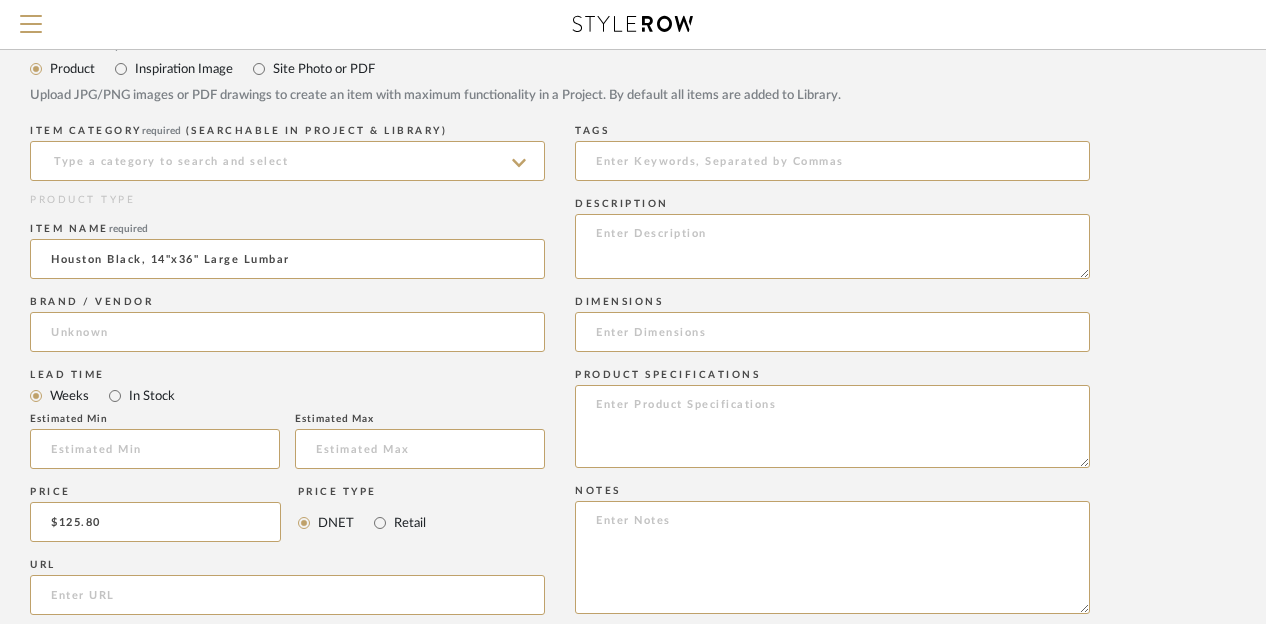 click on "Price  $125.80  Price Type  DNET Retail" 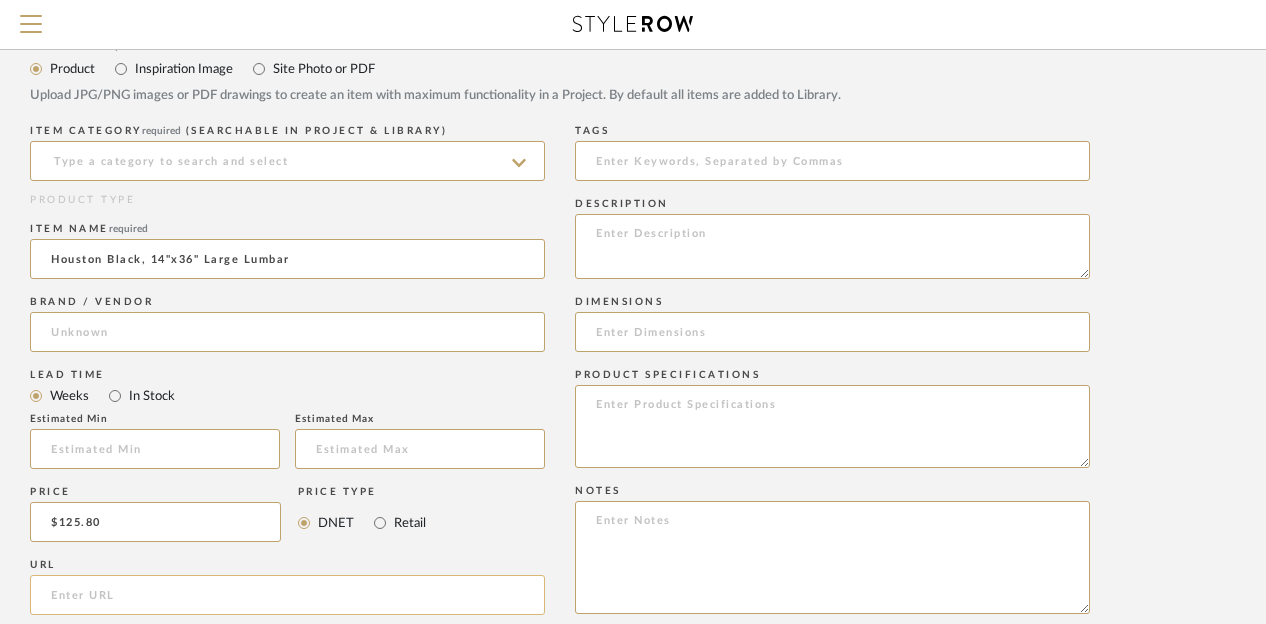click 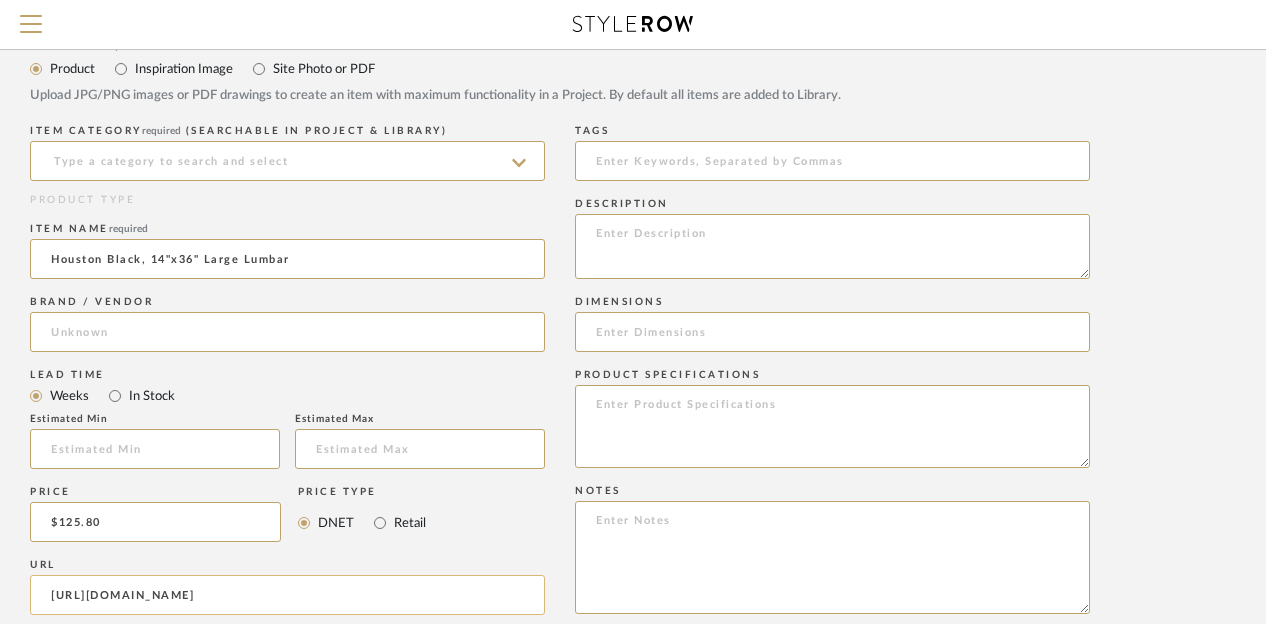 scroll, scrollTop: 0, scrollLeft: 159, axis: horizontal 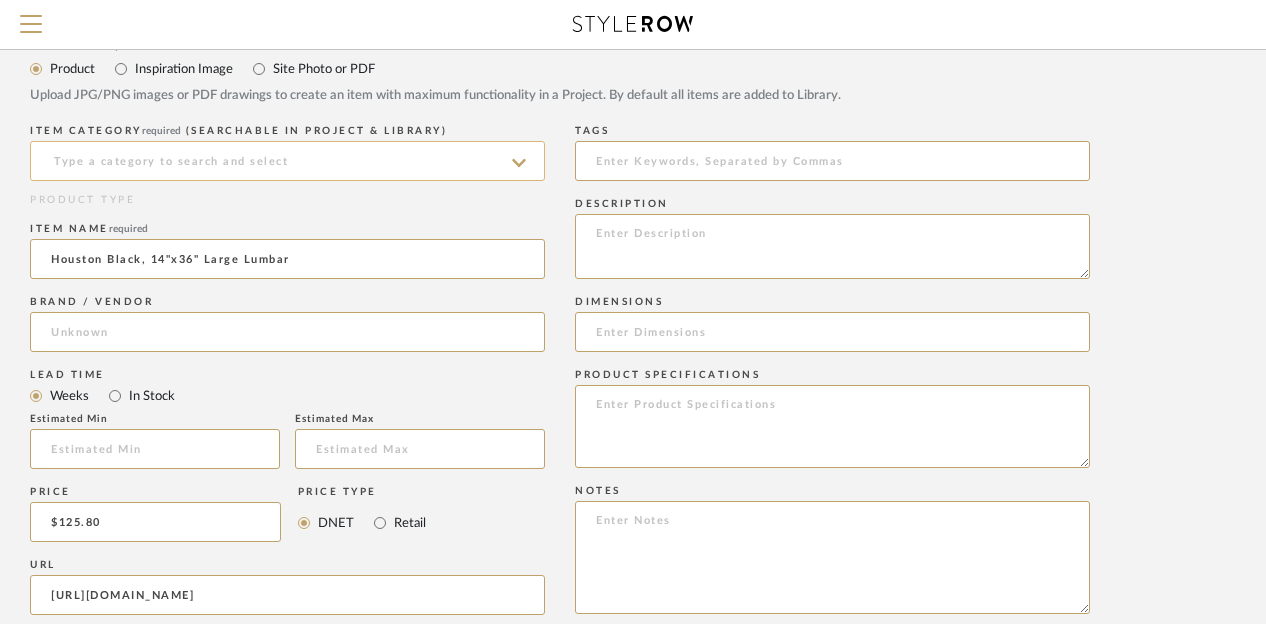 type on "[URL][DOMAIN_NAME]" 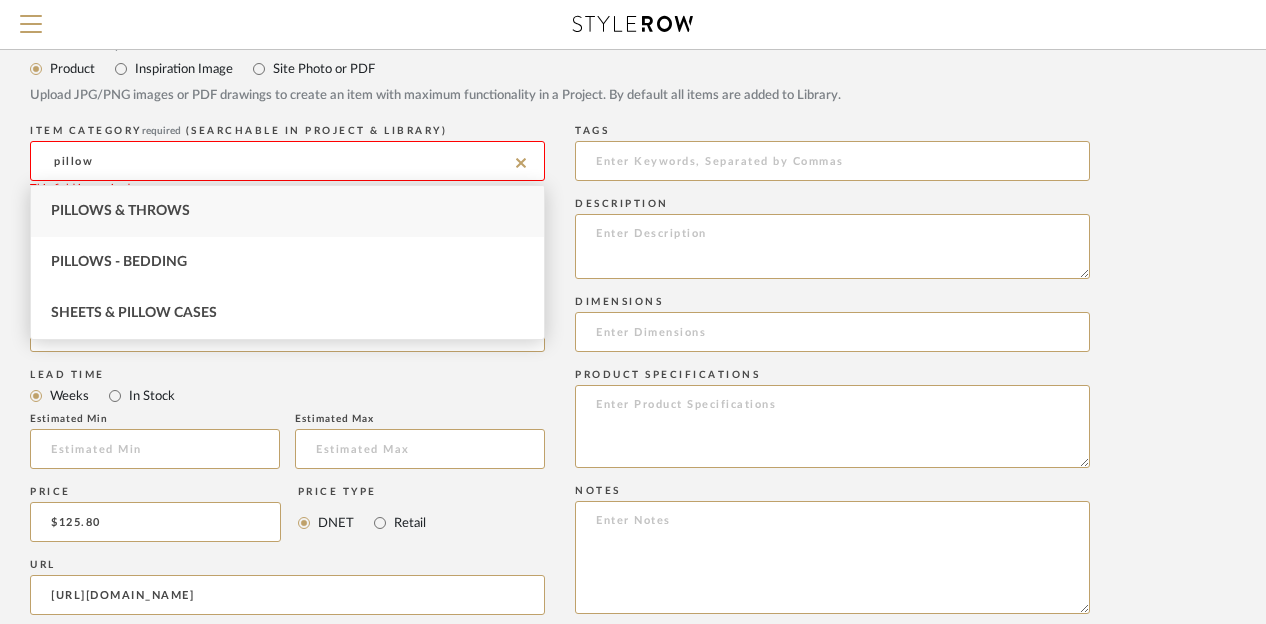 click on "Pillows & Throws" at bounding box center (120, 211) 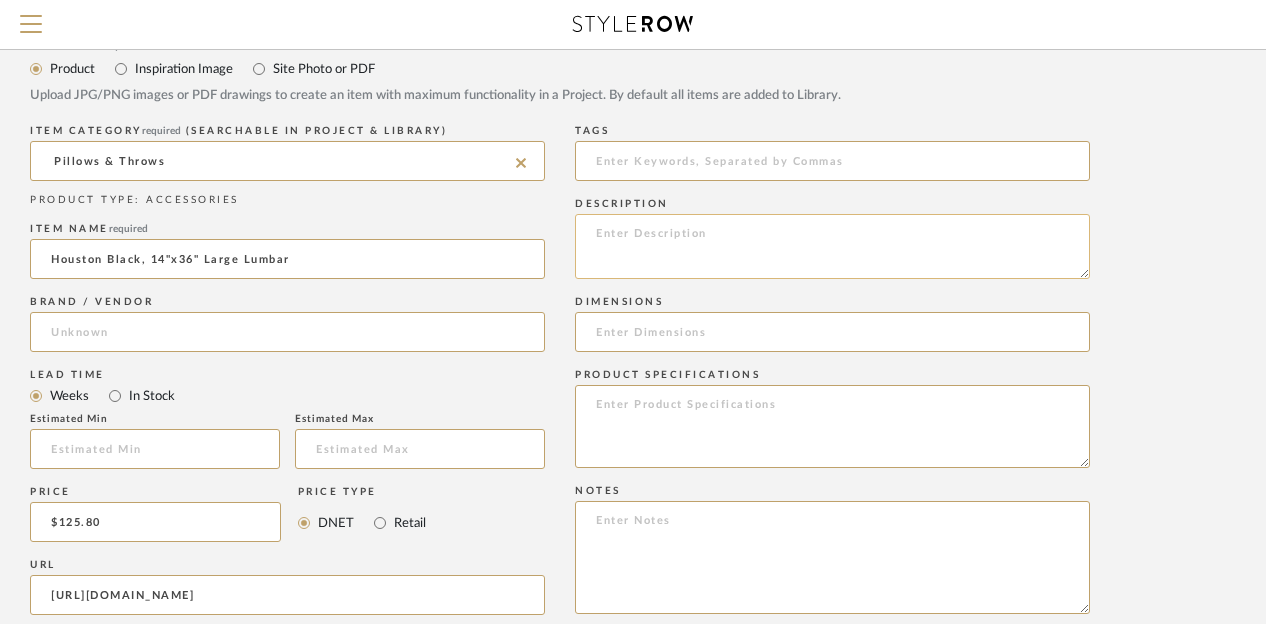 click 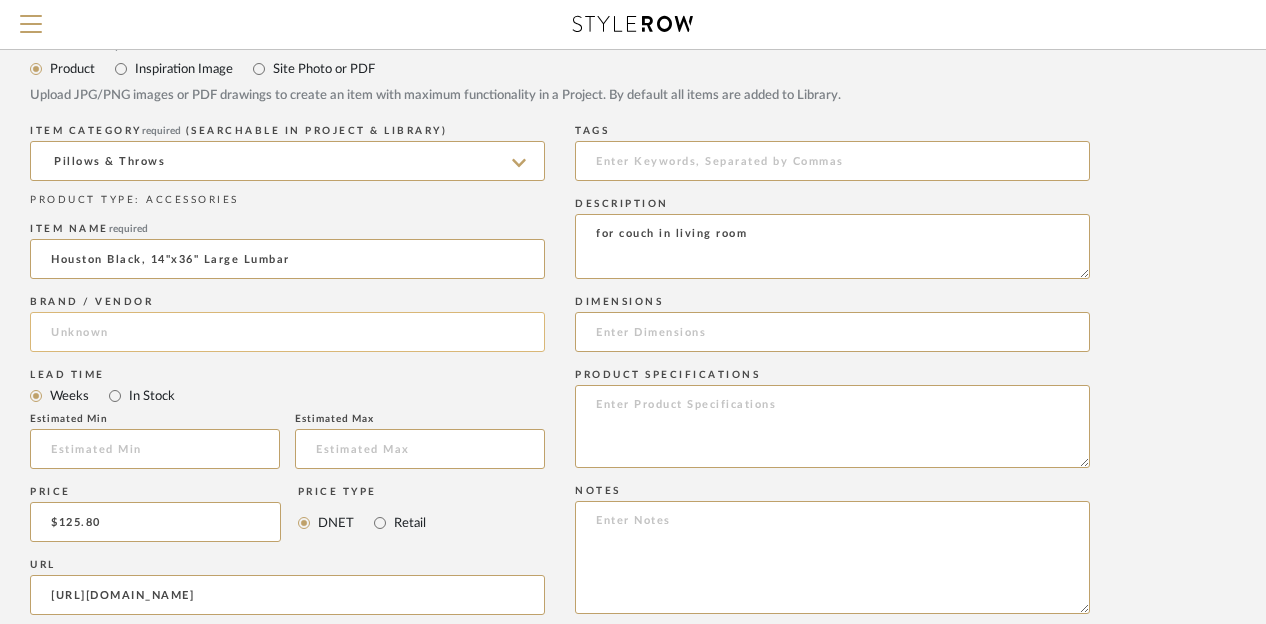 type on "for couch in living room" 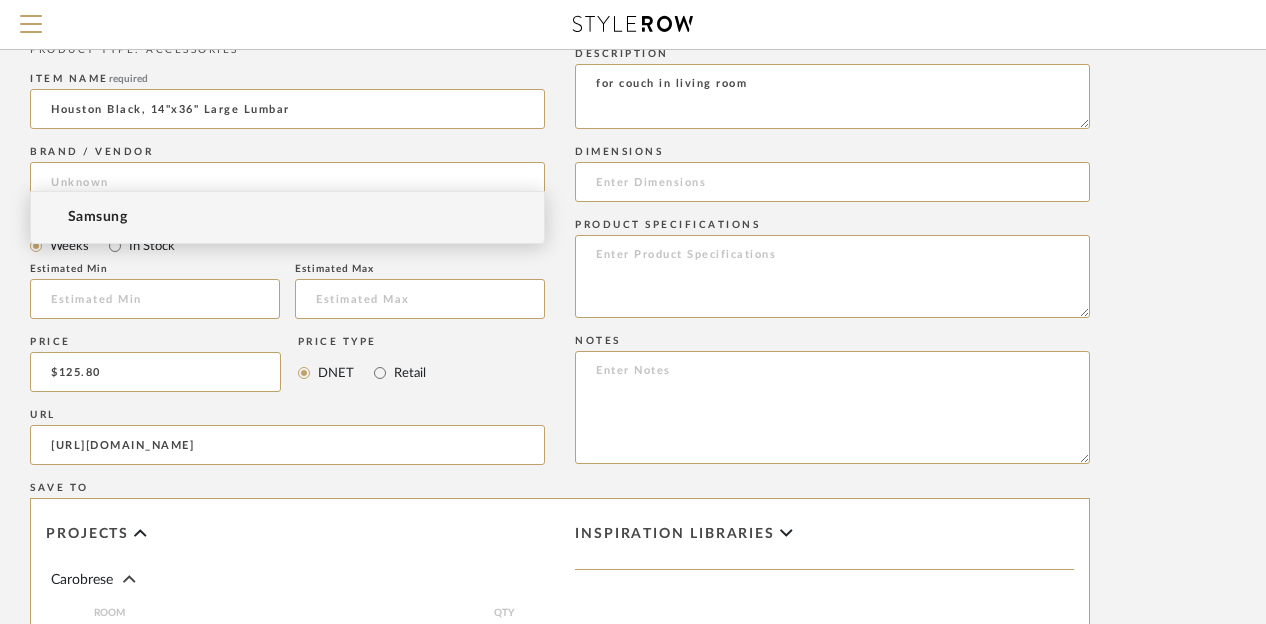scroll, scrollTop: 734, scrollLeft: 160, axis: both 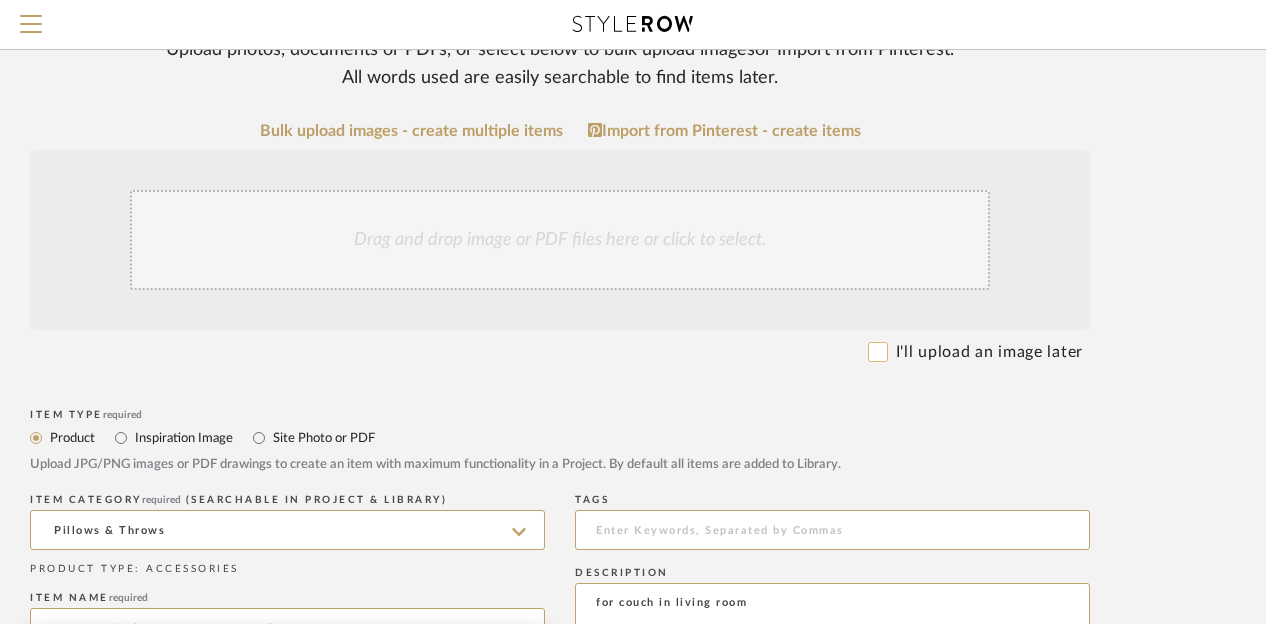 click on "I'll upload an image later" at bounding box center [878, 352] 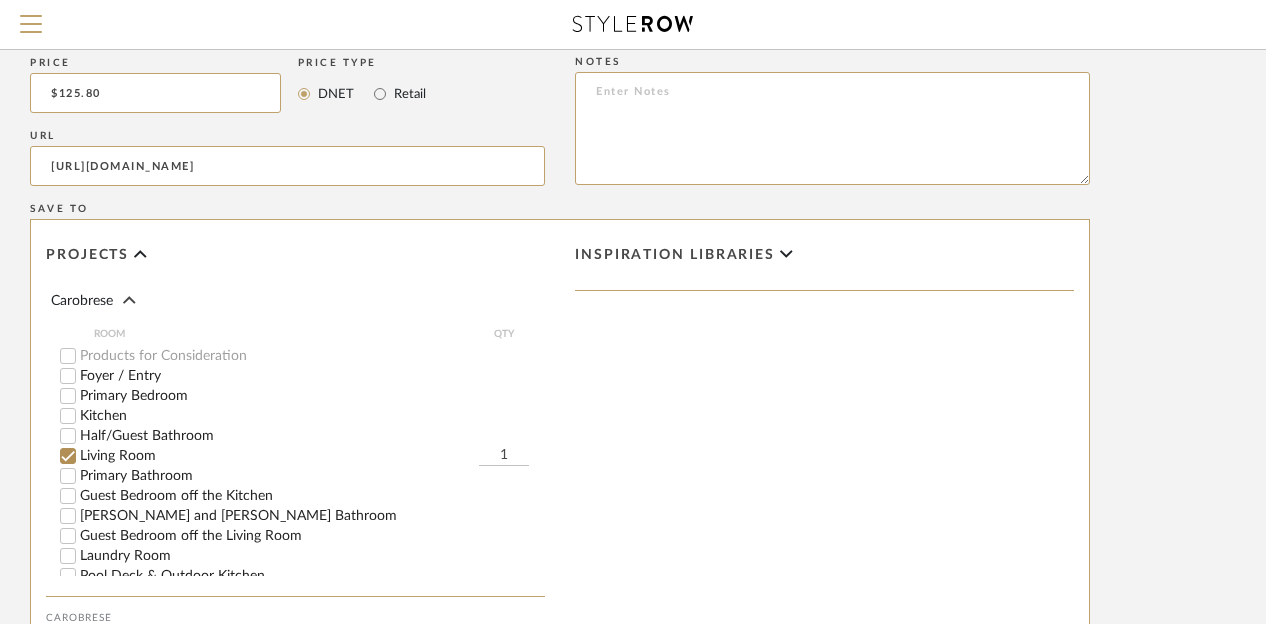 scroll, scrollTop: 1135, scrollLeft: 160, axis: both 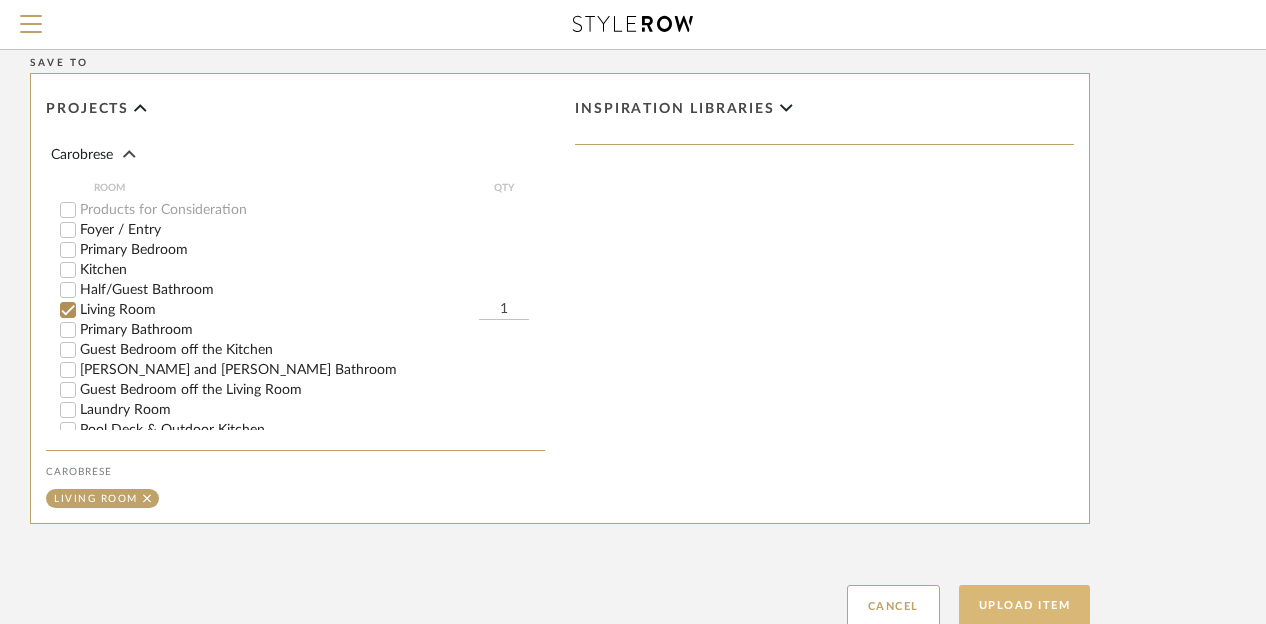 click on "Upload Item" 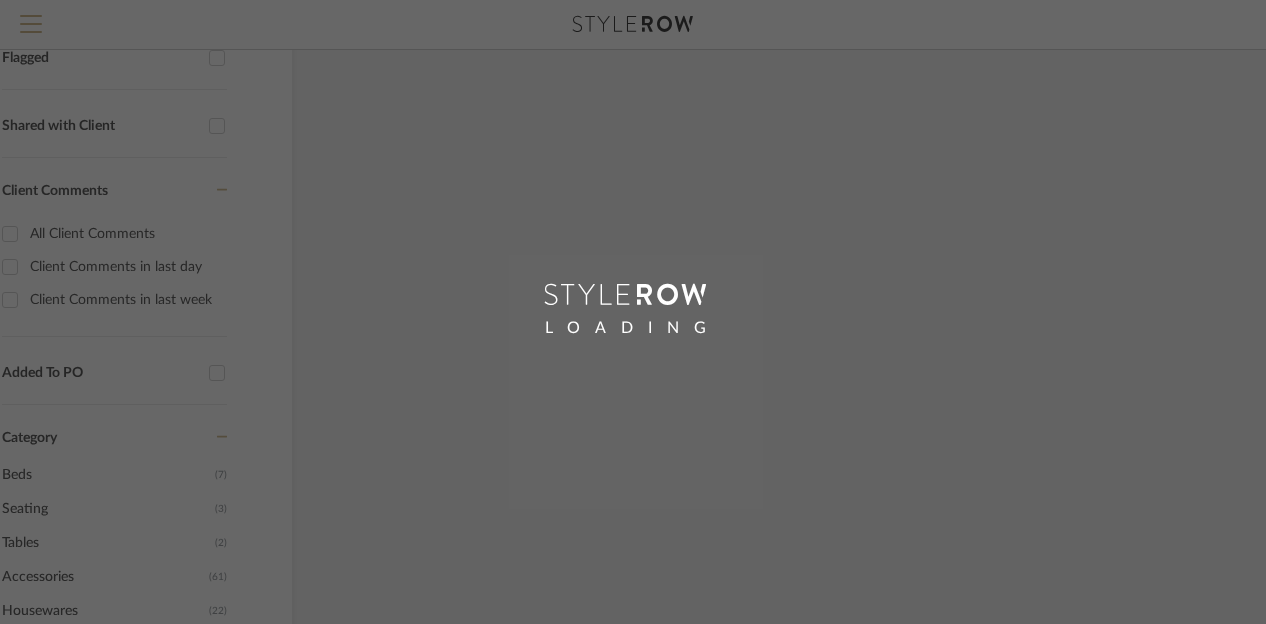 scroll, scrollTop: 283, scrollLeft: 40, axis: both 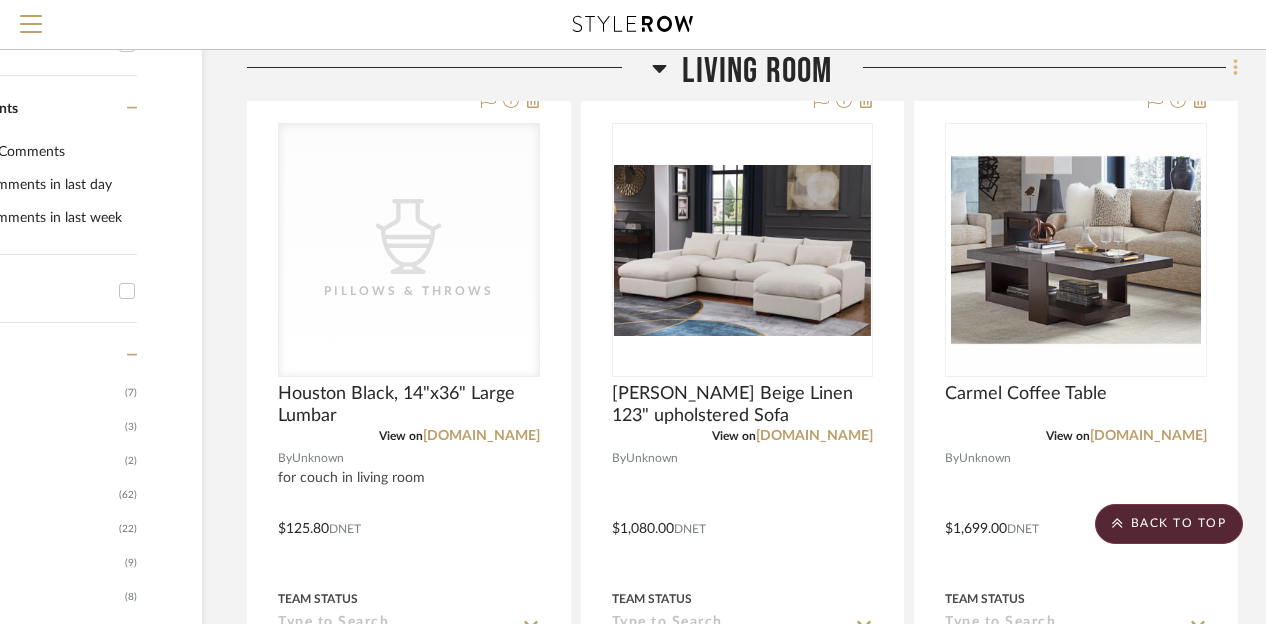 click 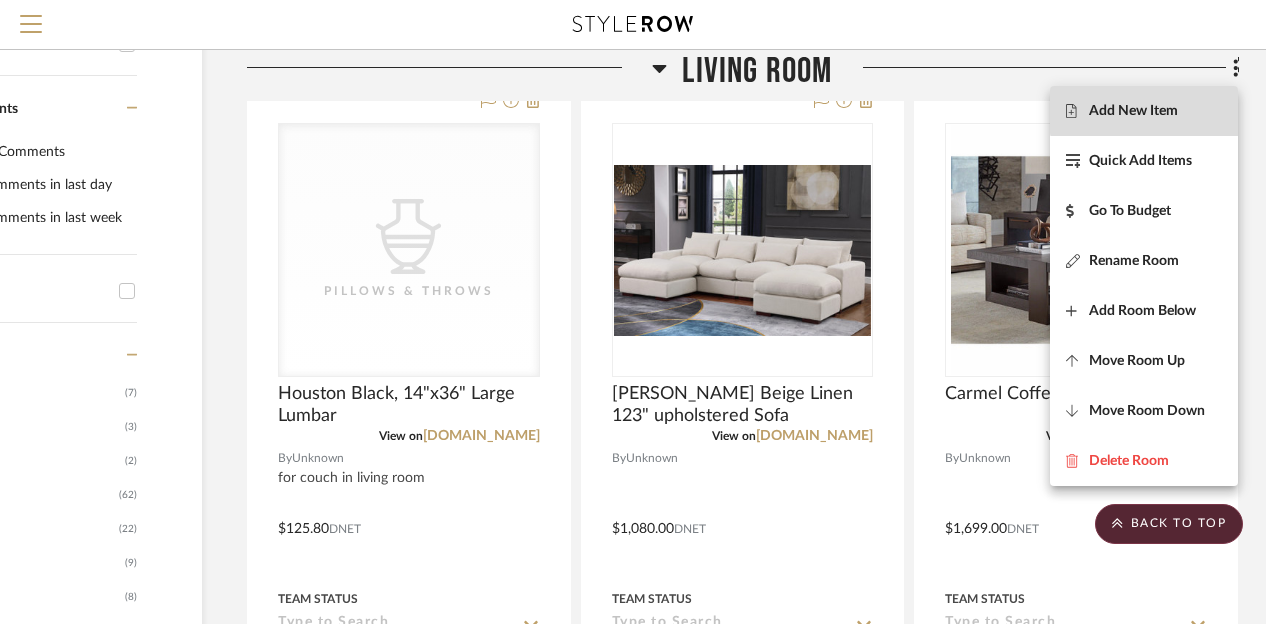 click on "Add New Item" at bounding box center [1133, 111] 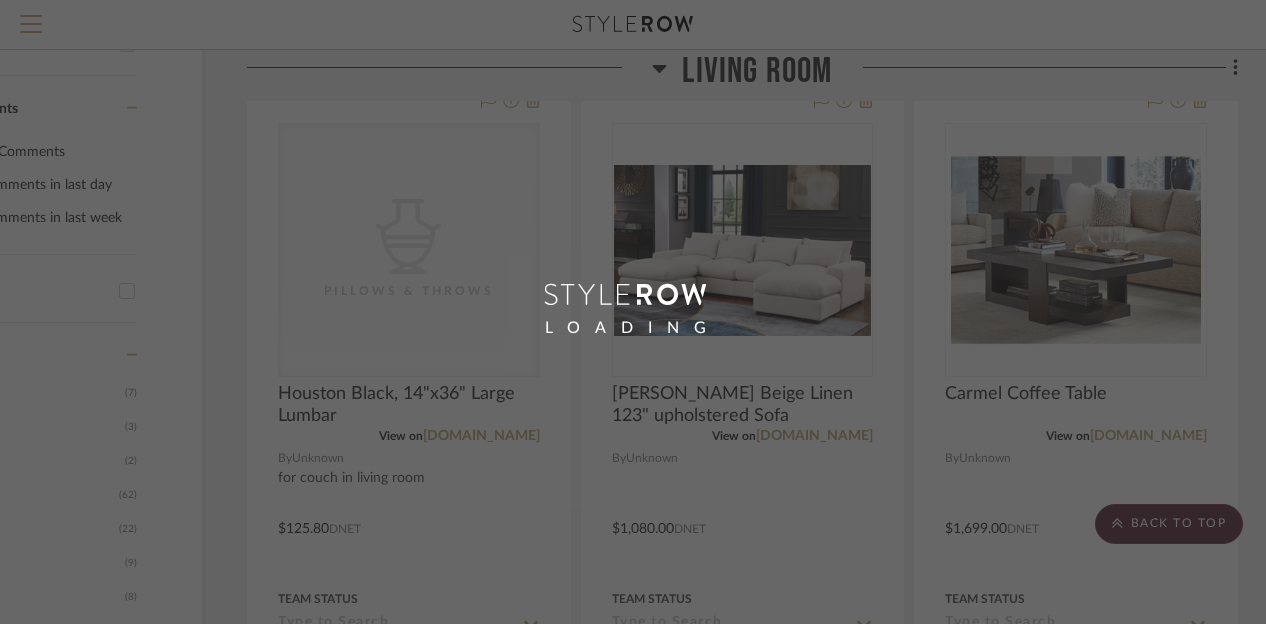 scroll, scrollTop: 0, scrollLeft: 160, axis: horizontal 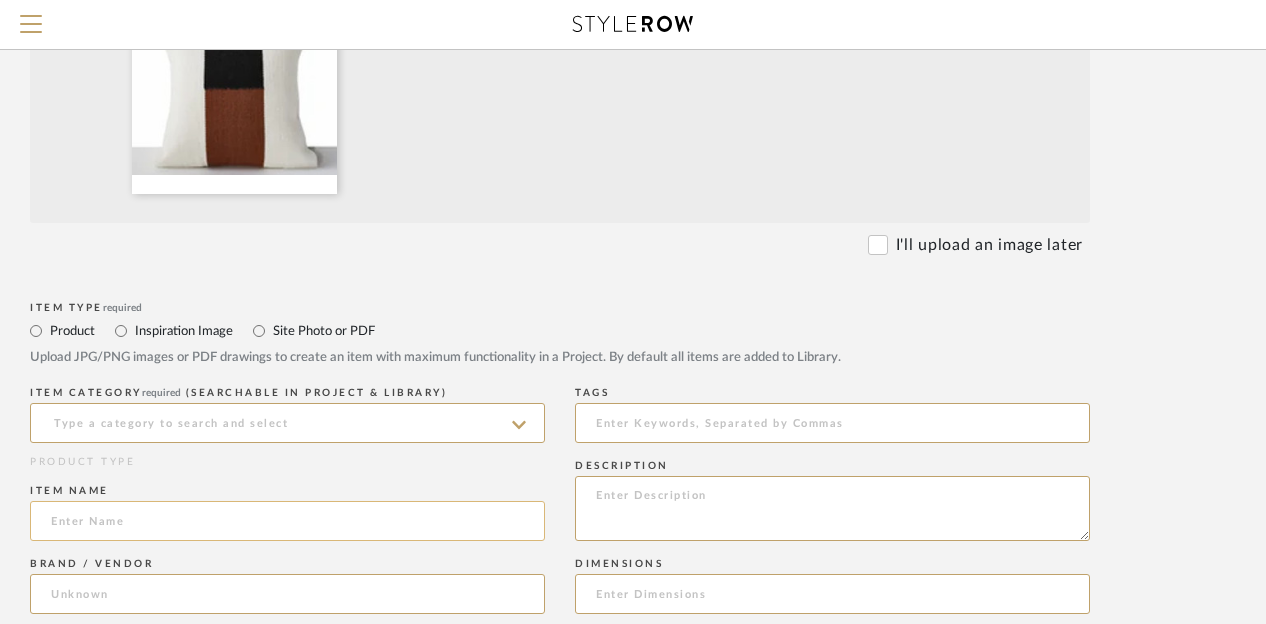 click 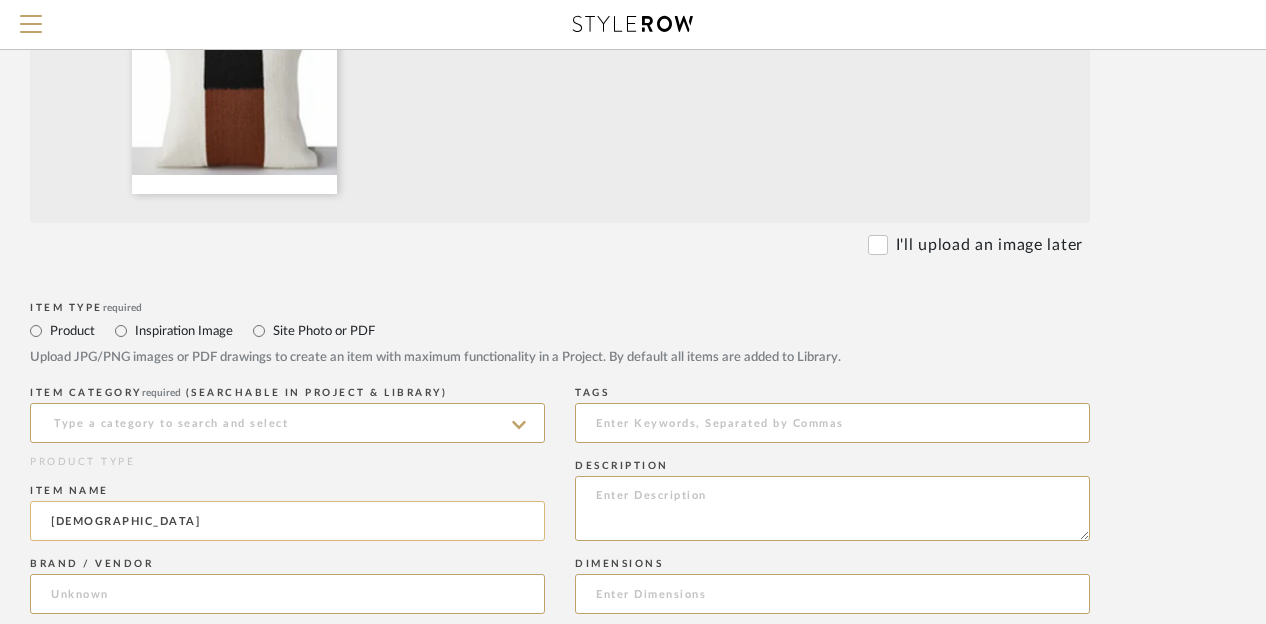paste on "18" x 18"" 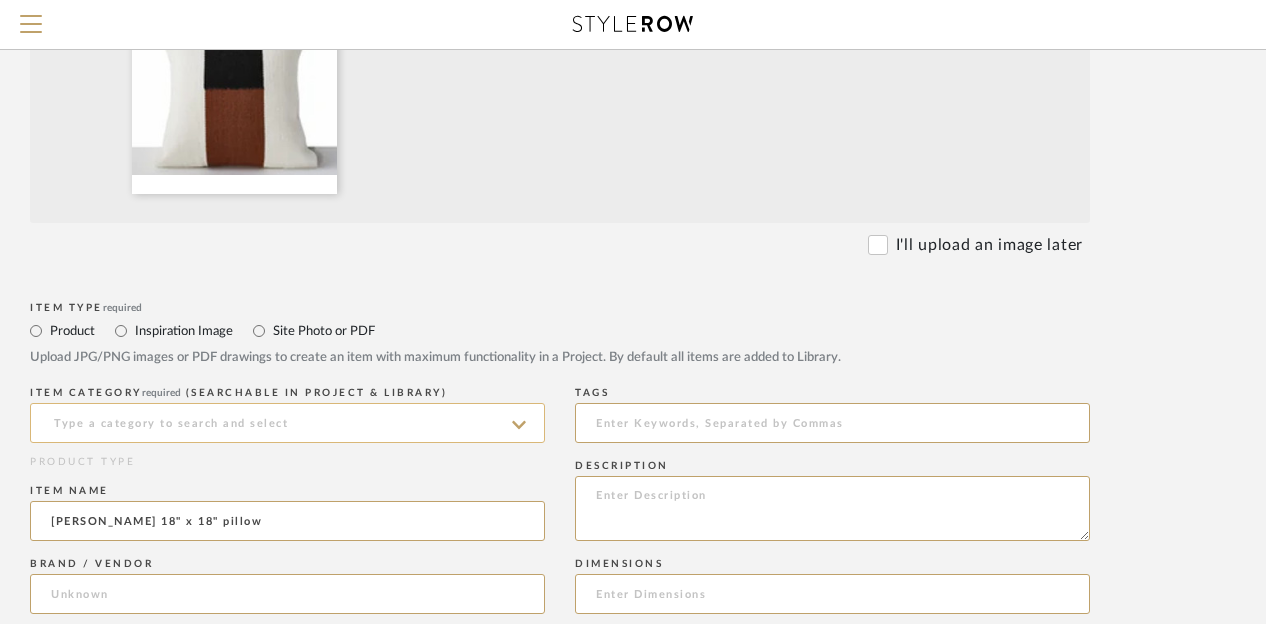 type on "[PERSON_NAME] 18" x 18" pillow" 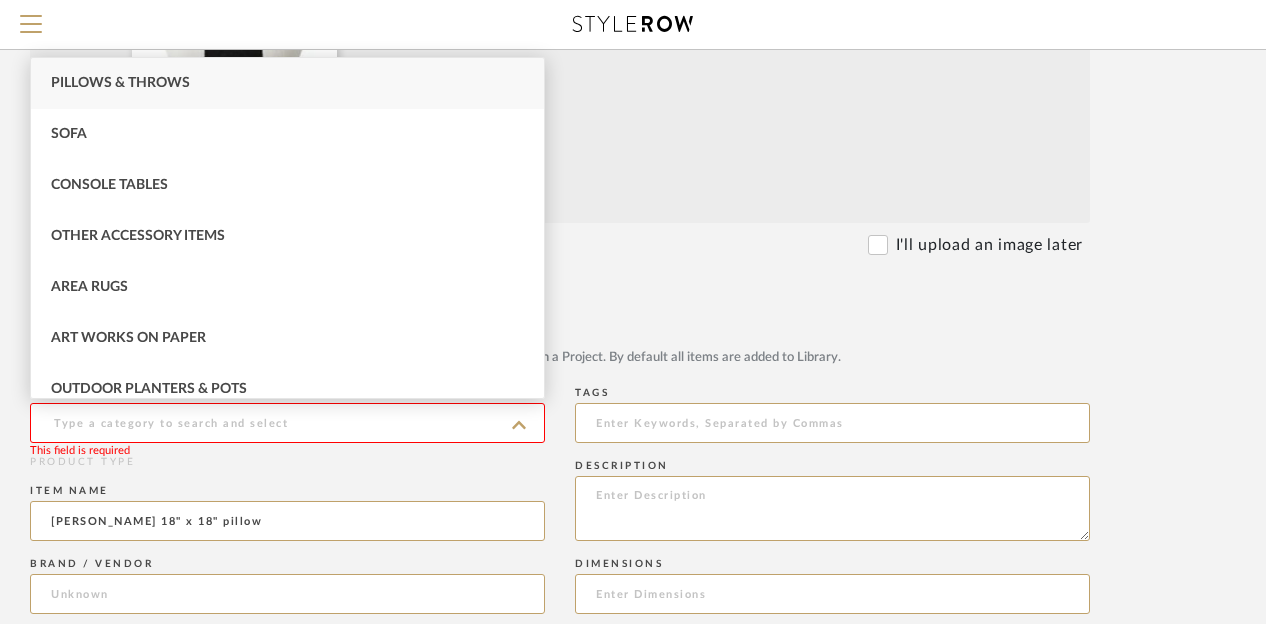 click on "Pillows & Throws" at bounding box center (120, 83) 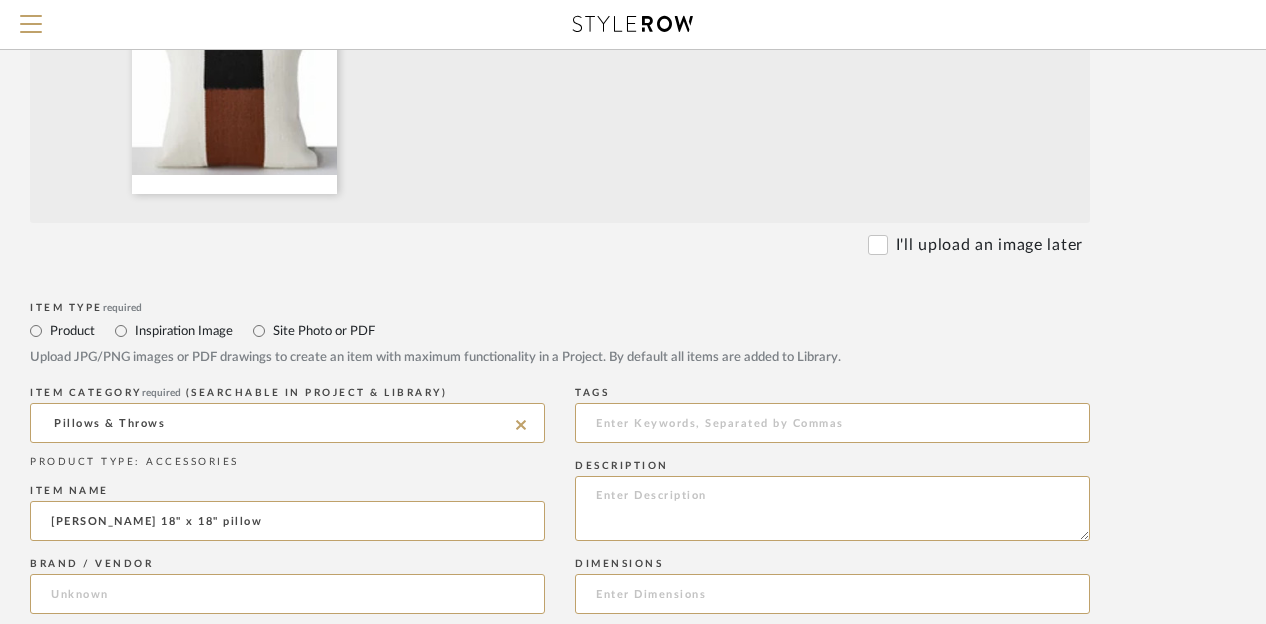 click on "I'll upload an image later" 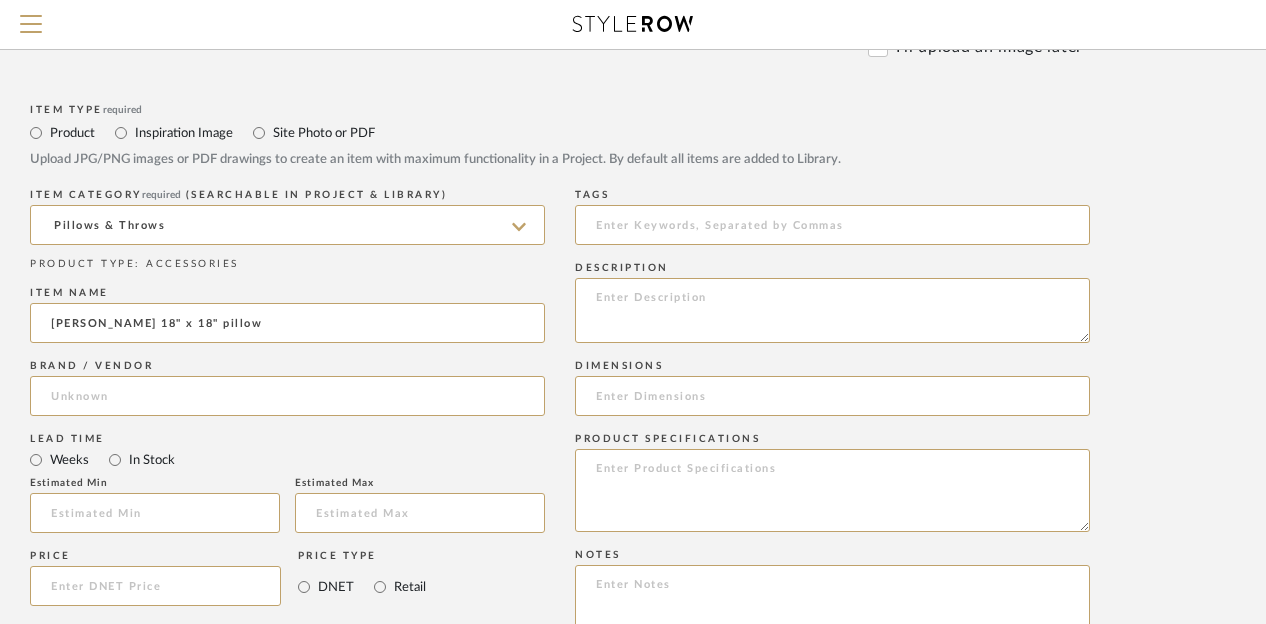 scroll, scrollTop: 711, scrollLeft: 160, axis: both 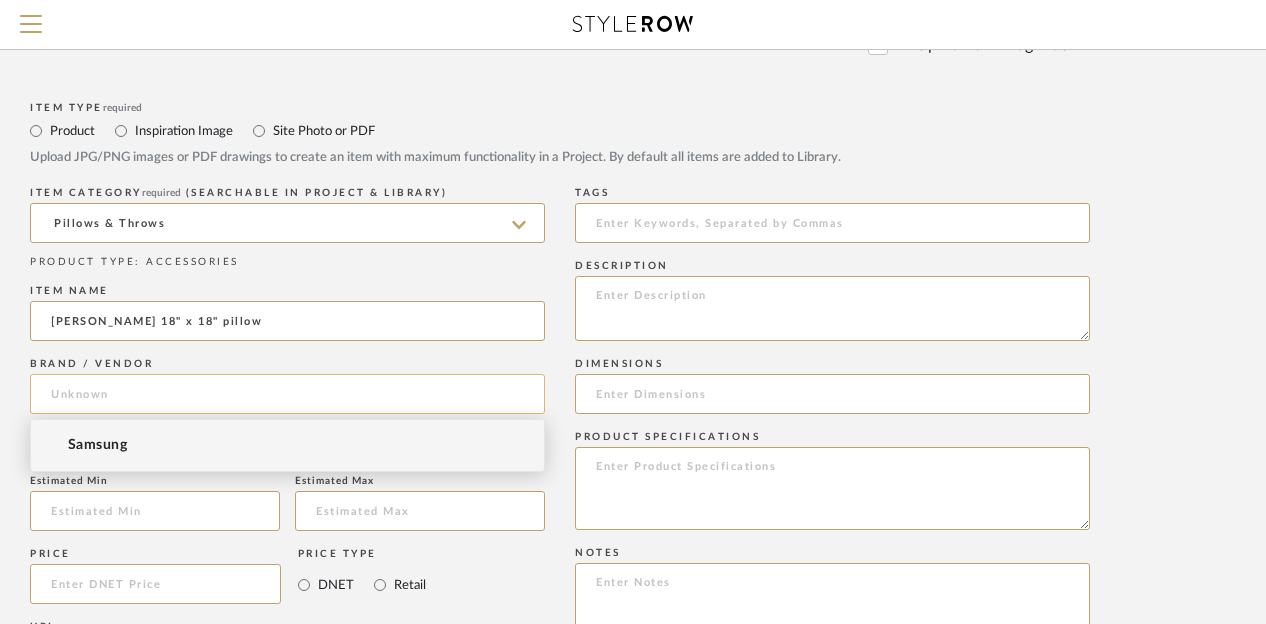 click 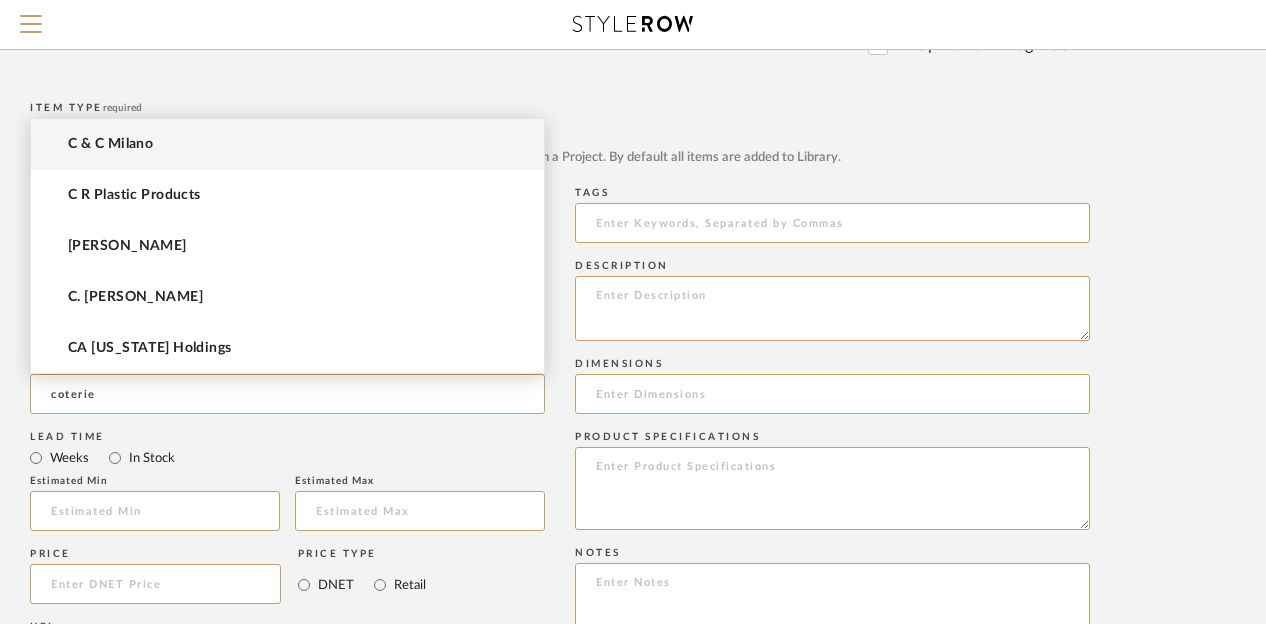 type on "coterie" 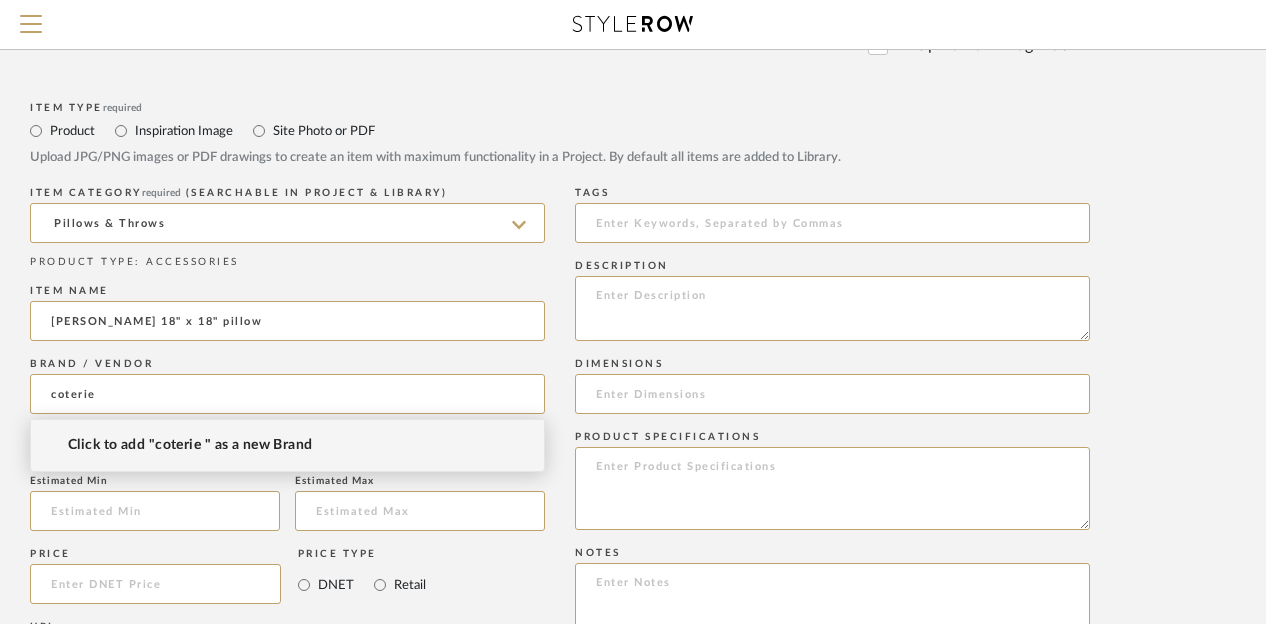 type 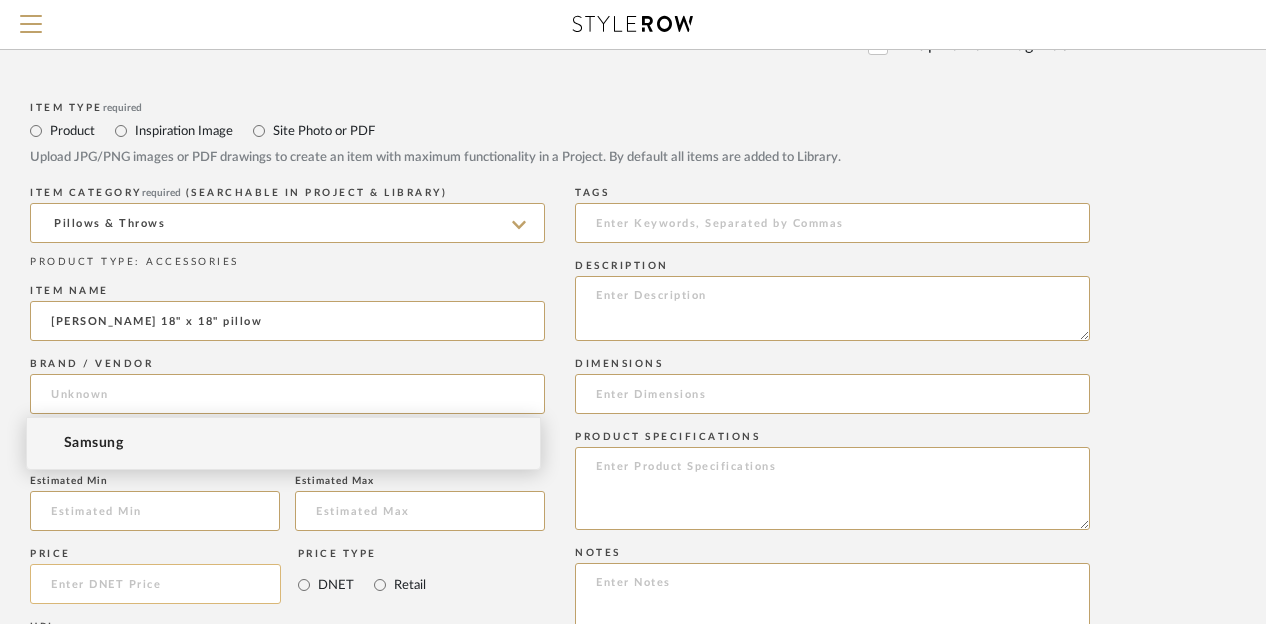 scroll, scrollTop: 716, scrollLeft: 174, axis: both 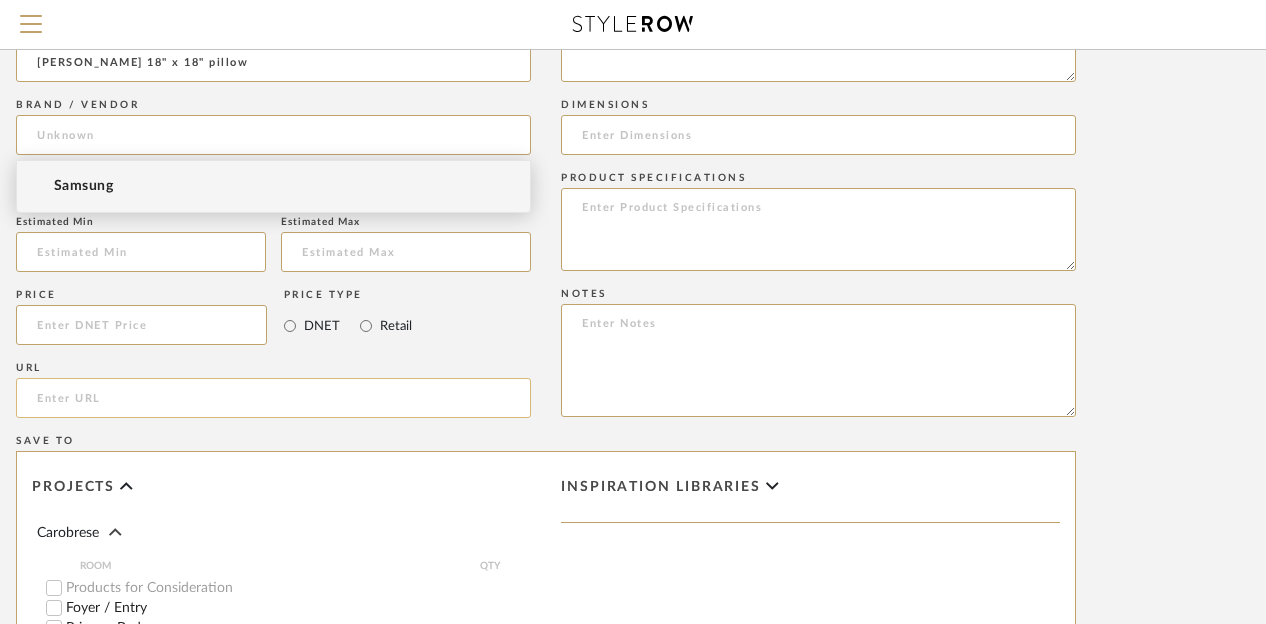 click 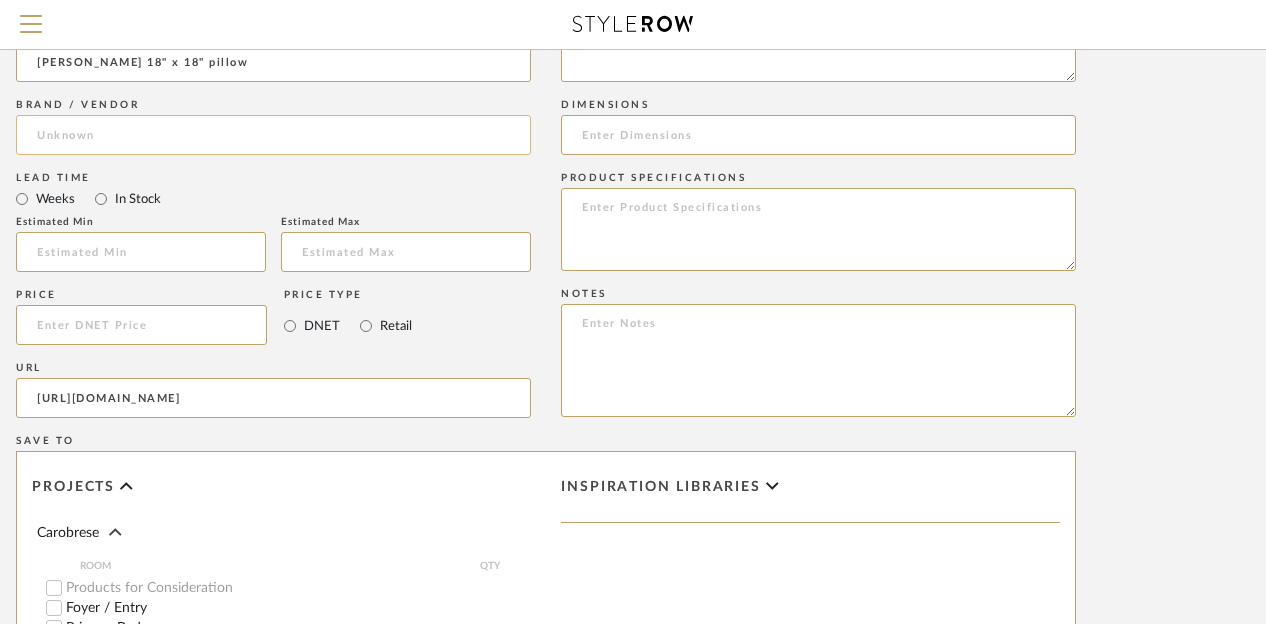 type on "[URL][DOMAIN_NAME]" 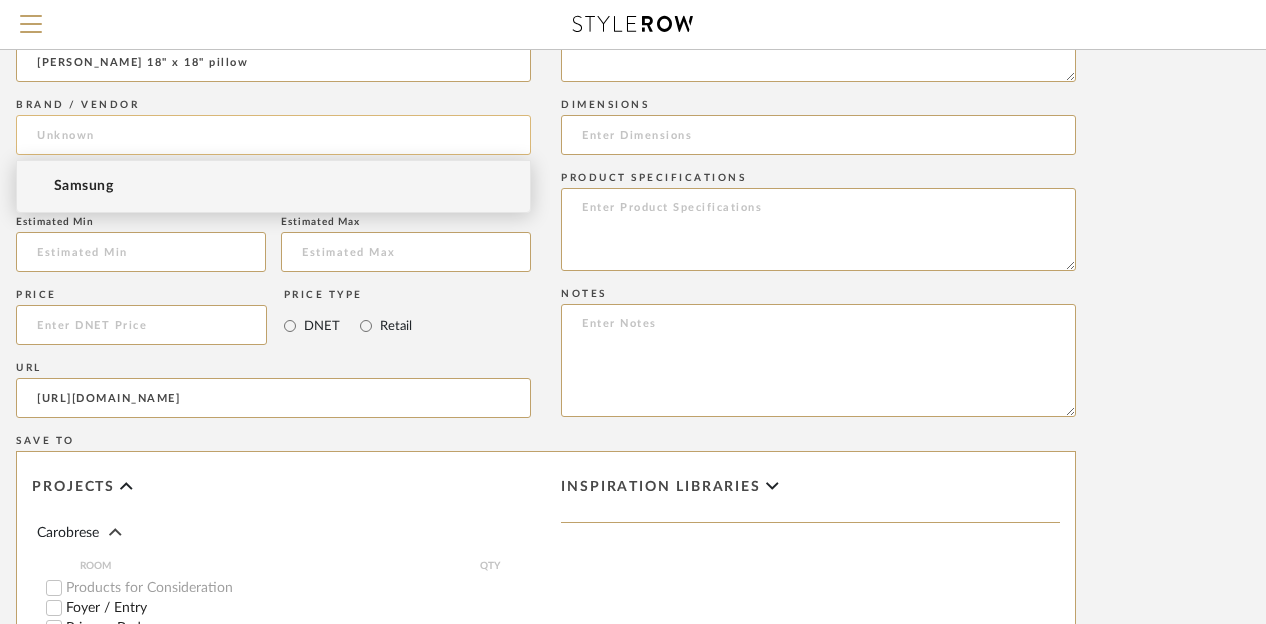 click 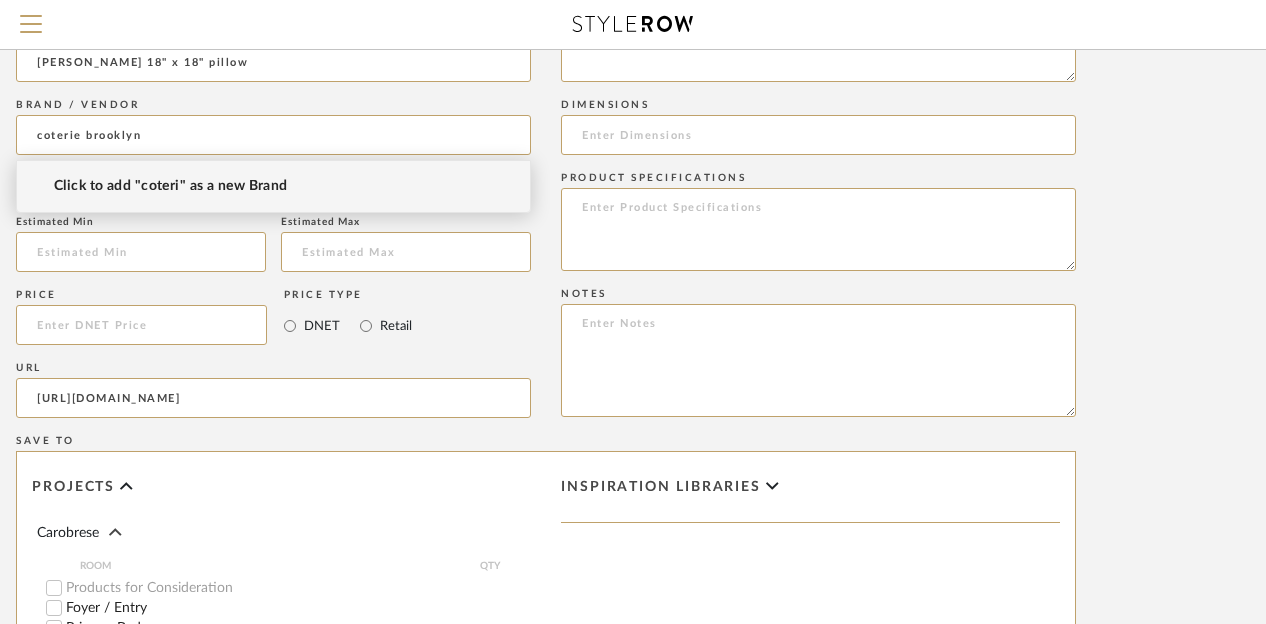 type on "coterie brooklyn" 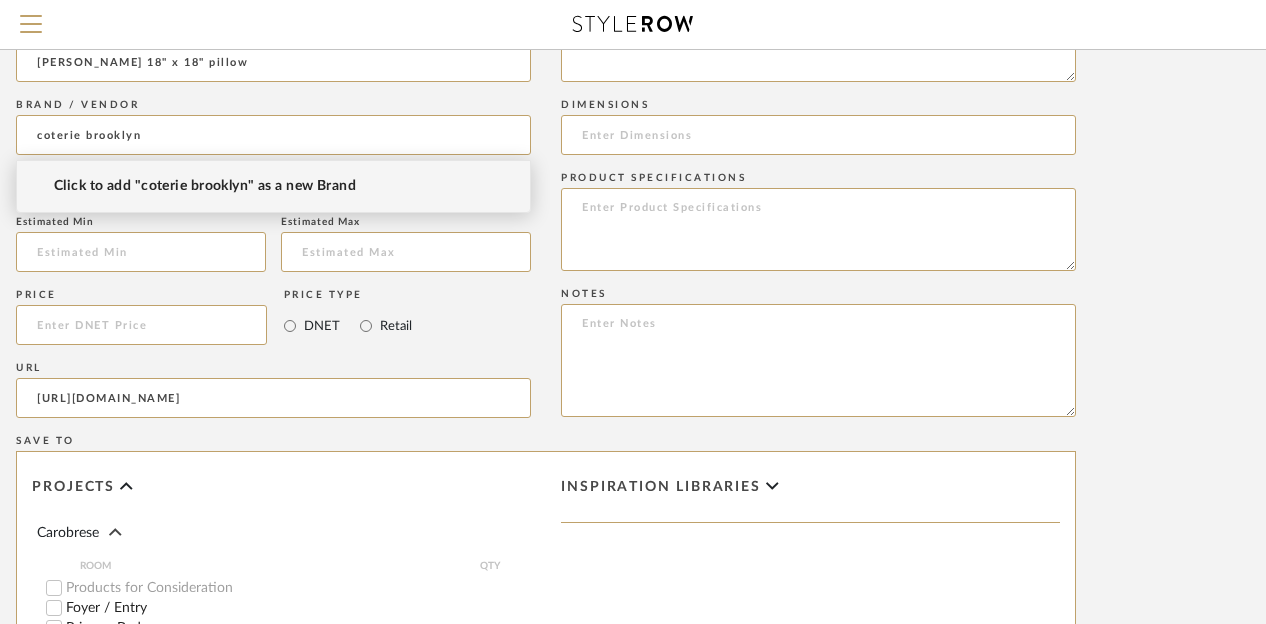 click on "Price   Price Type  DNET Retail" 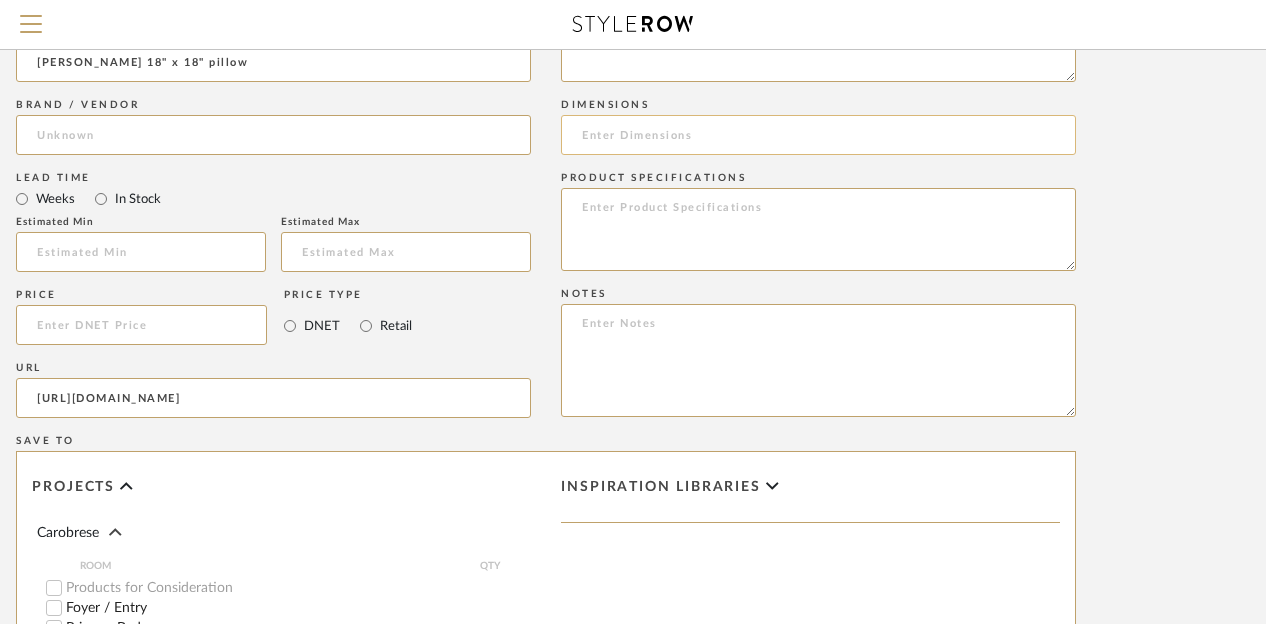 click 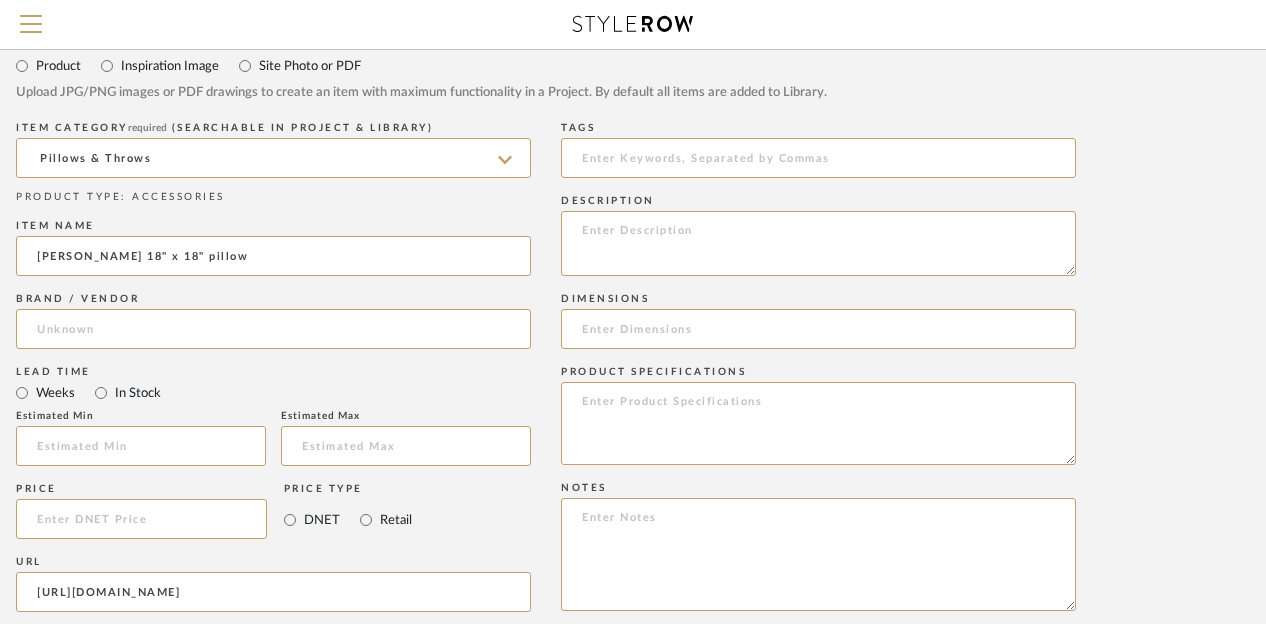 scroll, scrollTop: 1354, scrollLeft: 174, axis: both 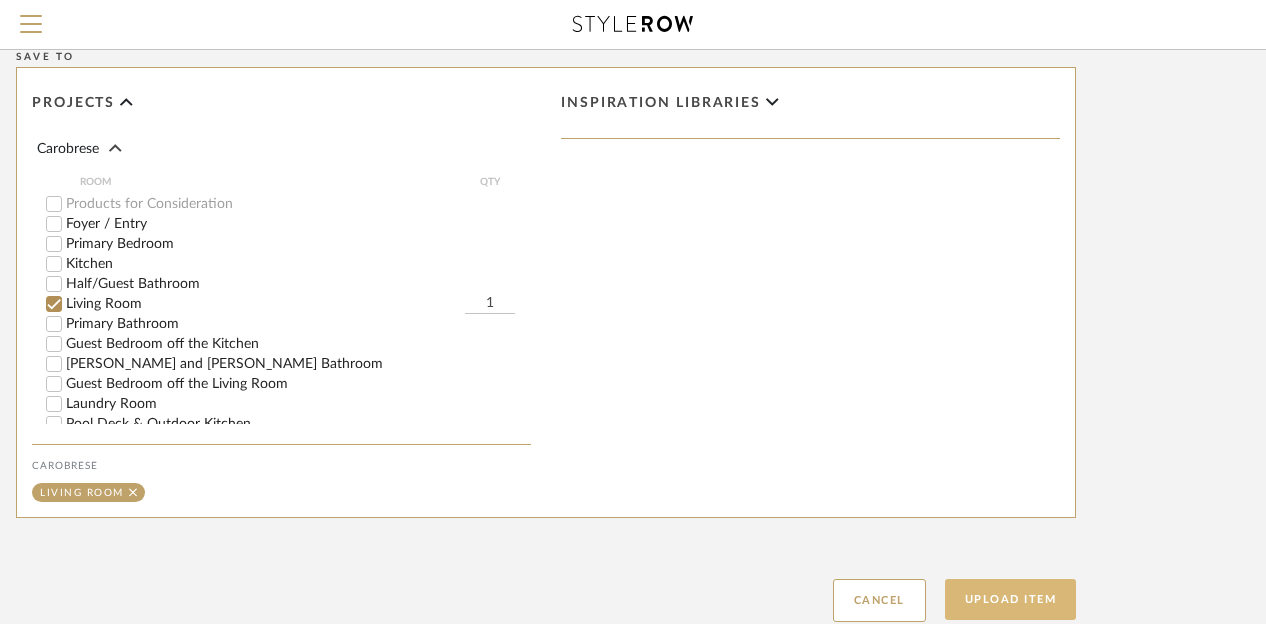 click on "Upload Item" 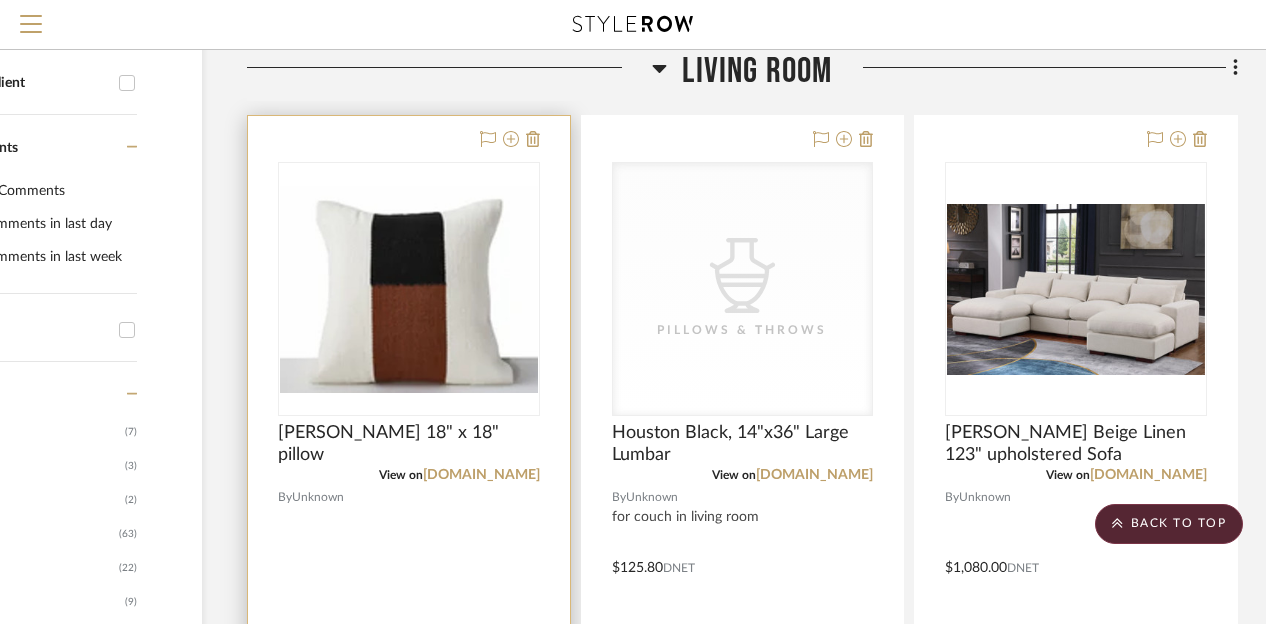 scroll, scrollTop: 640, scrollLeft: 174, axis: both 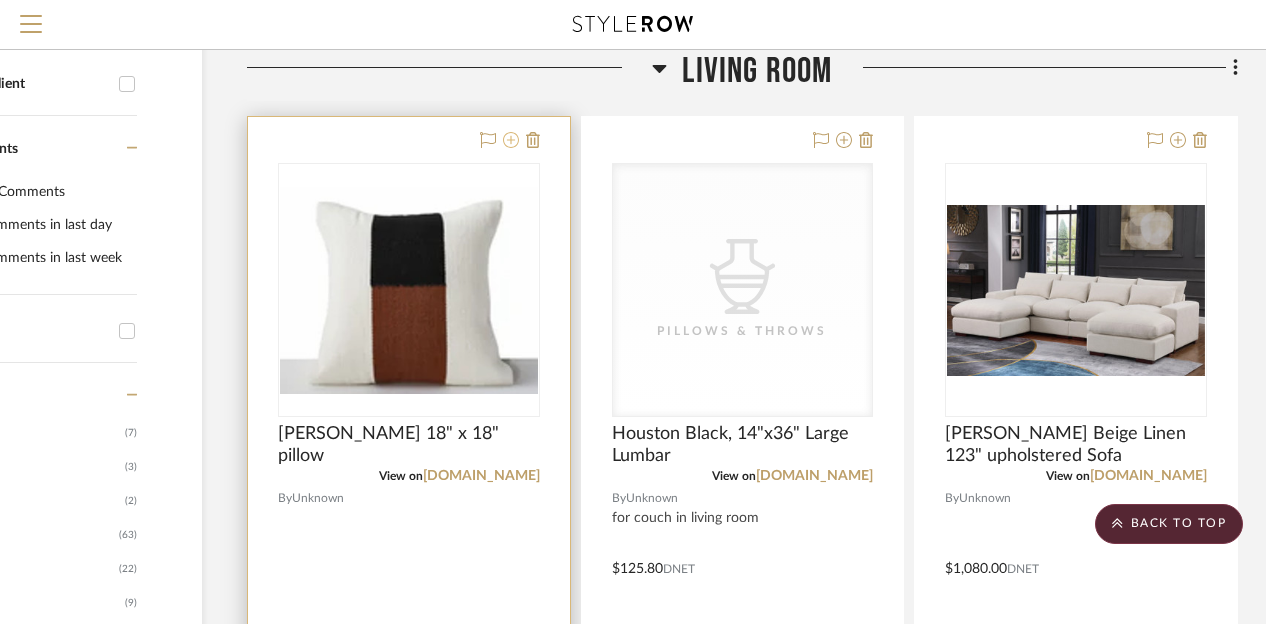 click 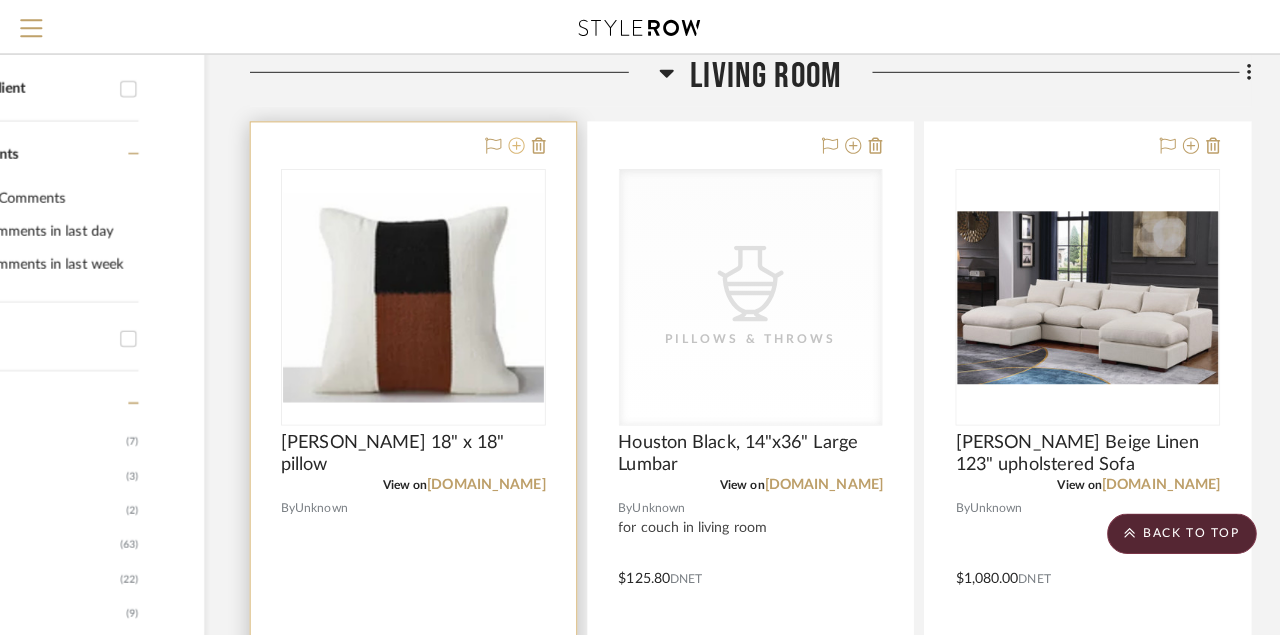 scroll, scrollTop: 0, scrollLeft: 0, axis: both 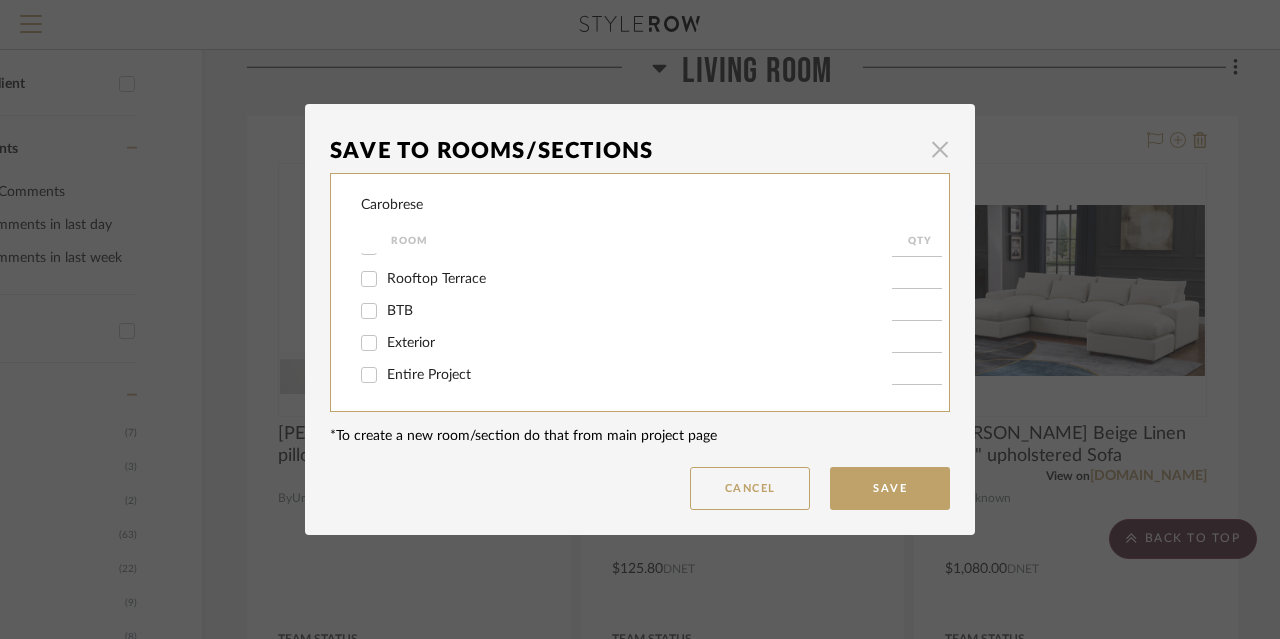 click at bounding box center [940, 149] 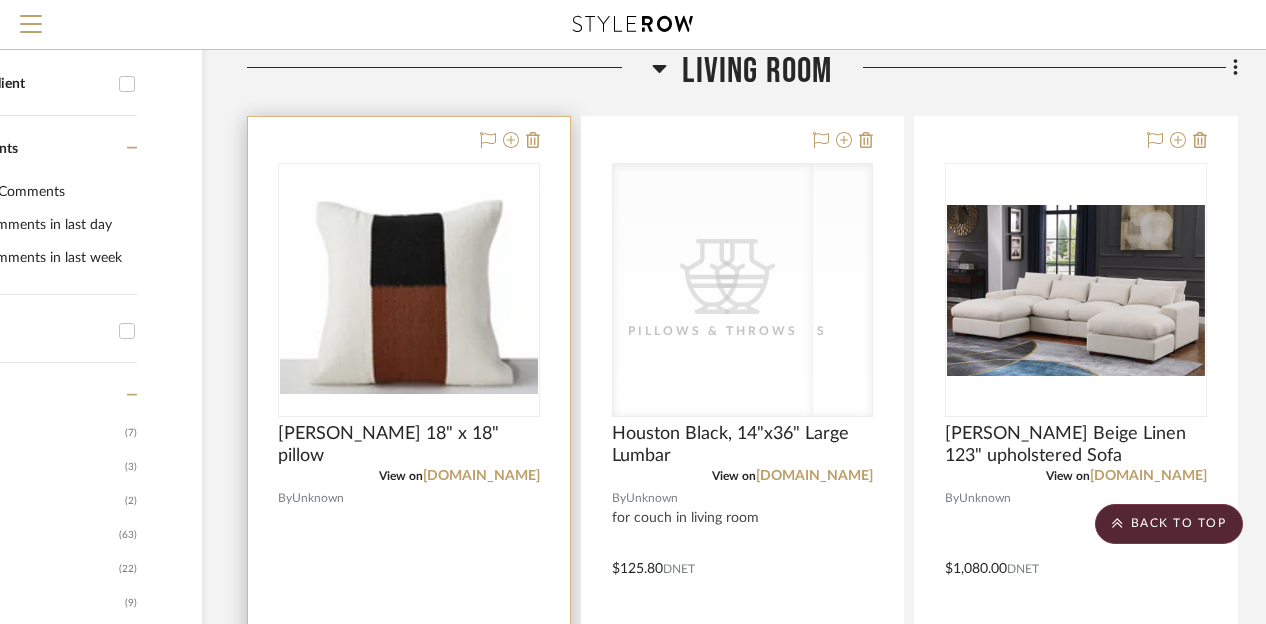 click at bounding box center (409, 290) 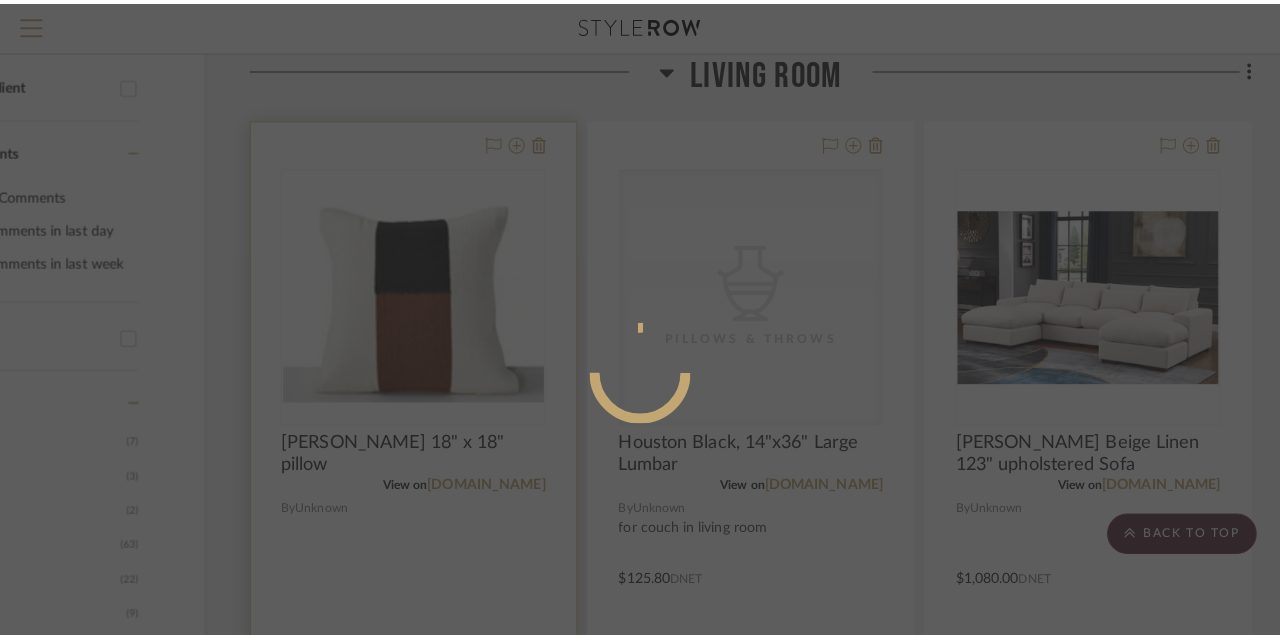 scroll, scrollTop: 0, scrollLeft: 0, axis: both 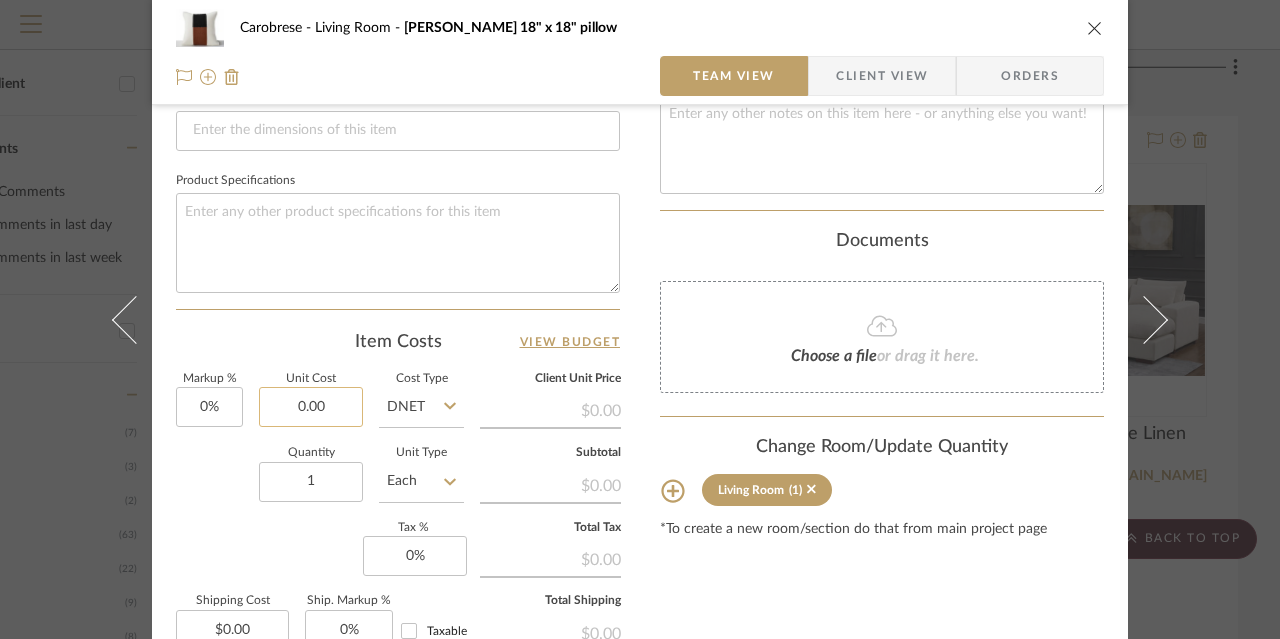 click on "0.00" 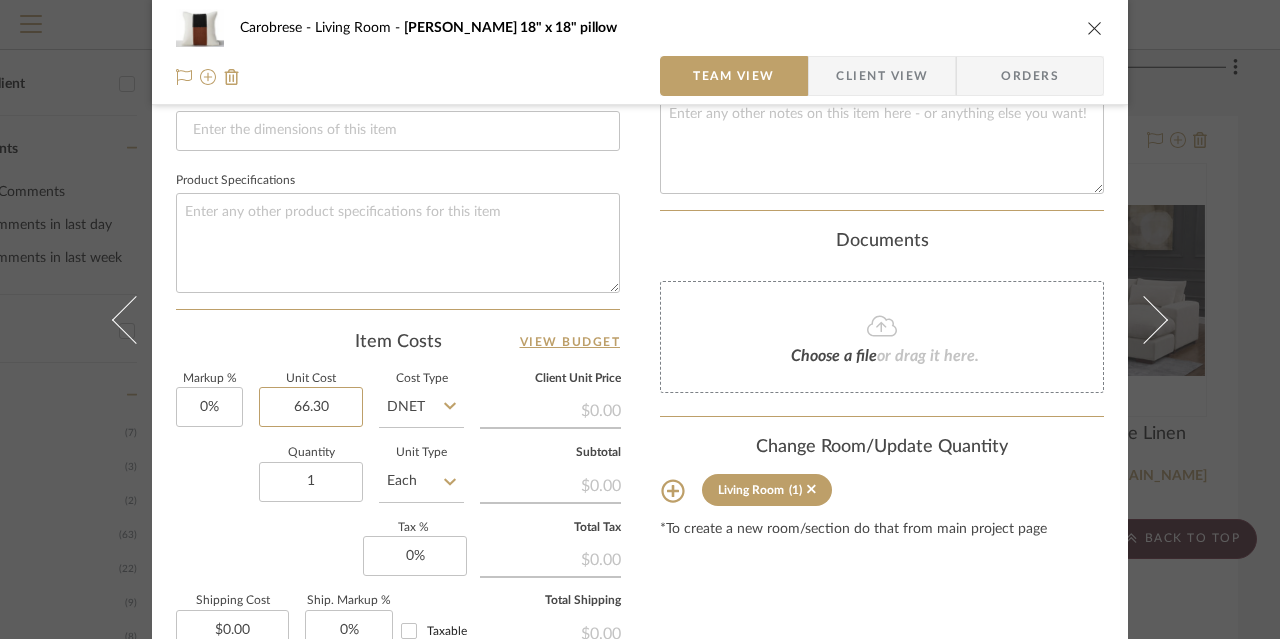 scroll, scrollTop: 1120, scrollLeft: 0, axis: vertical 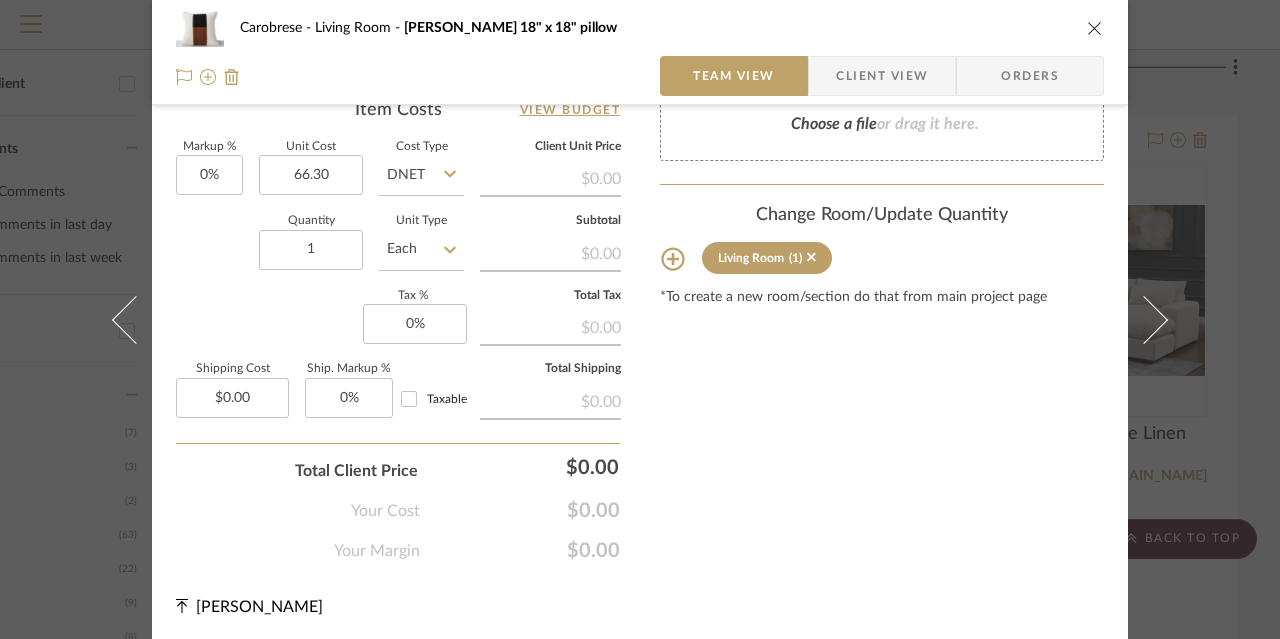type on "$66.30" 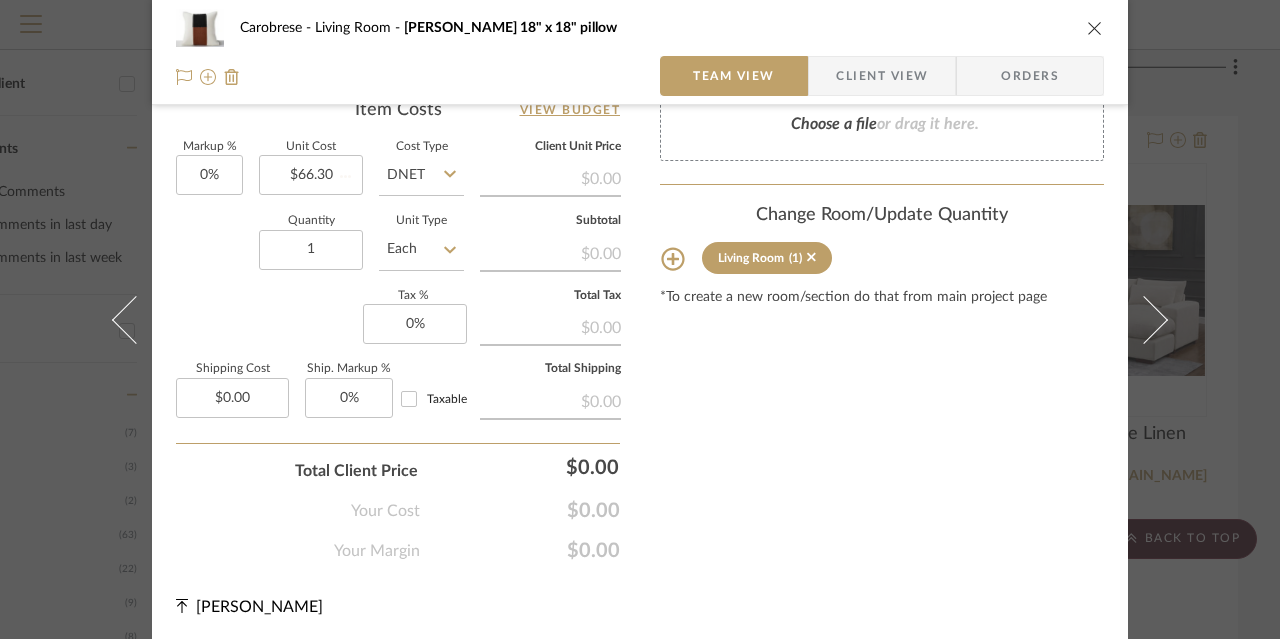 click 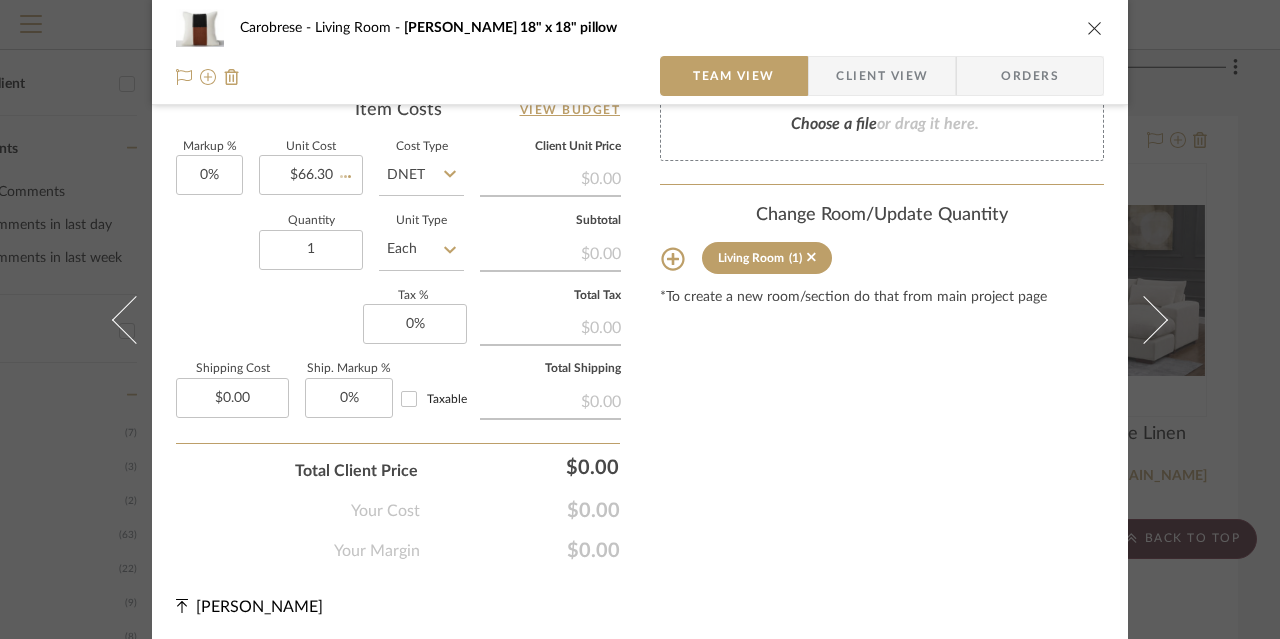 type 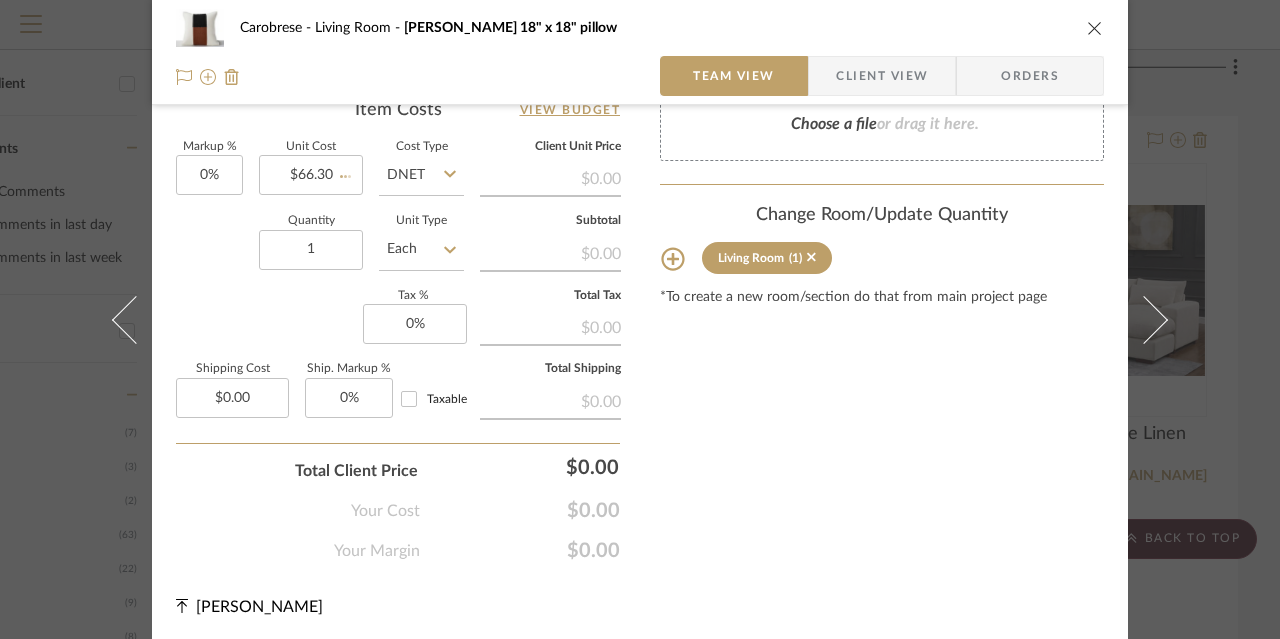 type 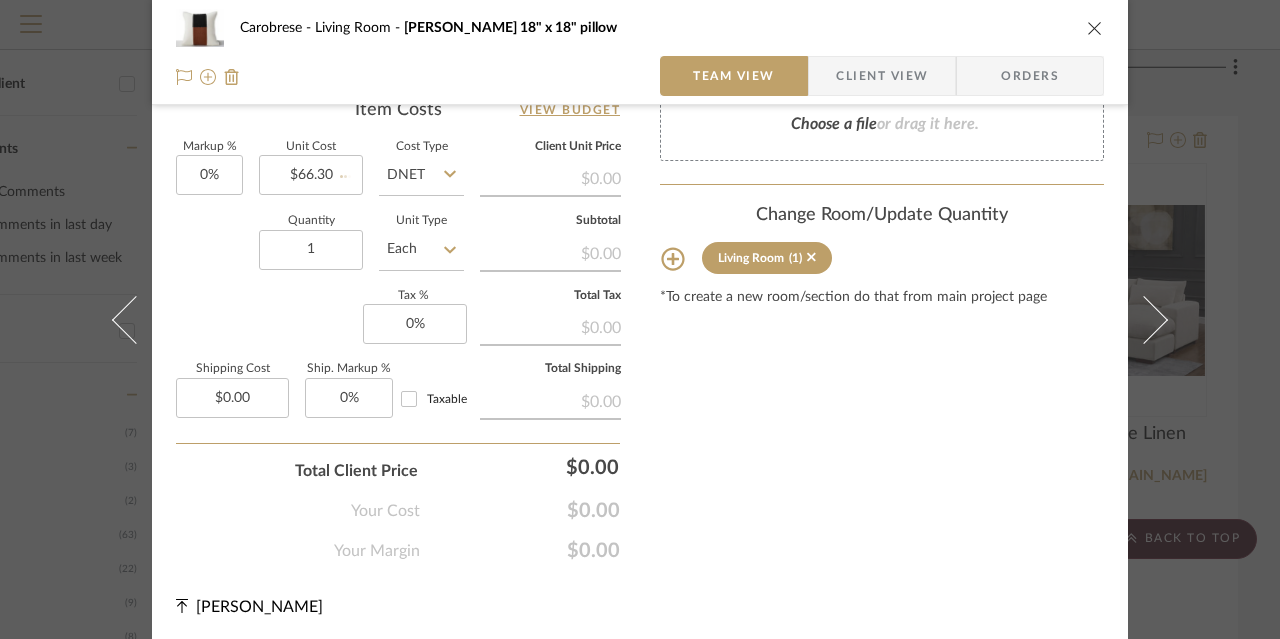 type 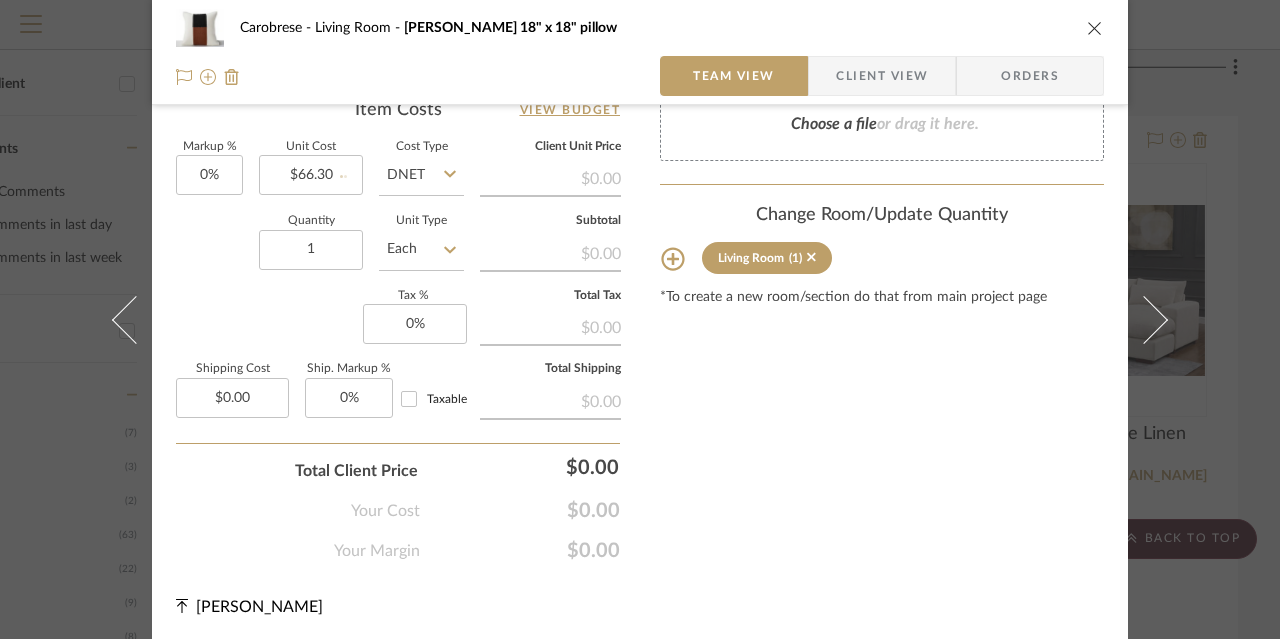 type 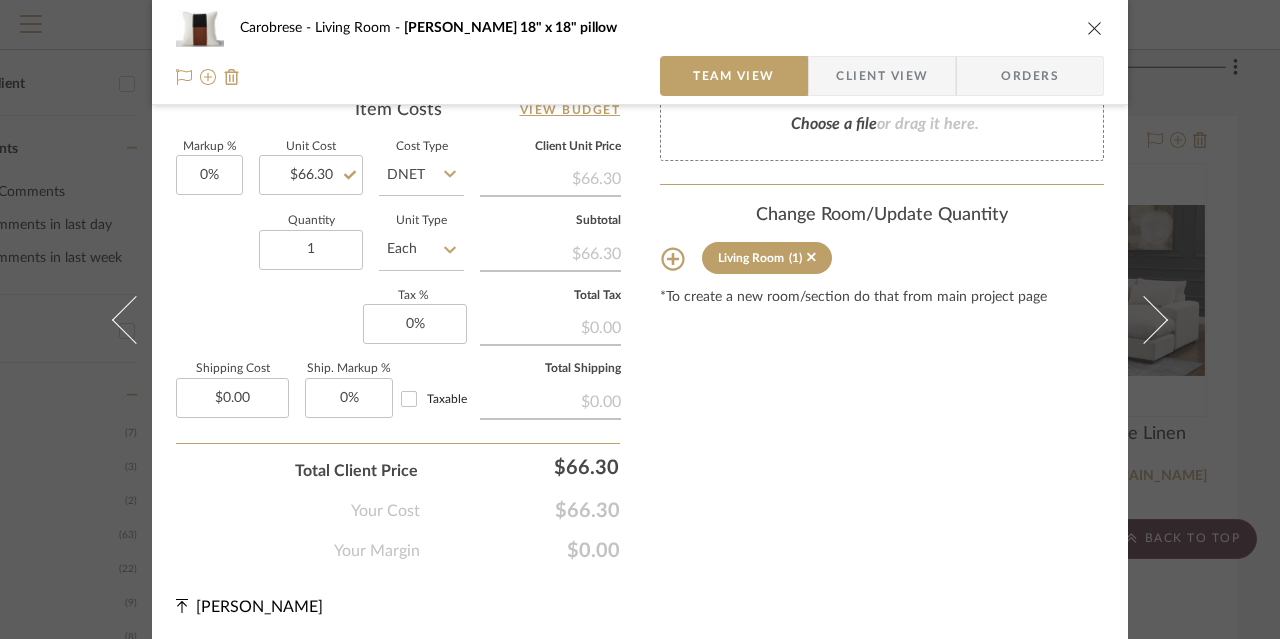 click at bounding box center (1095, 28) 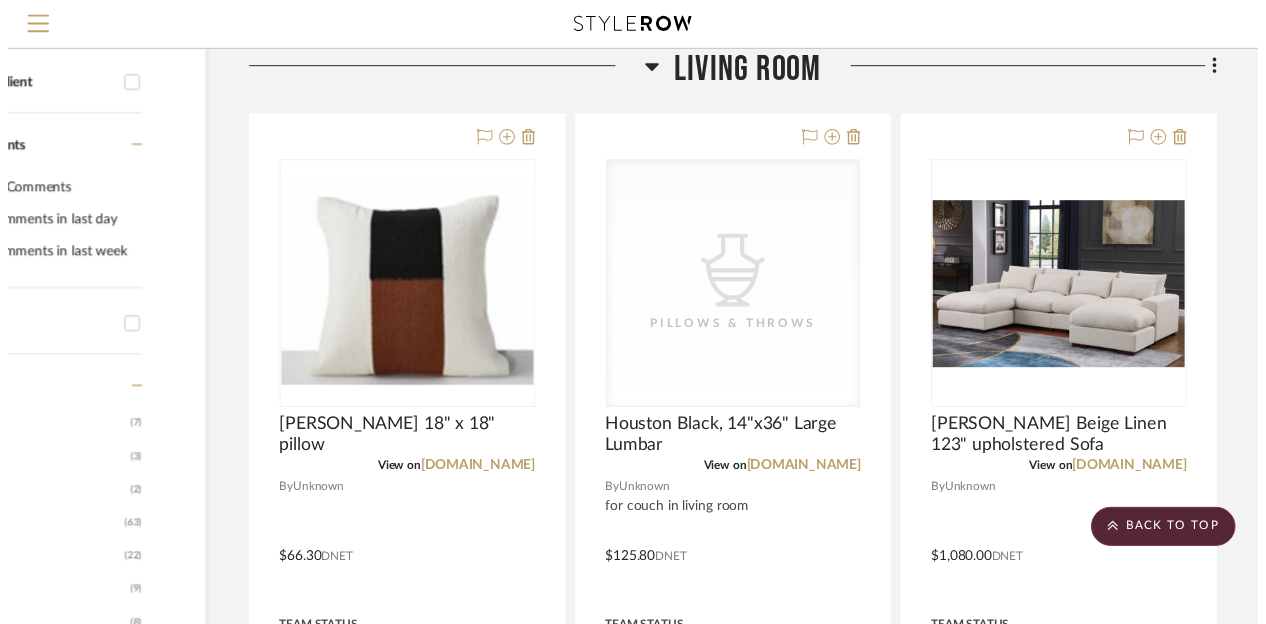 scroll, scrollTop: 640, scrollLeft: 174, axis: both 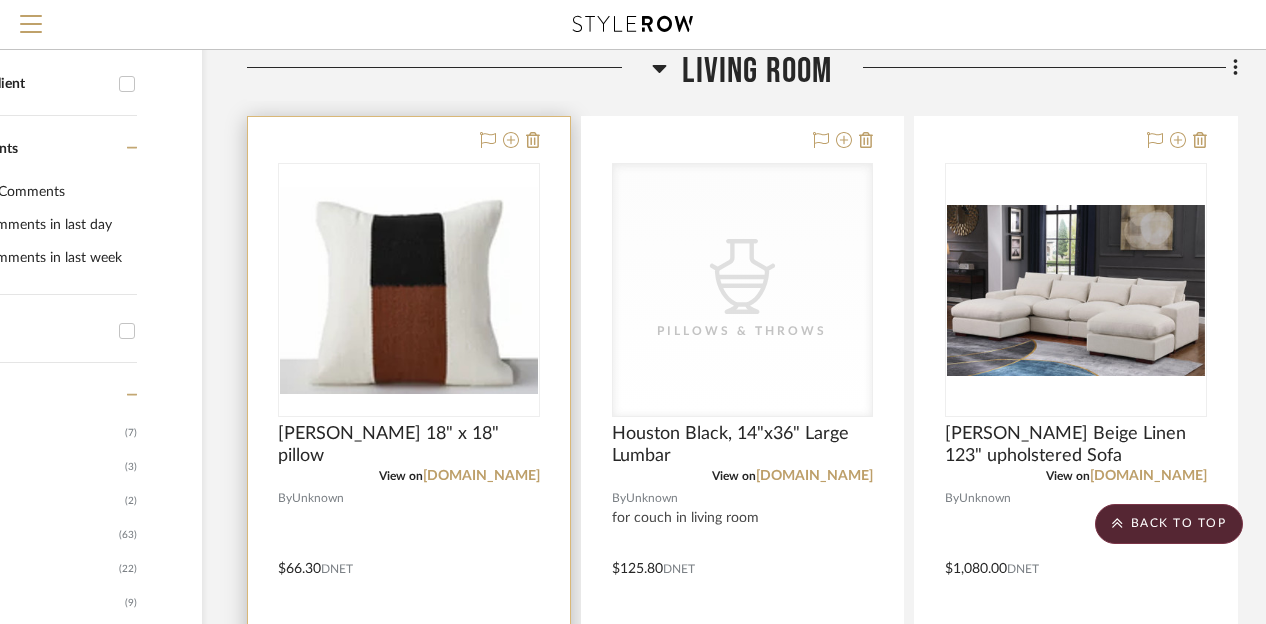 click at bounding box center [409, 554] 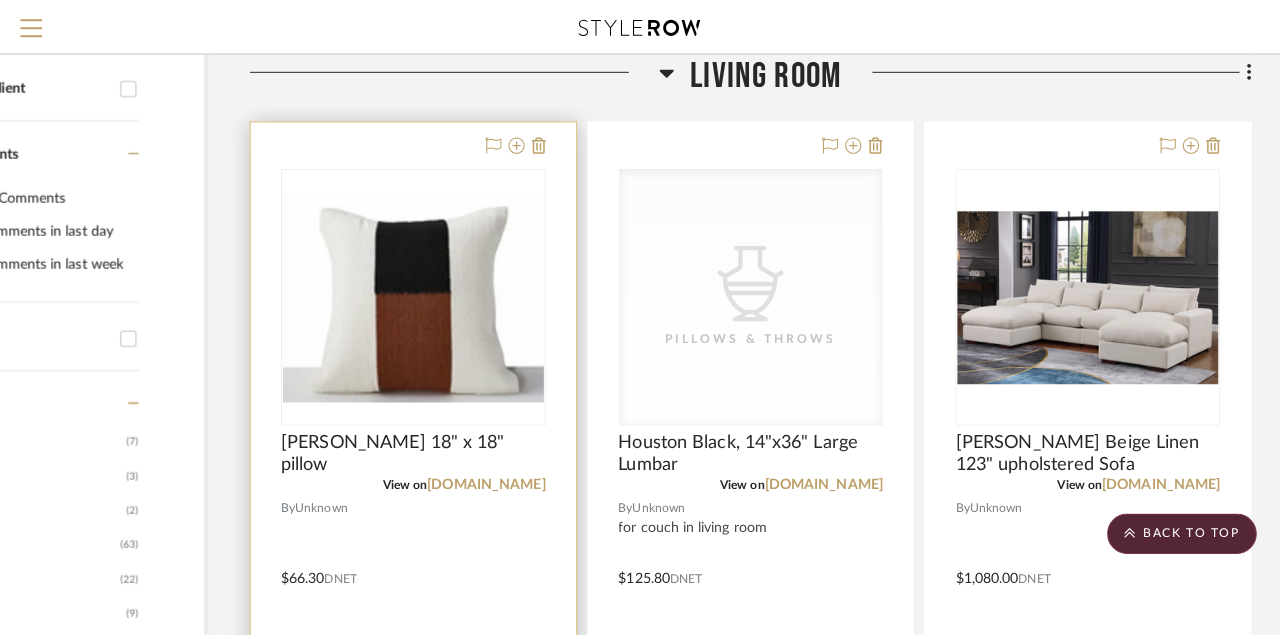 scroll, scrollTop: 0, scrollLeft: 0, axis: both 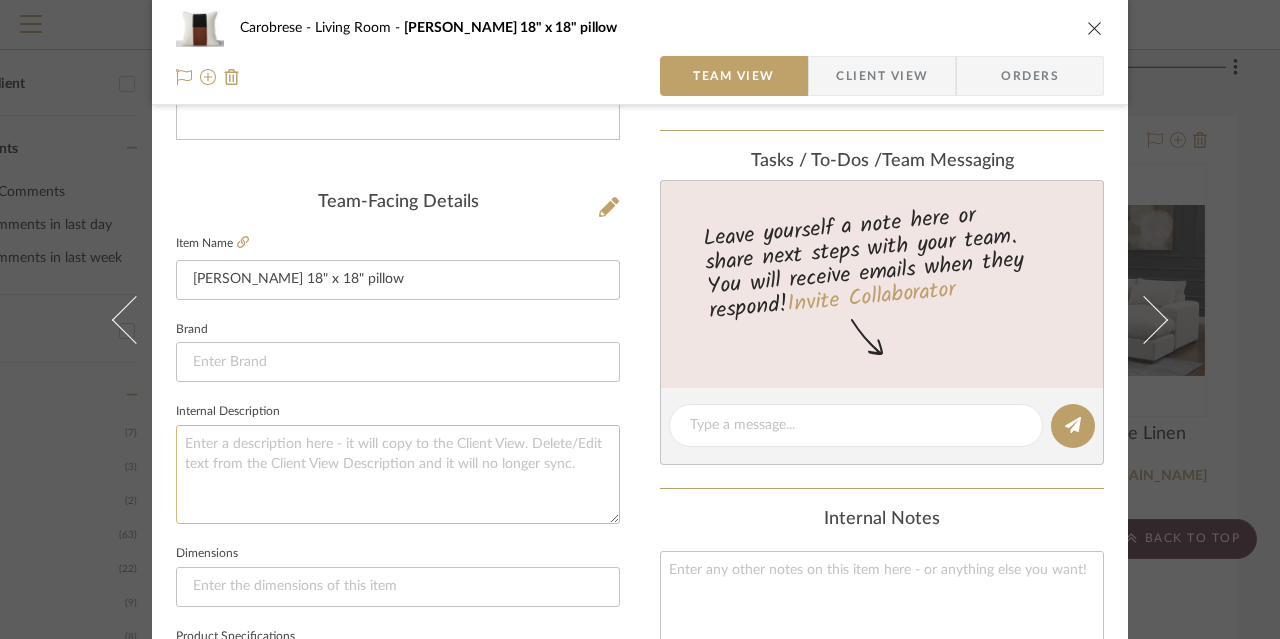 click 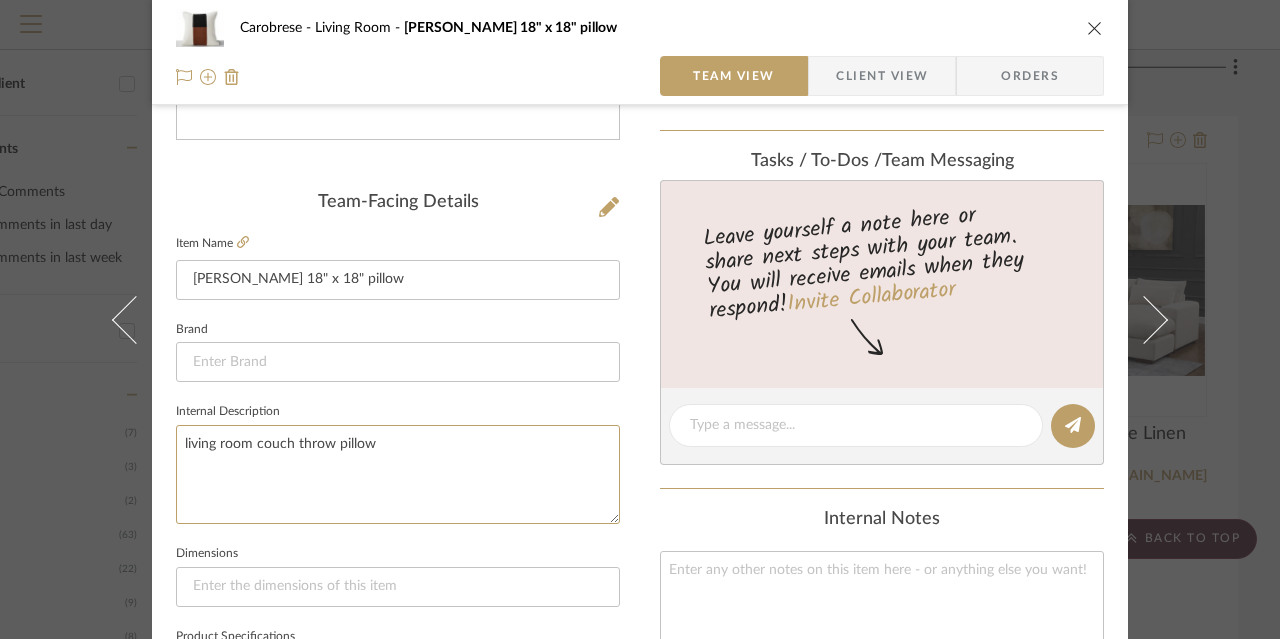 scroll, scrollTop: 144, scrollLeft: 0, axis: vertical 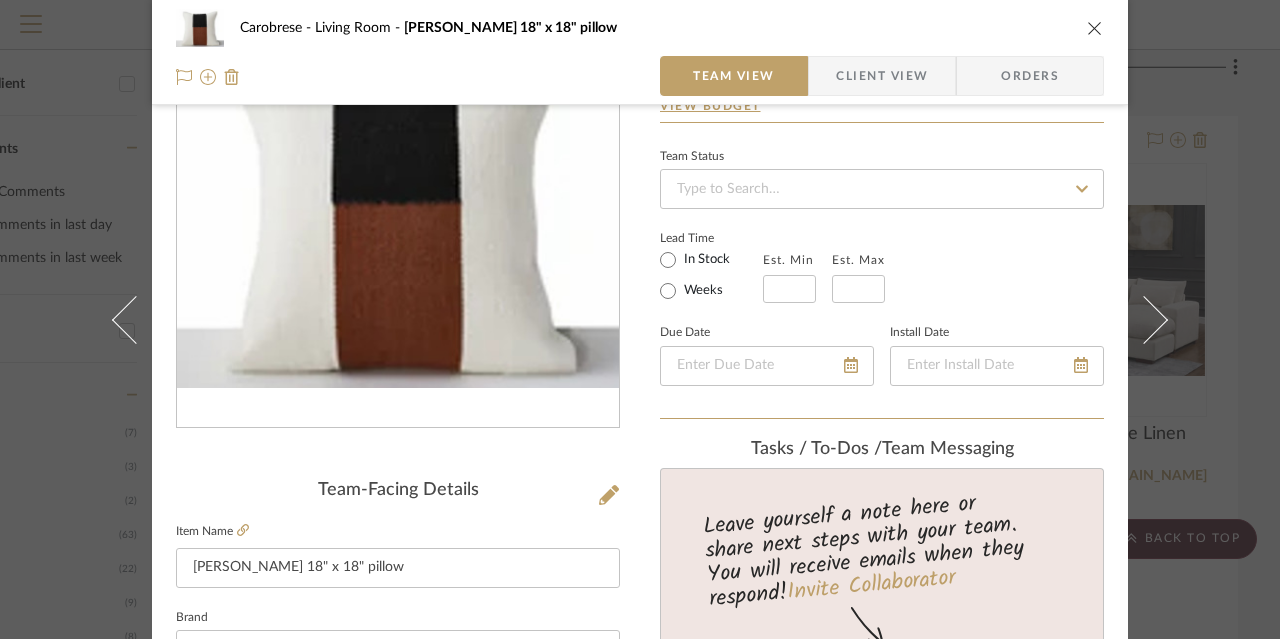 type on "living room couch throw pillow" 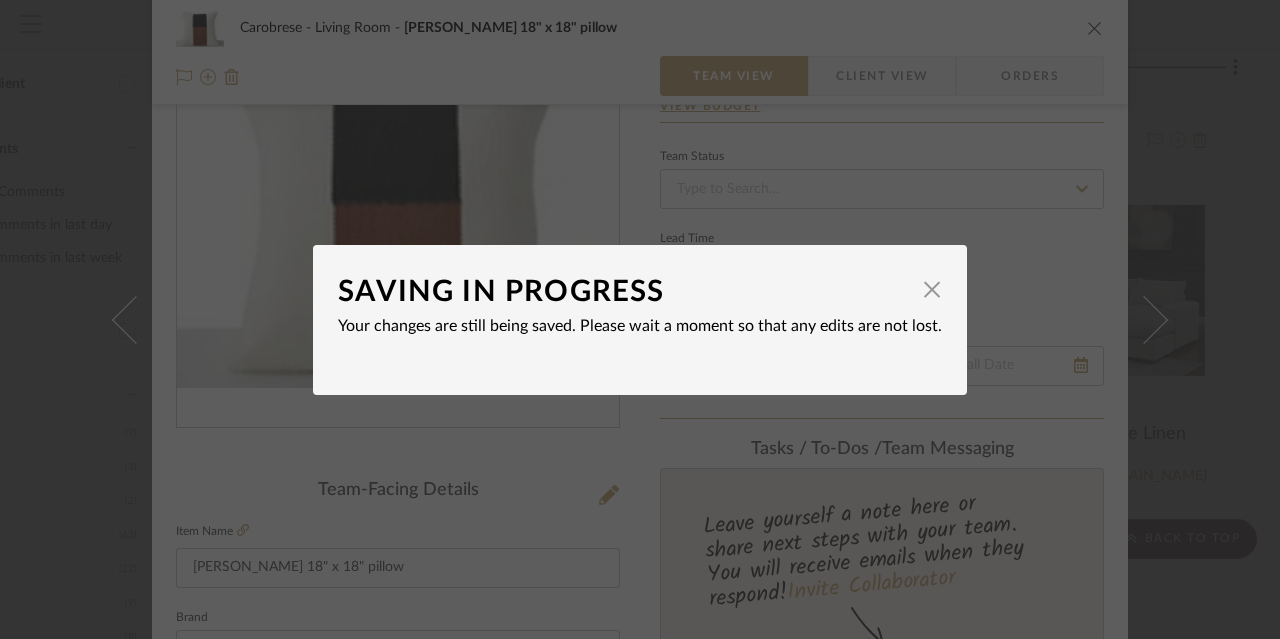 type 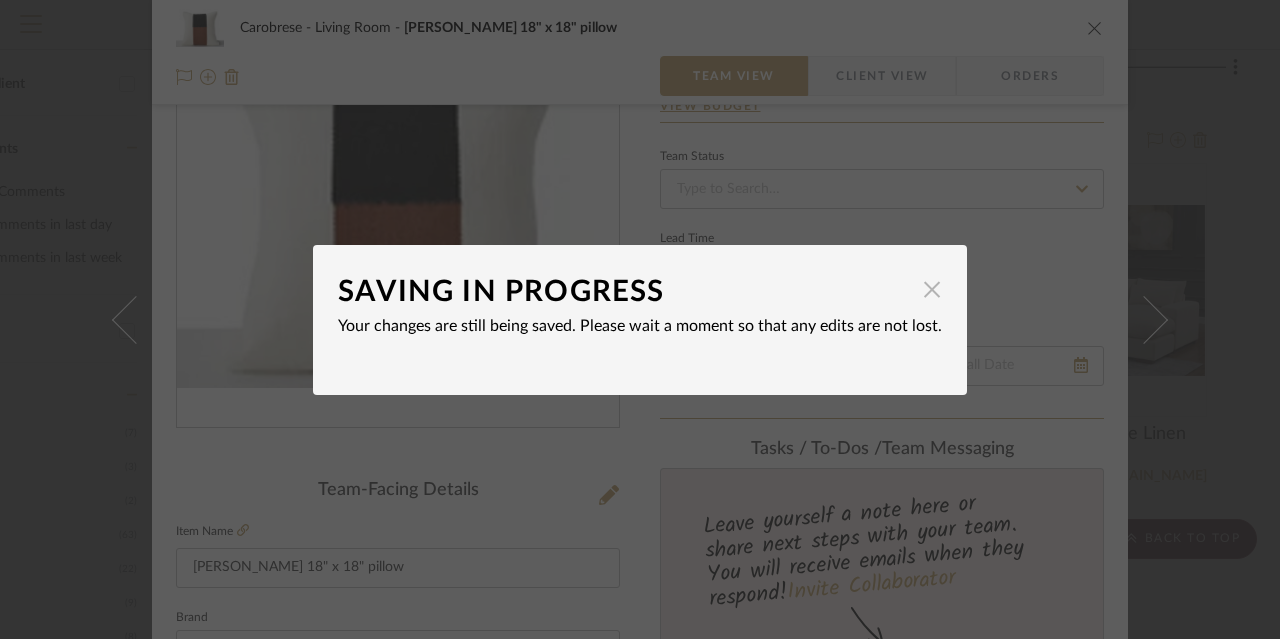 click at bounding box center (932, 290) 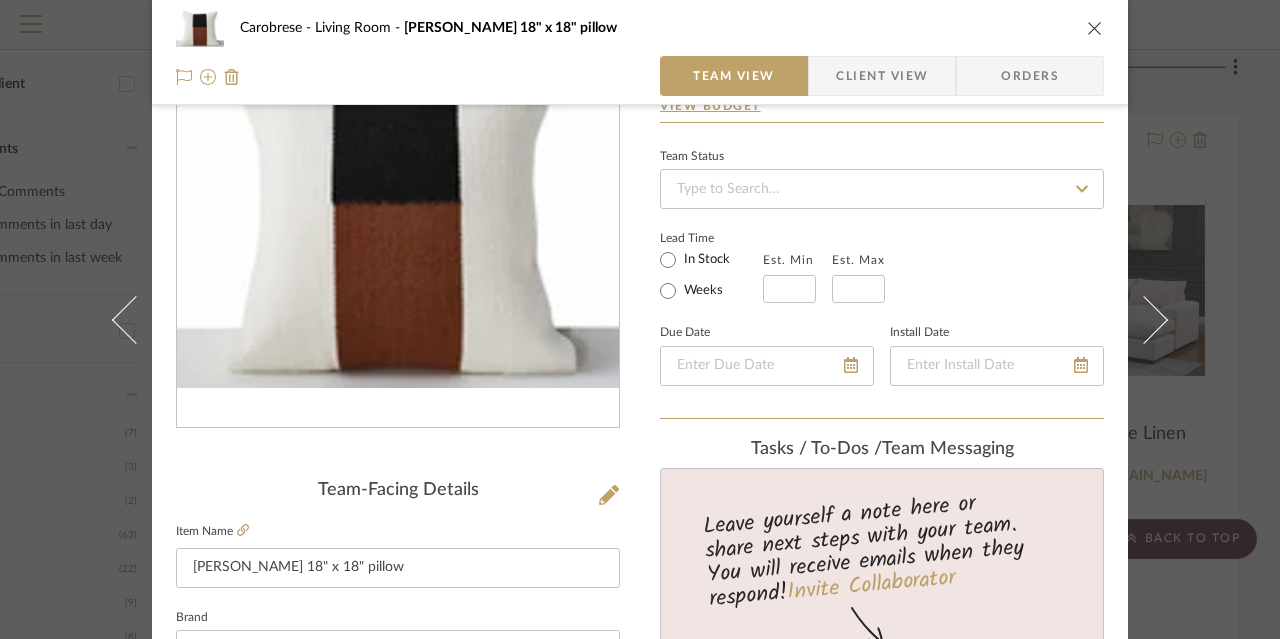 click on "Carobrese Living Room Musa 18" x 18" pillow" at bounding box center [640, 28] 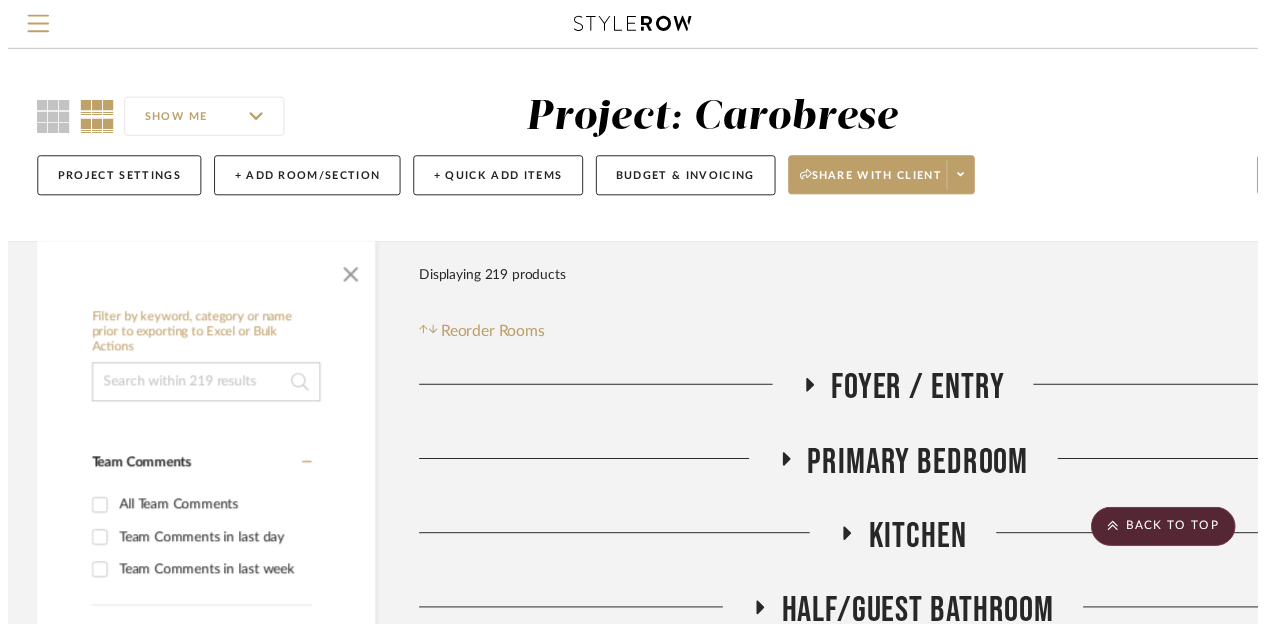 scroll, scrollTop: 640, scrollLeft: 174, axis: both 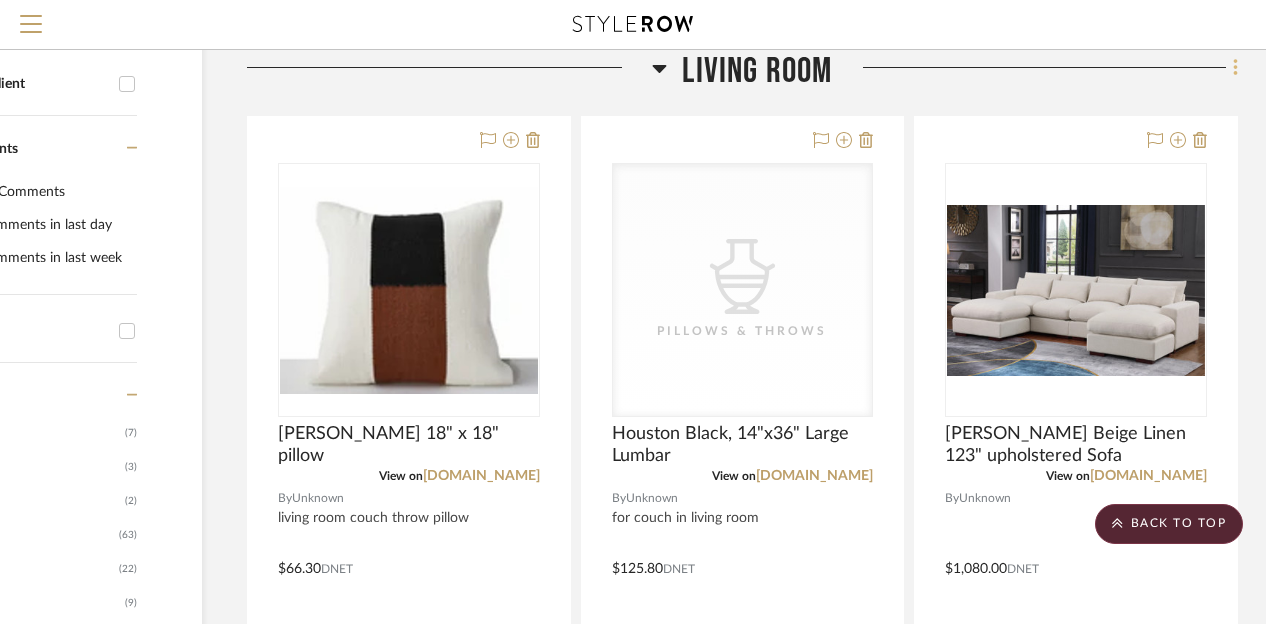 click 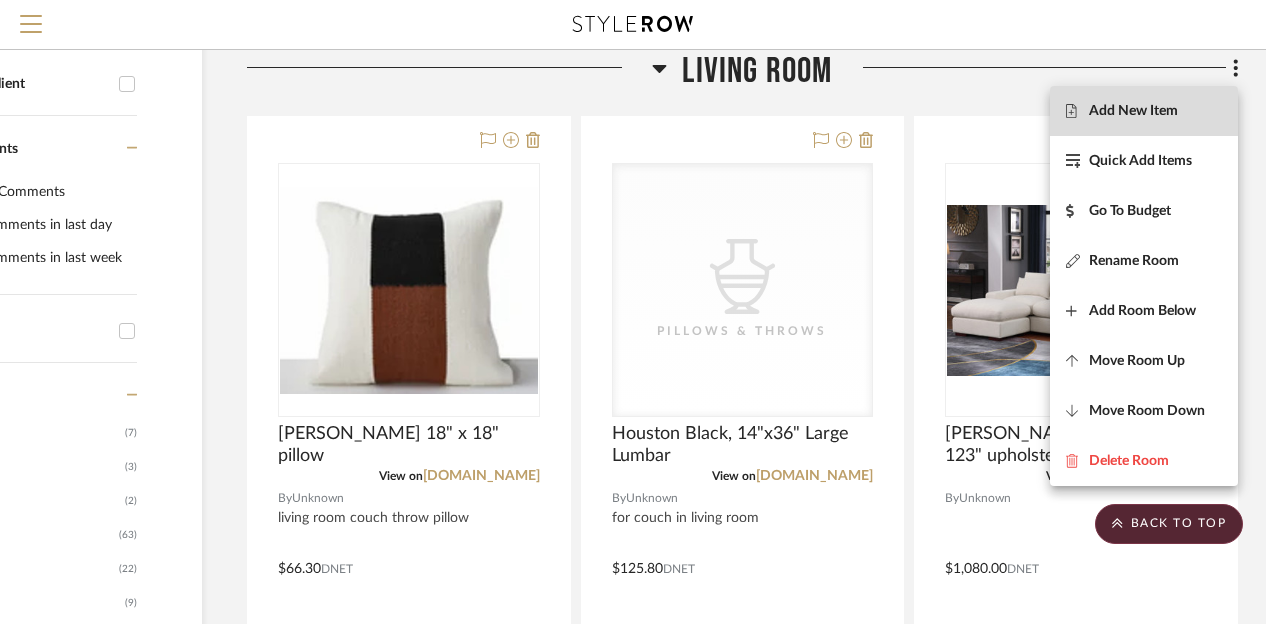 click on "Add New Item" at bounding box center (1144, 111) 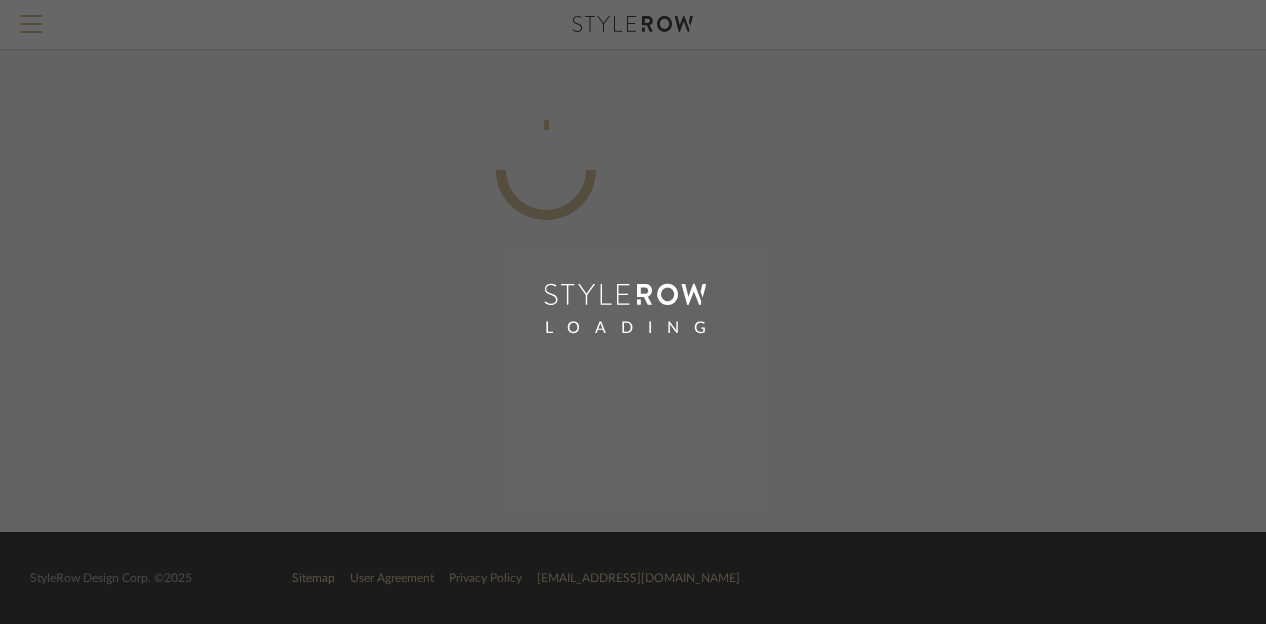 scroll, scrollTop: 0, scrollLeft: 160, axis: horizontal 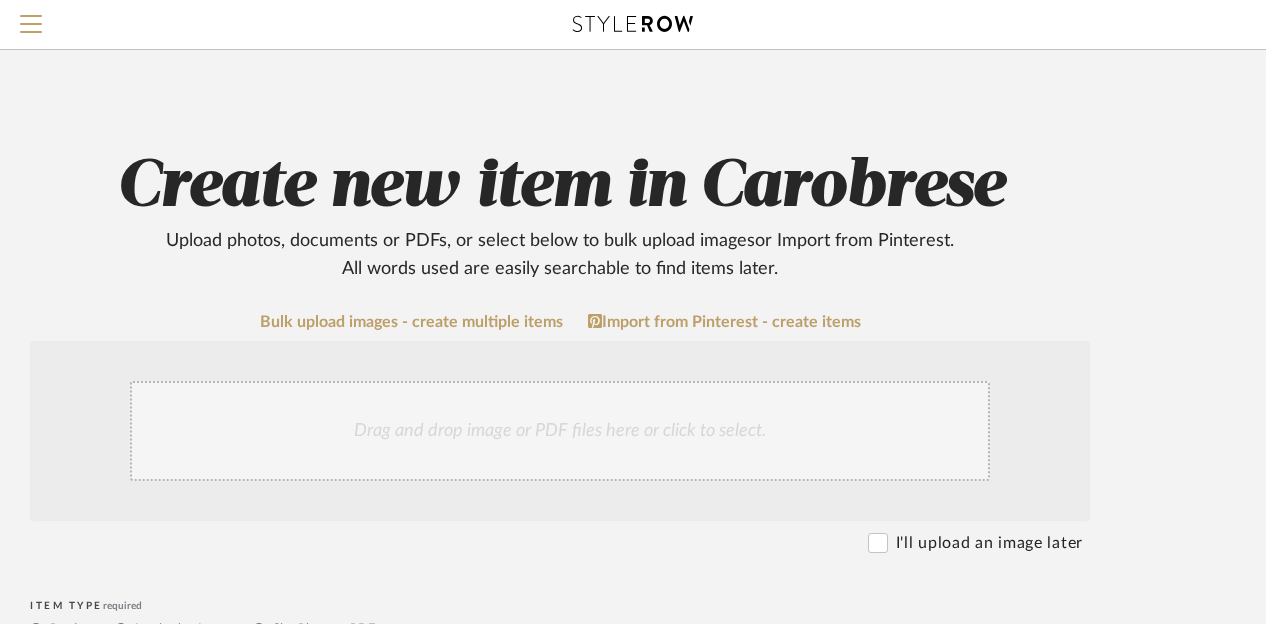click on "Create new item in Carobrese   Upload photos, documents or PDFs, or select below to bulk upload images  or Import from Pinterest .  All words used are easily searchable to find items later.  Bulk upload images - create multiple items  Import from Pinterest - create items Drag and drop image or PDF files here or click to select. I'll upload an image later  Item Type  required Product Inspiration Image  Site Photo or PDF   Upload JPG/PNG images or PDF drawings to create an item with maximum functionality in a Project. By default all items are added to Library.   ITEM CATEGORY  required (Searchable in Project & Library)  PRODUCT TYPE  Item name  required  Brand / Vendor   Lead Time  Weeks In Stock  Estimated Min   Estimated Max   Price   Price Type  DNET Retail  URL   Tags   Description   Dimensions   Product Specifications   Notes   Save To  Projects Carobrese ROOM QTY  Products for Consideration   Foyer / Entry   Primary Bedroom   Kitchen   Half/Guest Bathroom   Living Room  1  Primary Bathroom   BTB  D1" 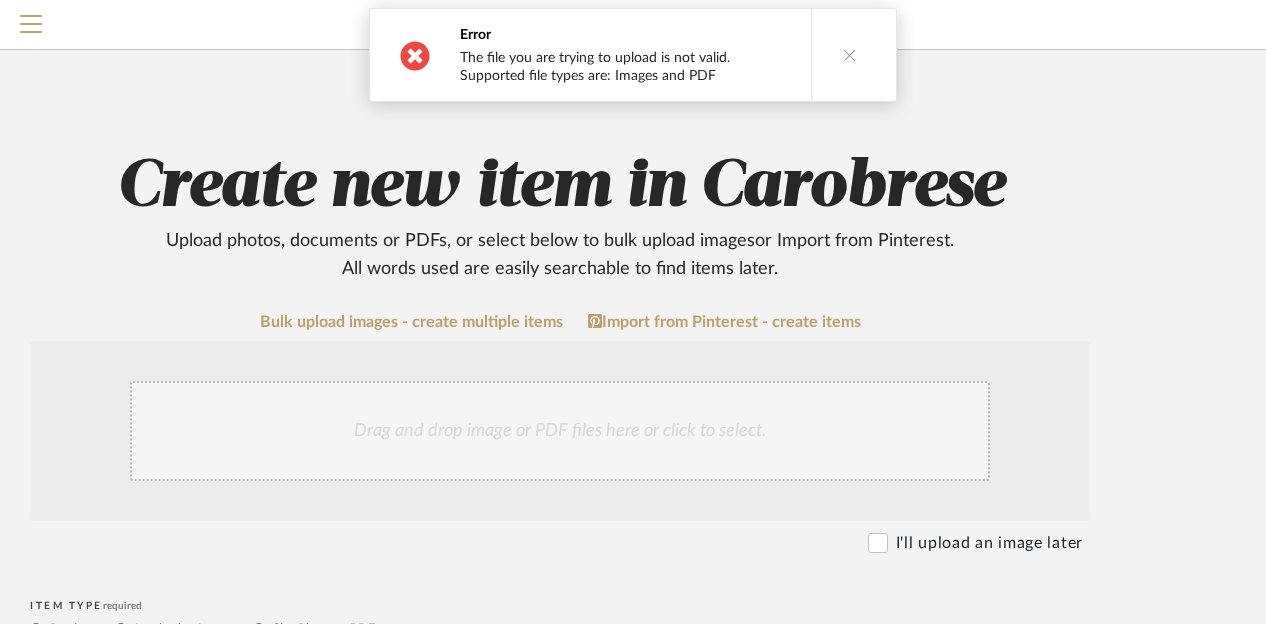 click at bounding box center (849, 55) 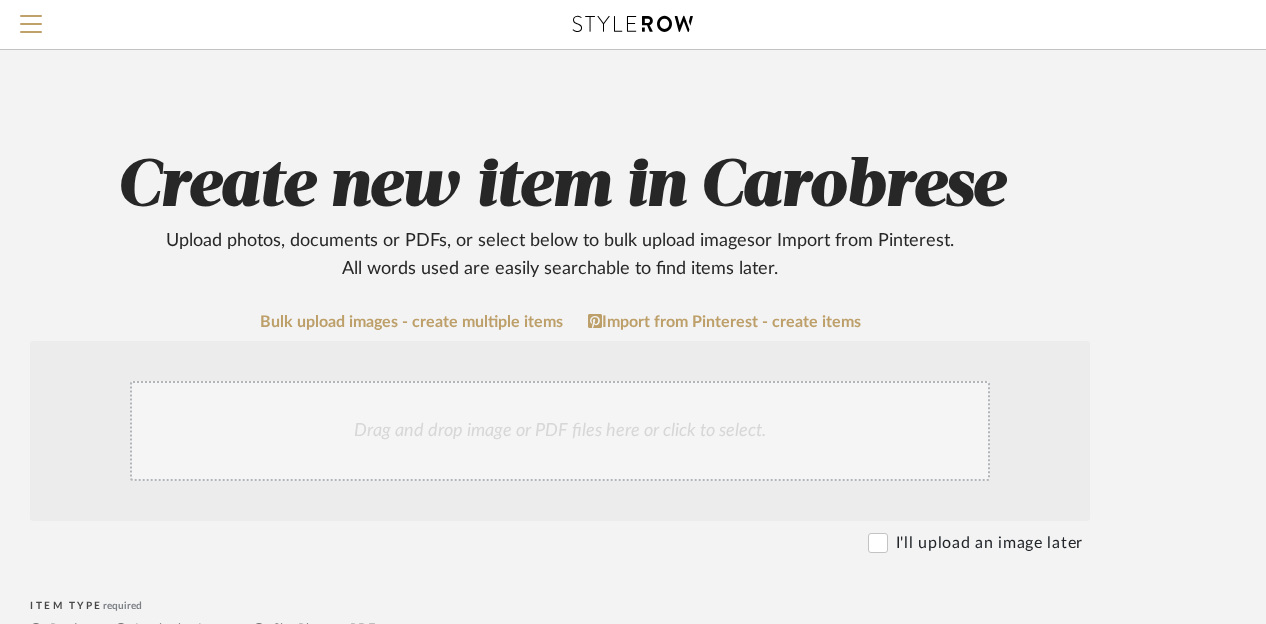 click on "I'll upload an image later" 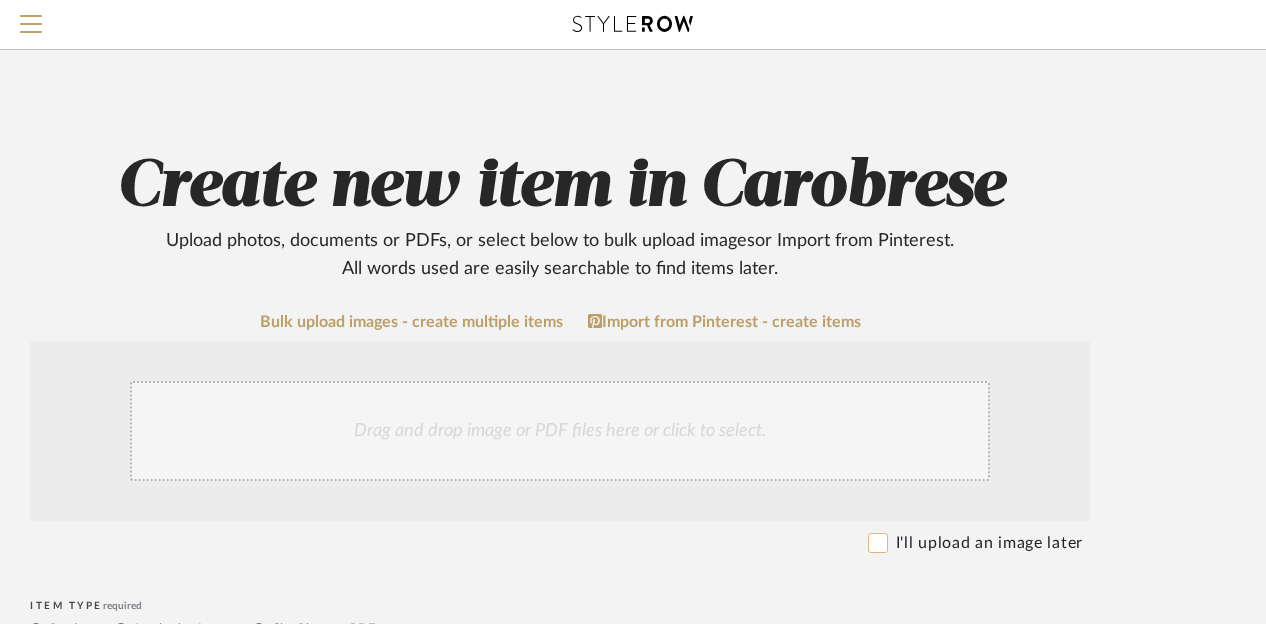 click on "I'll upload an image later" at bounding box center [878, 543] 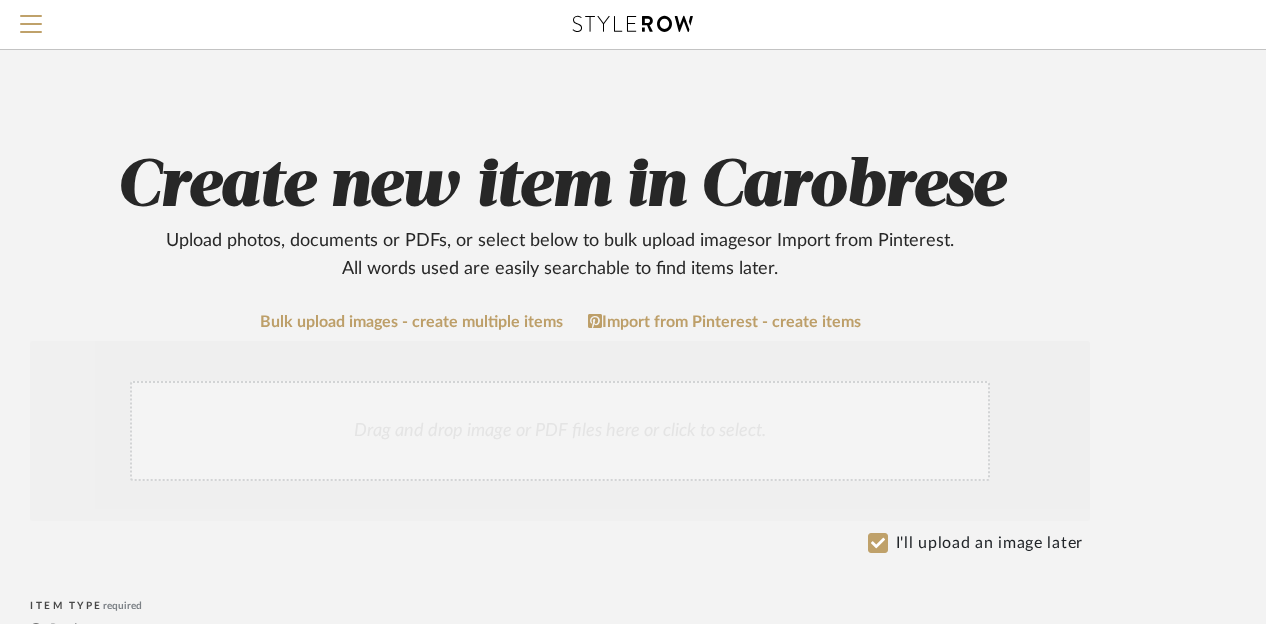 click on "Bulk upload images - create multiple items  Import from Pinterest - create items Drag and drop image or PDF files here or click to select. I'll upload an image later  Item Type  required Product  Upload JPG/PNG images or PDF drawings to create an item with maximum functionality in a Project. By default all items are added to Library.   ITEM CATEGORY  required (Searchable in Project & Library)  PRODUCT TYPE  Item name  required  Brand / Vendor   Lead Time  Weeks In Stock  Estimated Min   Estimated Max   Price   Price Type  DNET Retail  URL   Tags   Description   Dimensions   Product Specifications   Notes   Save To  Projects Carobrese ROOM QTY  Products for Consideration   Foyer / Entry   Primary Bedroom   Kitchen   Half/Guest Bathroom   Living Room  1  Primary Bathroom   Guest Bedroom off the Kitchen   Jack and [PERSON_NAME] Bathroom   Guest Bedroom off the Living Room   Laundry Room   Pool Deck & Outdoor Kitchen   Rooftop Terrace   BTB   Exterior   Entire Project  Casa Brisa Refresh [PERSON_NAME] Outrigger "The Palms" D1" 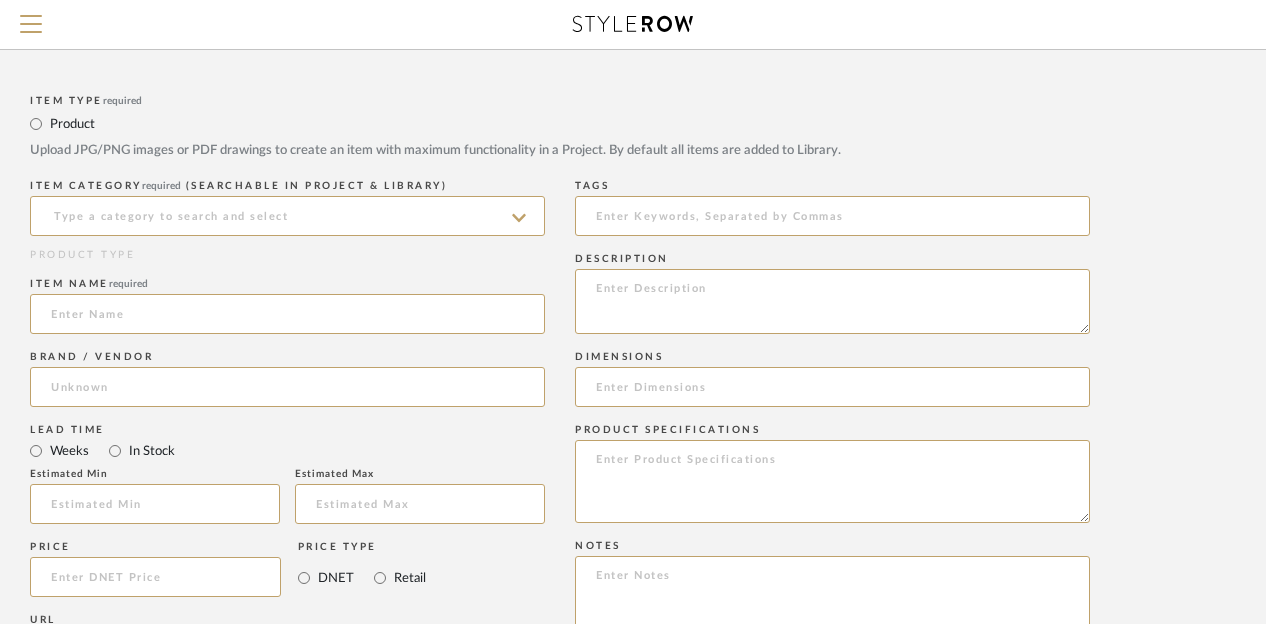 scroll, scrollTop: 600, scrollLeft: 160, axis: both 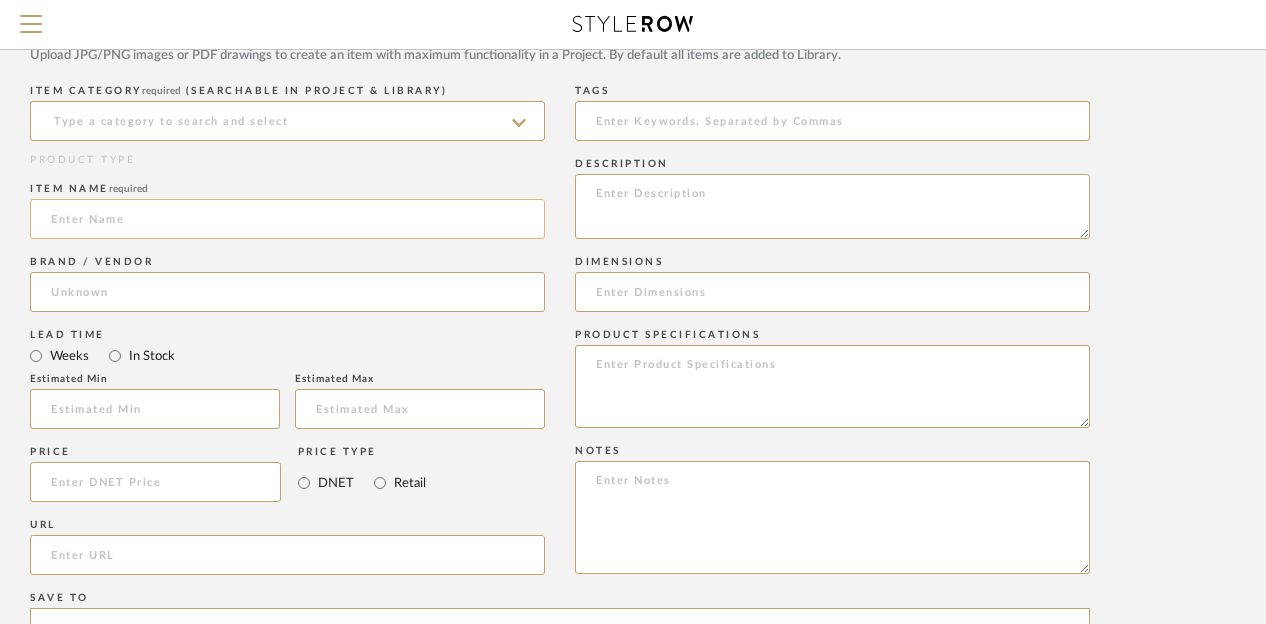 click 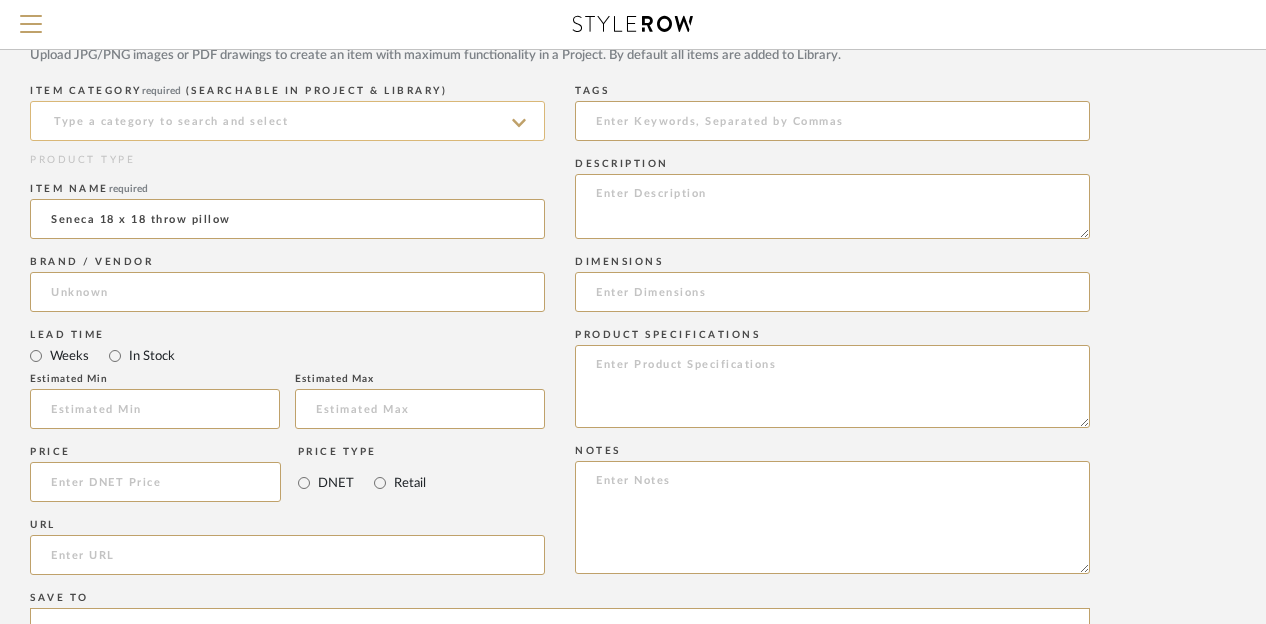 type on "Seneca 18 x 18 throw pillow" 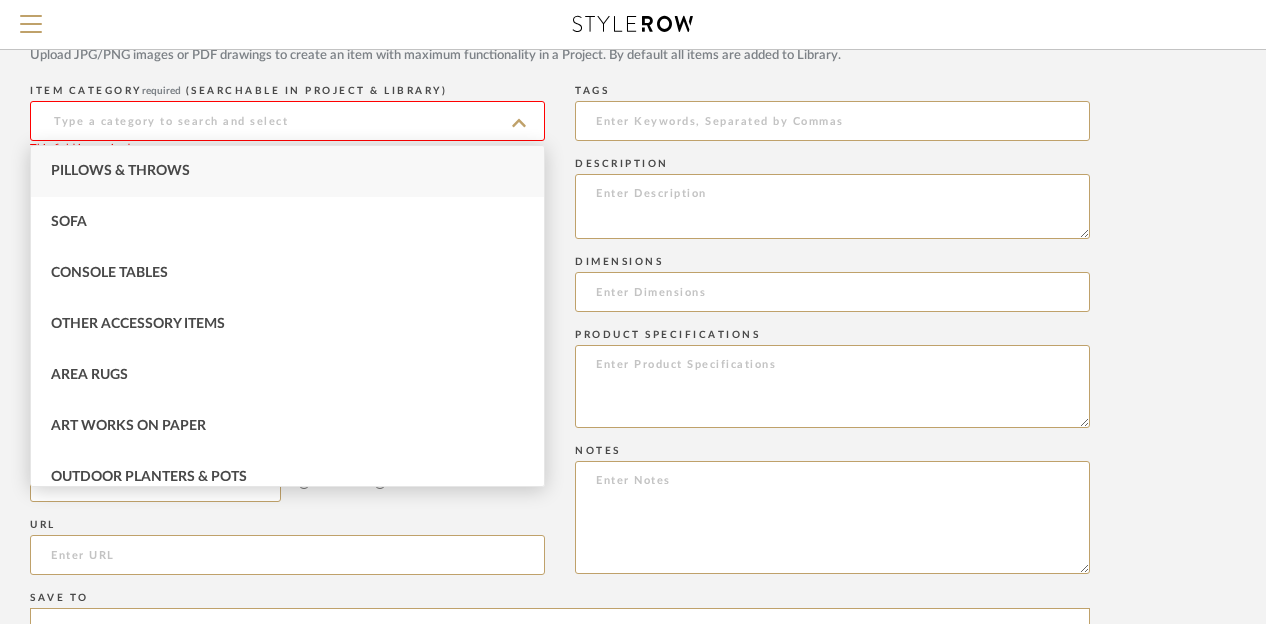 click on "Pillows & Throws" at bounding box center [120, 171] 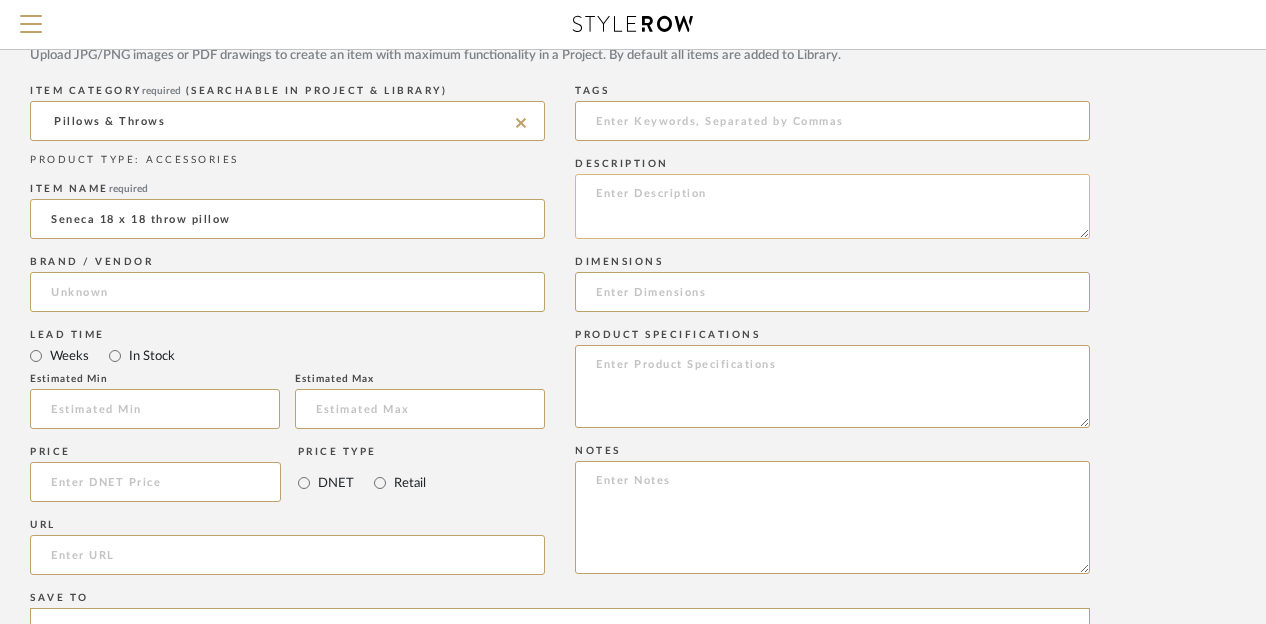 click 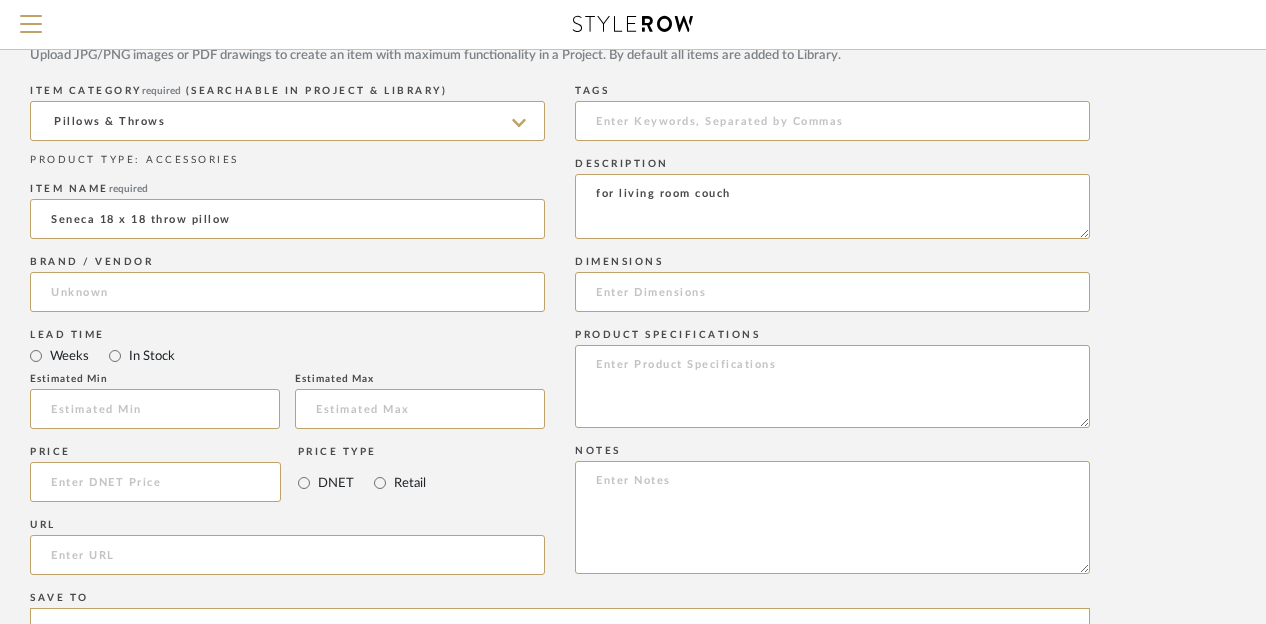 type on "for living room couch" 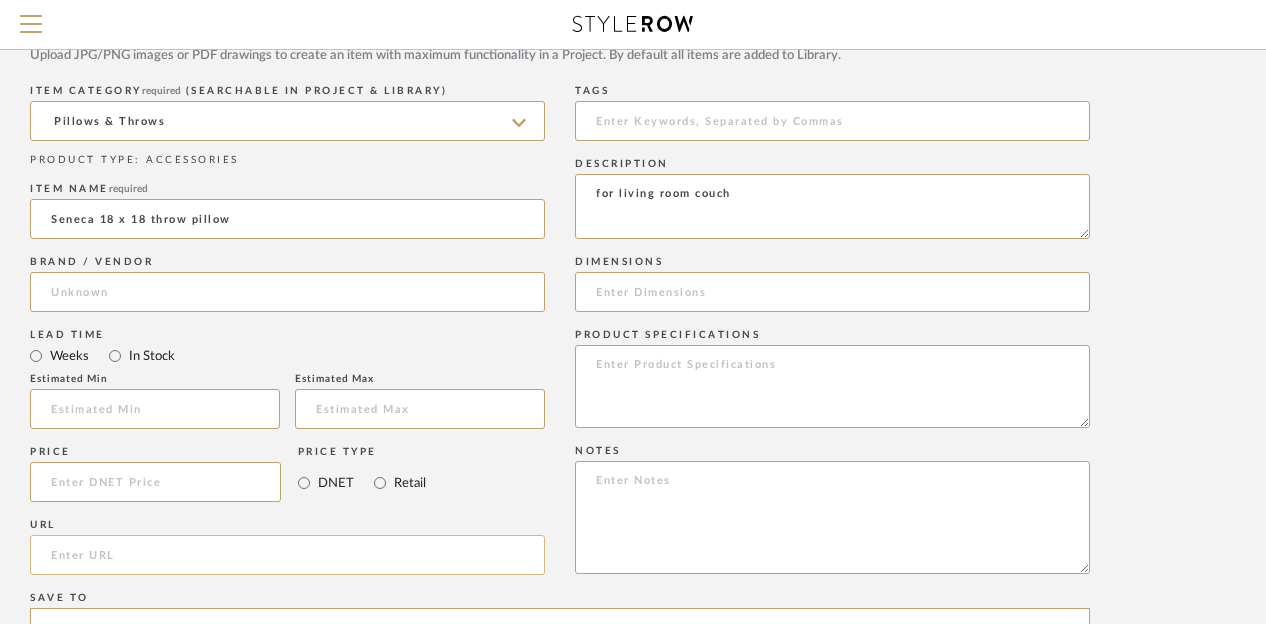 click 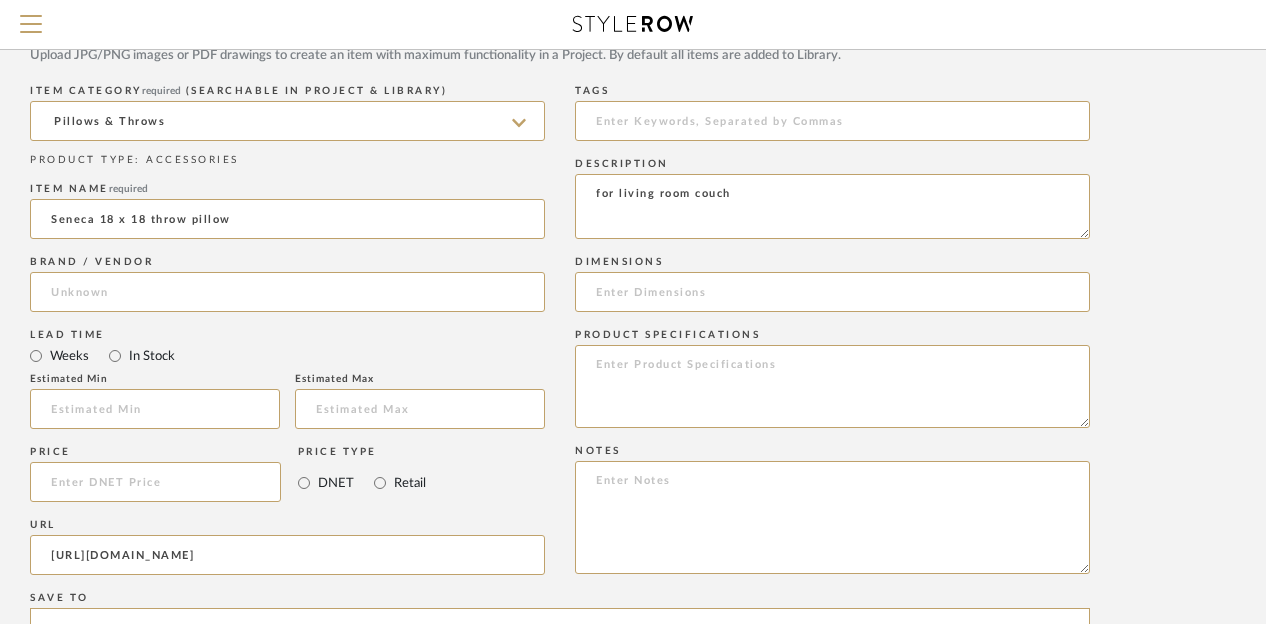type on "[URL][DOMAIN_NAME]" 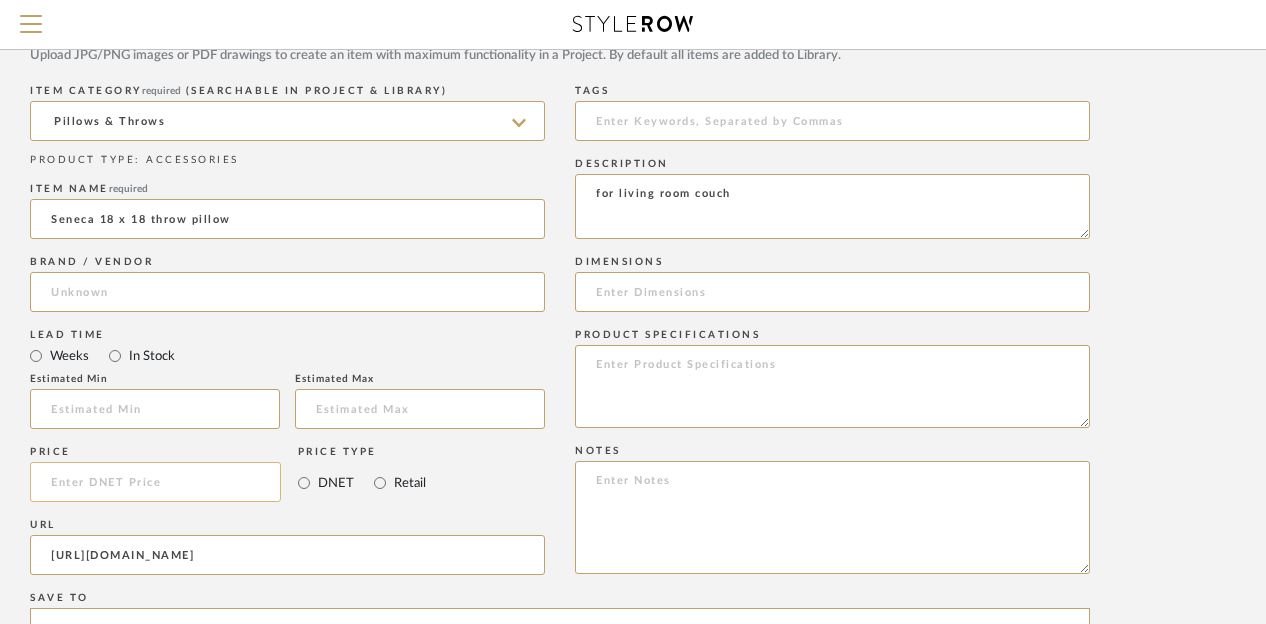 click 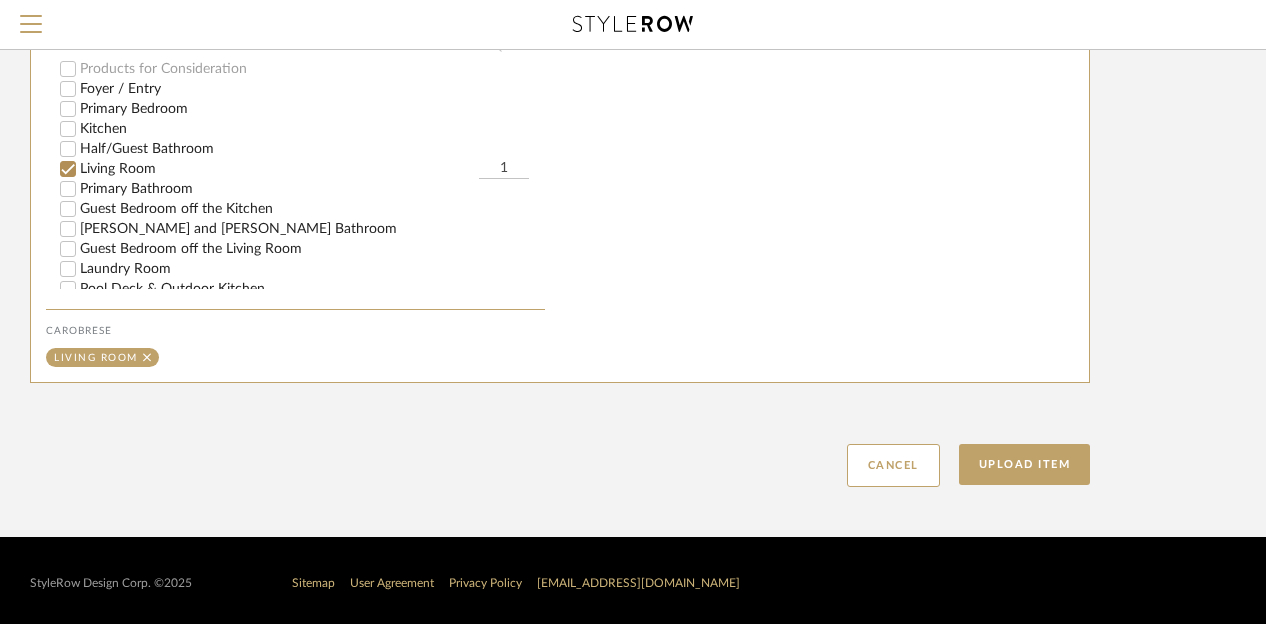scroll, scrollTop: 1280, scrollLeft: 160, axis: both 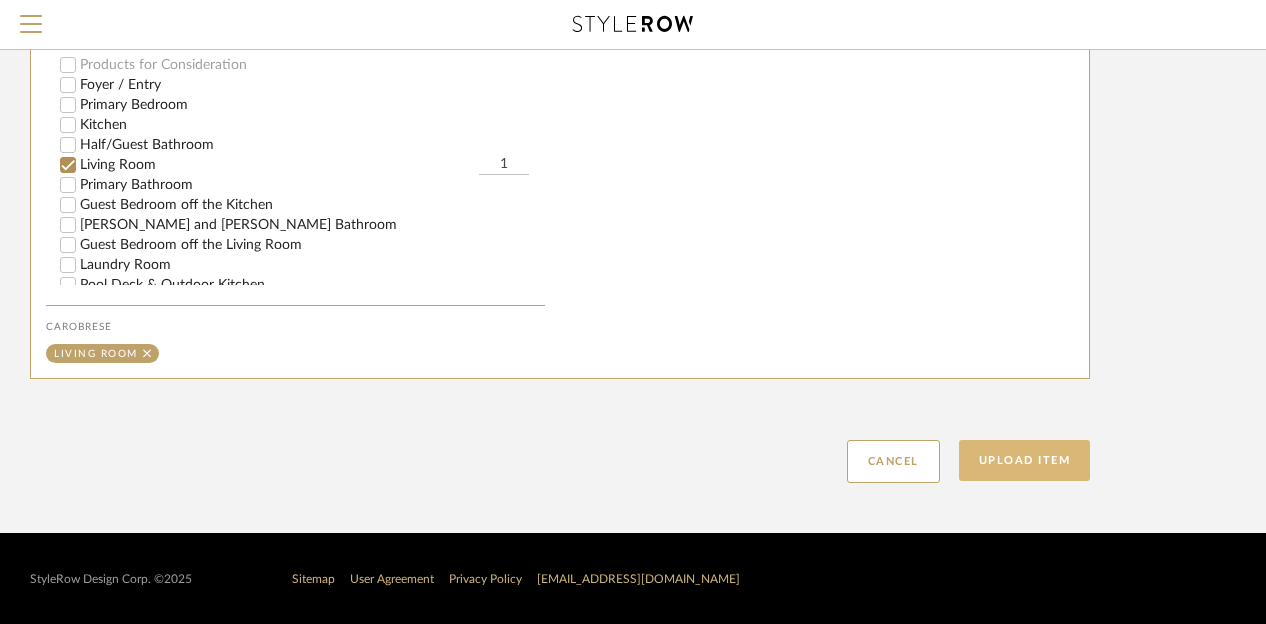 type on "$48.00" 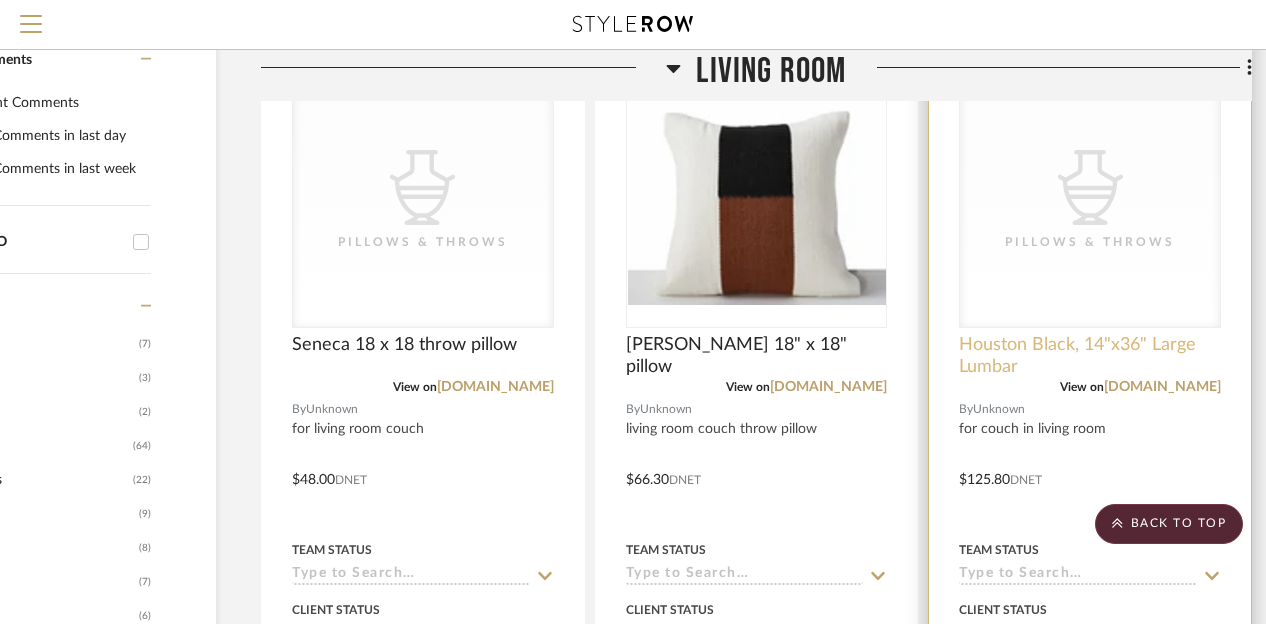 scroll, scrollTop: 680, scrollLeft: 160, axis: both 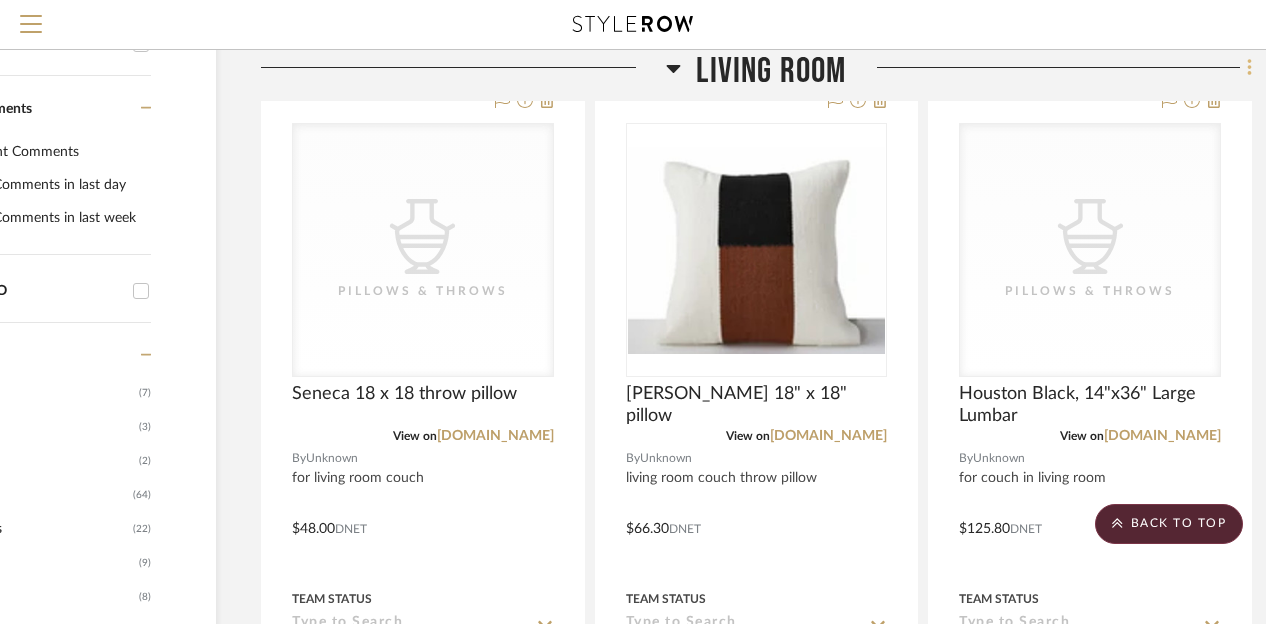 click 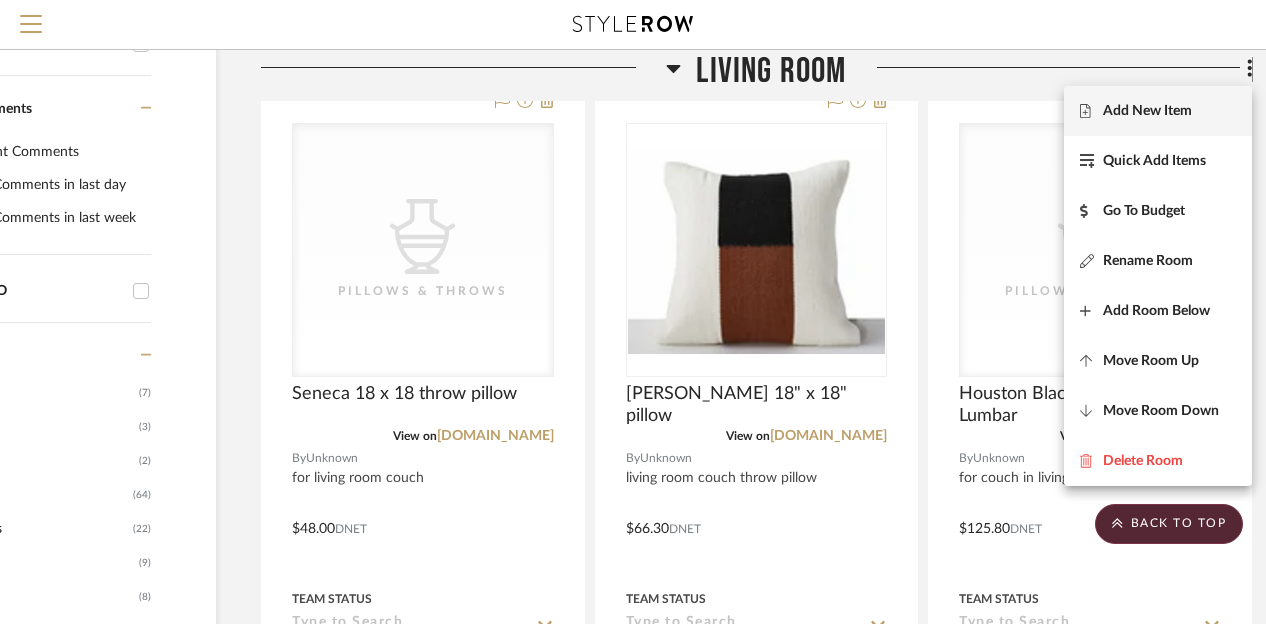 click on "Add New Item" at bounding box center (1147, 111) 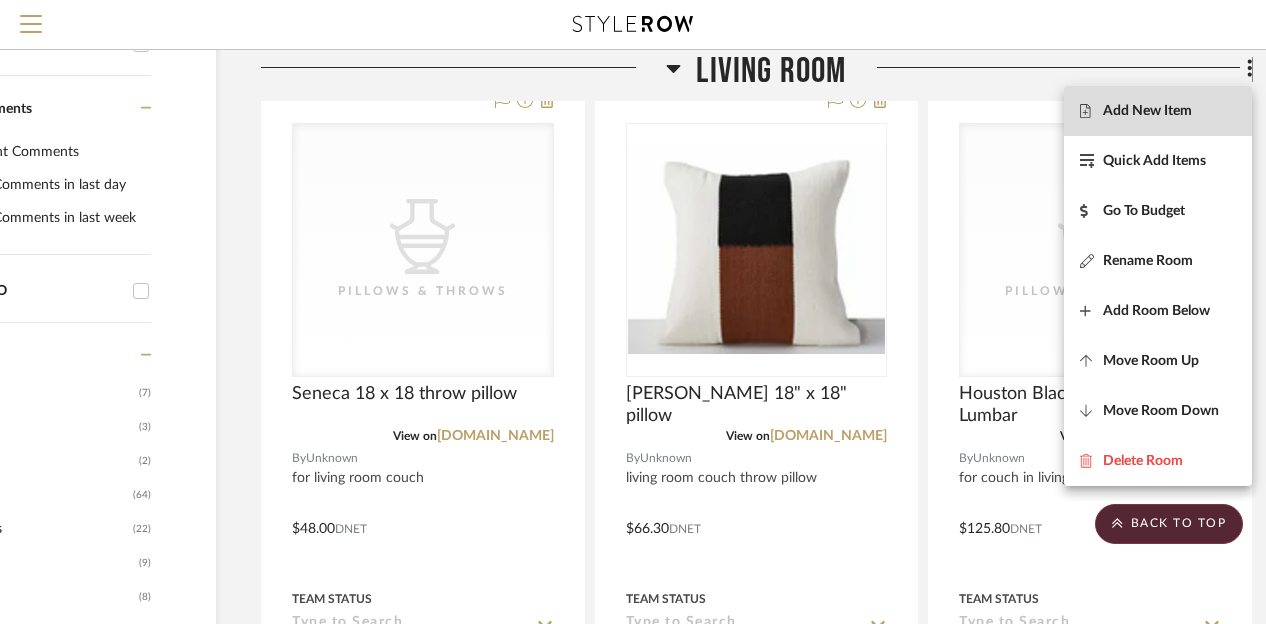 scroll, scrollTop: 0, scrollLeft: 160, axis: horizontal 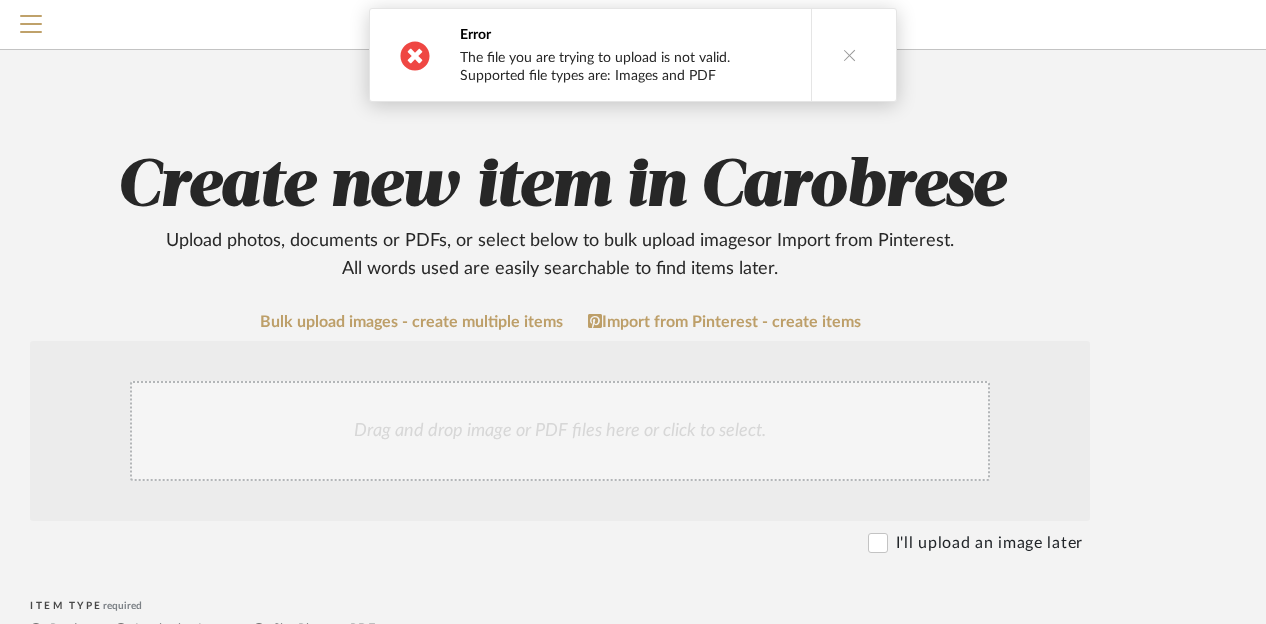 click at bounding box center (850, 55) 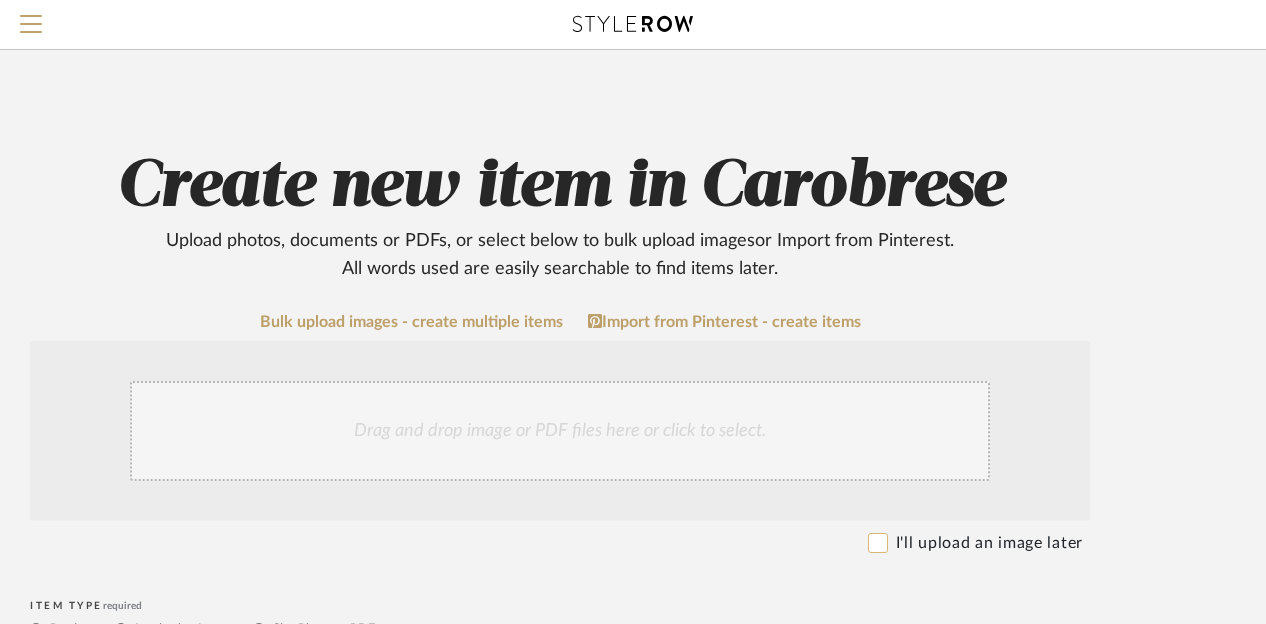 click on "I'll upload an image later" at bounding box center [878, 543] 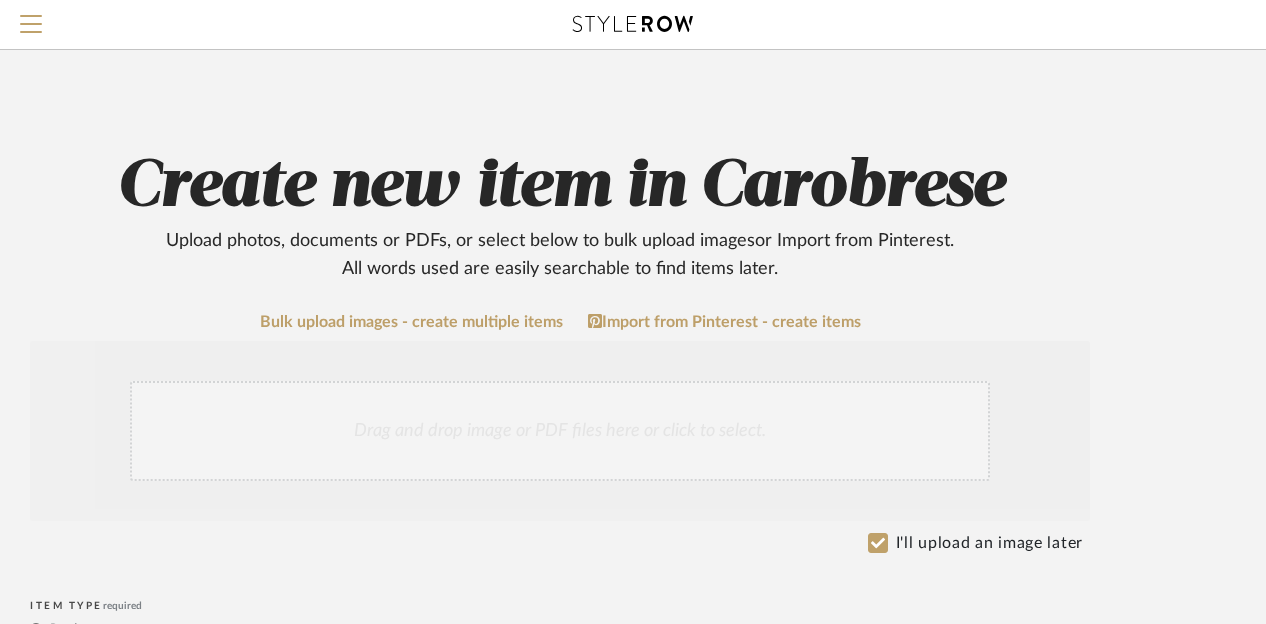 click on "Create new item in Carobrese   Upload photos, documents or PDFs, or select below to bulk upload images  or Import from Pinterest .  All words used are easily searchable to find items later.  Bulk upload images - create multiple items  Import from Pinterest - create items Drag and drop image or PDF files here or click to select. I'll upload an image later  Item Type  required Product  Upload JPG/PNG images or PDF drawings to create an item with maximum functionality in a Project. By default all items are added to Library.   ITEM CATEGORY  required (Searchable in Project & Library)  PRODUCT TYPE  Item name  required  Brand / Vendor   Lead Time  Weeks In Stock  Estimated Min   Estimated Max   Price   Price Type  DNET Retail  URL   Tags   Description   Dimensions   Product Specifications   Notes   Save To  Projects Carobrese ROOM QTY  Products for Consideration   Foyer / Entry   Primary Bedroom   Kitchen   Half/Guest Bathroom   Living Room  1  Primary Bathroom   Guest Bedroom off the Kitchen   Laundry Room  D1" 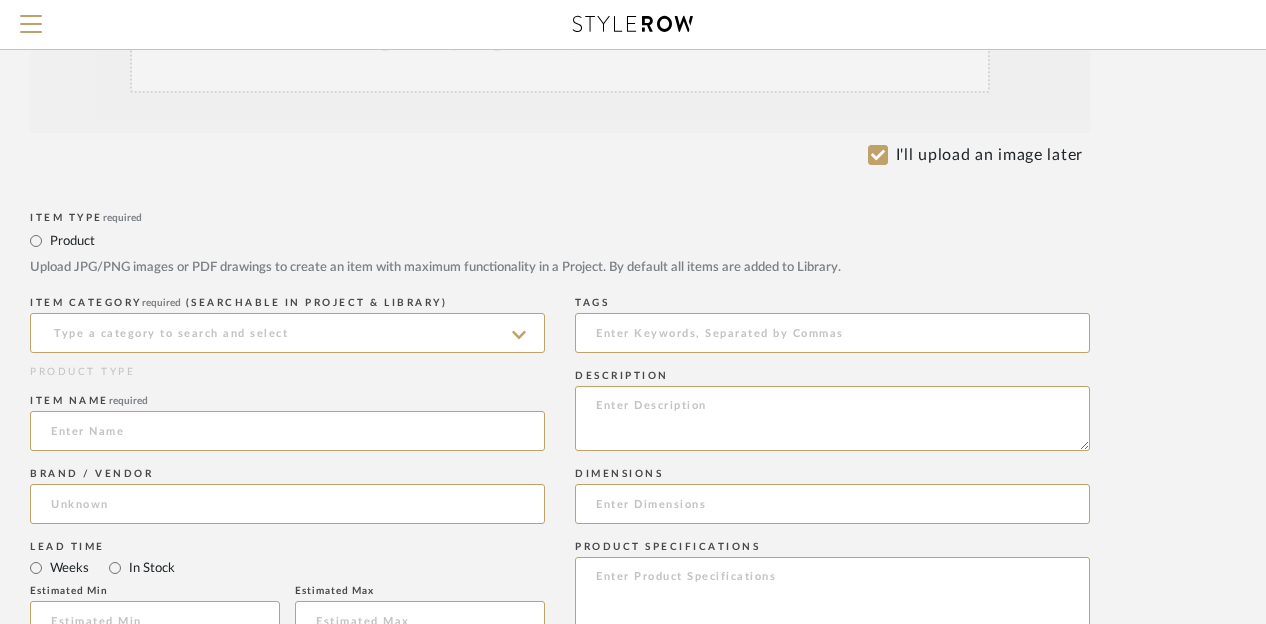 scroll, scrollTop: 400, scrollLeft: 160, axis: both 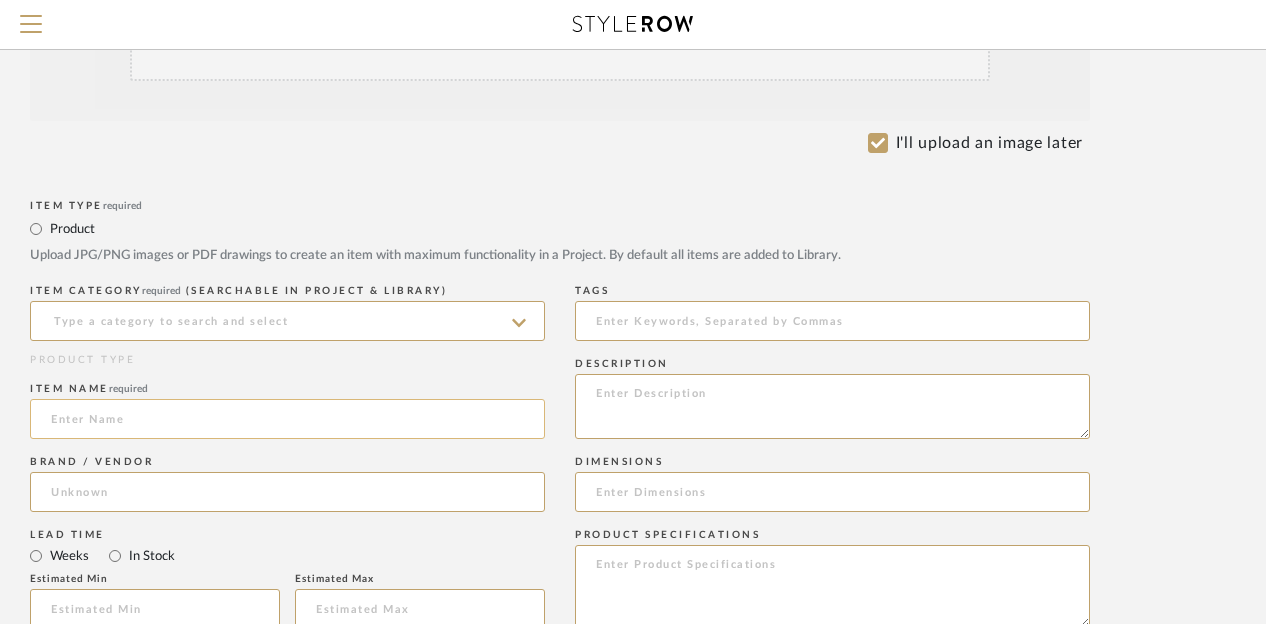 click 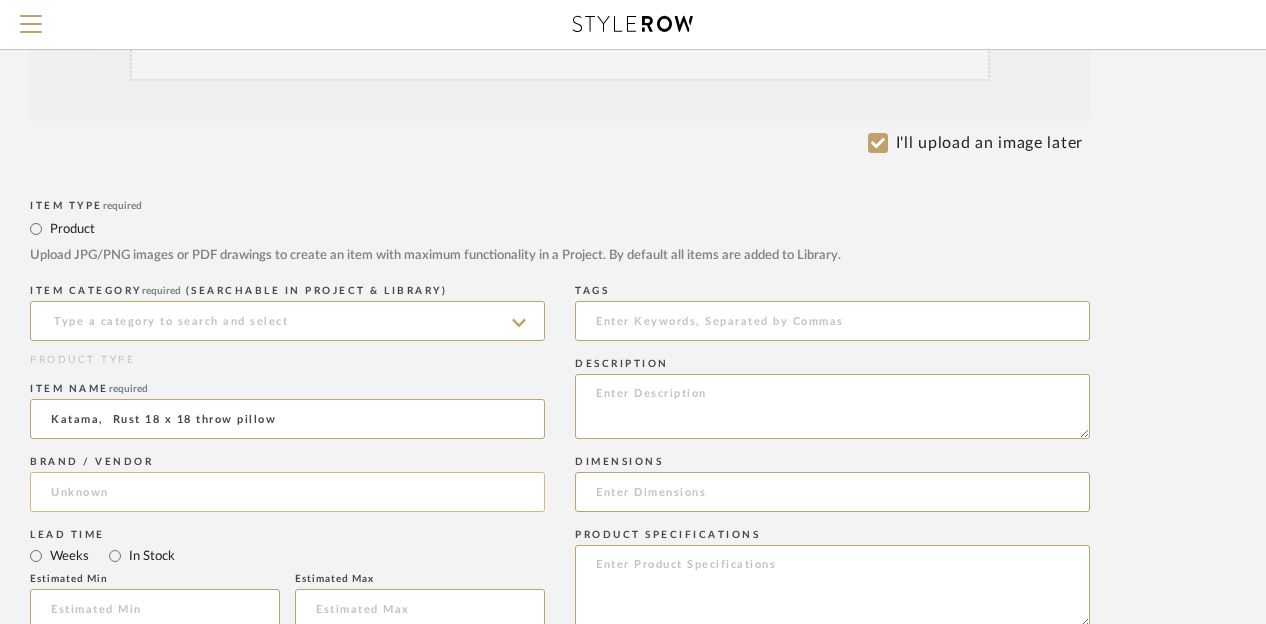 type on "Katama,  Rust 18 x 18 throw pillow" 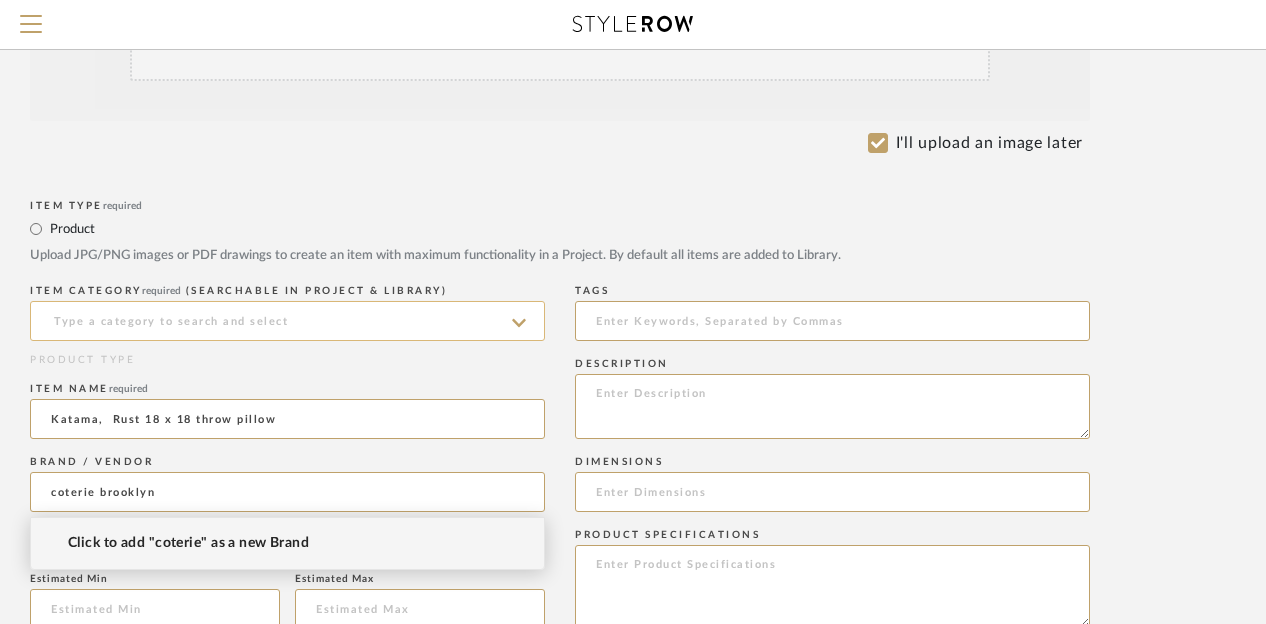 type on "coterie brooklyn" 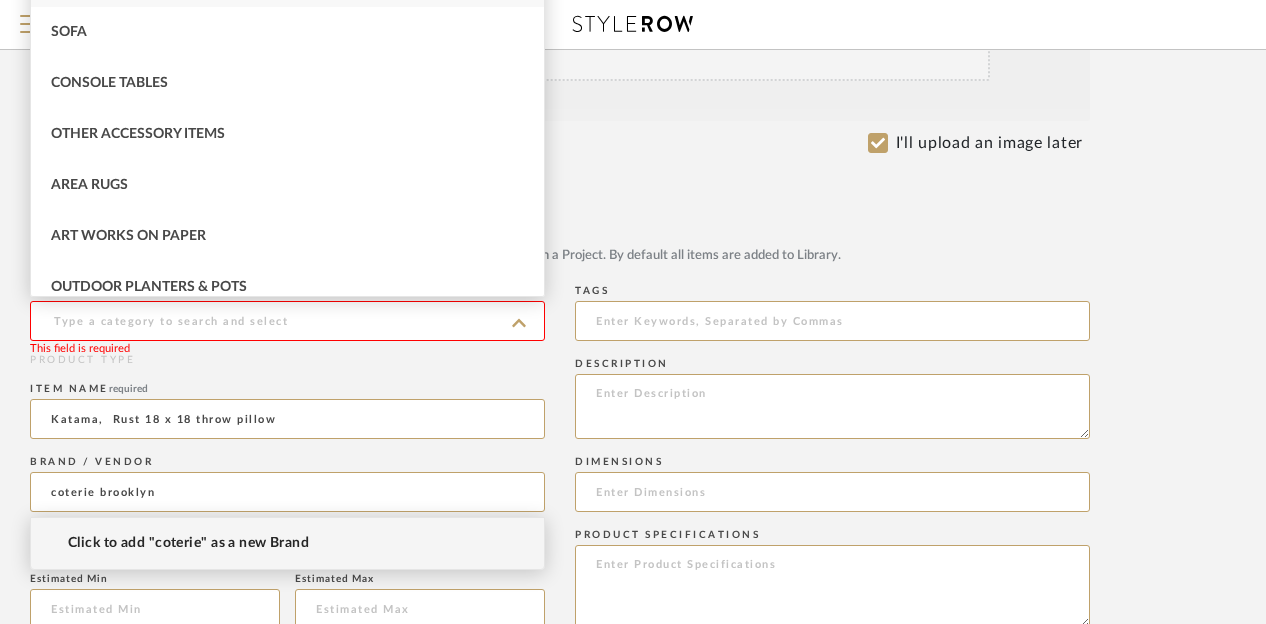 type 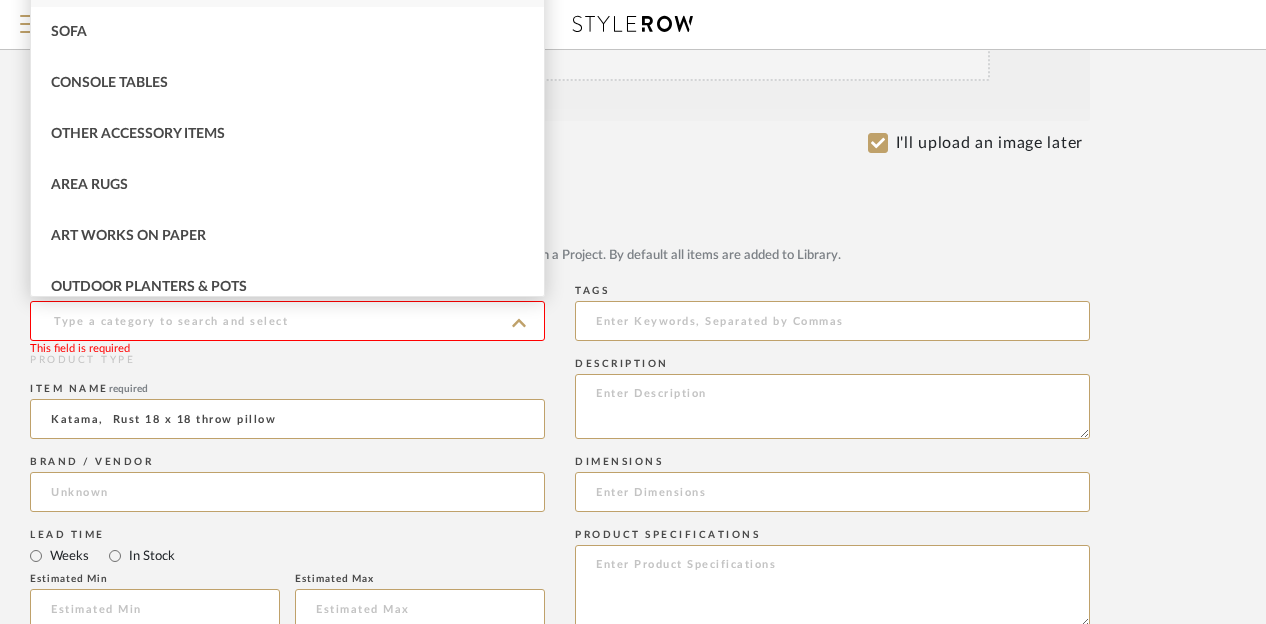 click on "Bulk upload images - create multiple items  Import from Pinterest - create items Drag and drop image or PDF files here or click to select. I'll upload an image later  Item Type  required Product  Upload JPG/PNG images or PDF drawings to create an item with maximum functionality in a Project. By default all items are added to Library.   ITEM CATEGORY  required (Searchable in Project & Library) This field is required  PRODUCT TYPE  Item name  required Katama,  Rust 18 x 18 throw pillow  Brand / Vendor   Lead Time  Weeks In Stock  Estimated Min   Estimated Max   Price   Price Type  DNET Retail  URL   Tags   Description   Dimensions   Product Specifications   Notes   Save To  Projects Carobrese ROOM QTY  Products for Consideration   Foyer / Entry   Primary Bedroom   Kitchen   Half/Guest Bathroom   Living Room  1  Primary Bathroom   Guest Bedroom off the Kitchen   Jack and [PERSON_NAME] Bathroom   Guest Bedroom off the Living Room   Laundry Room   Pool Deck & Outdoor Kitchen   Rooftop Terrace   BTB   Exterior  D1 [PERSON_NAME]" 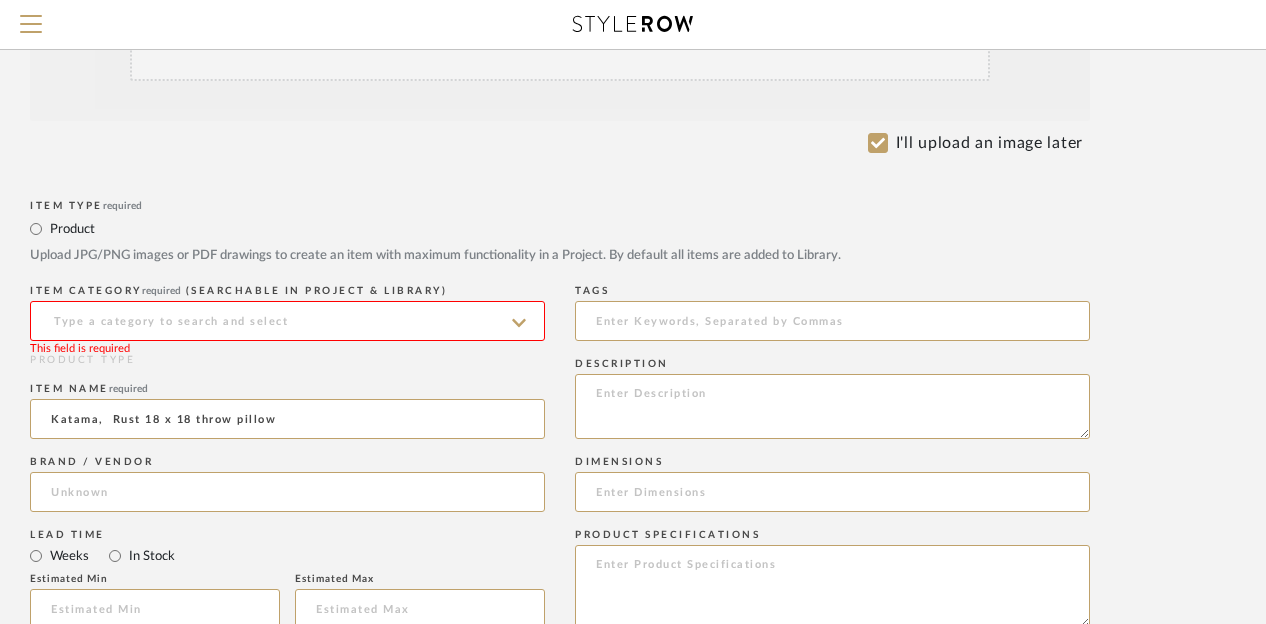click 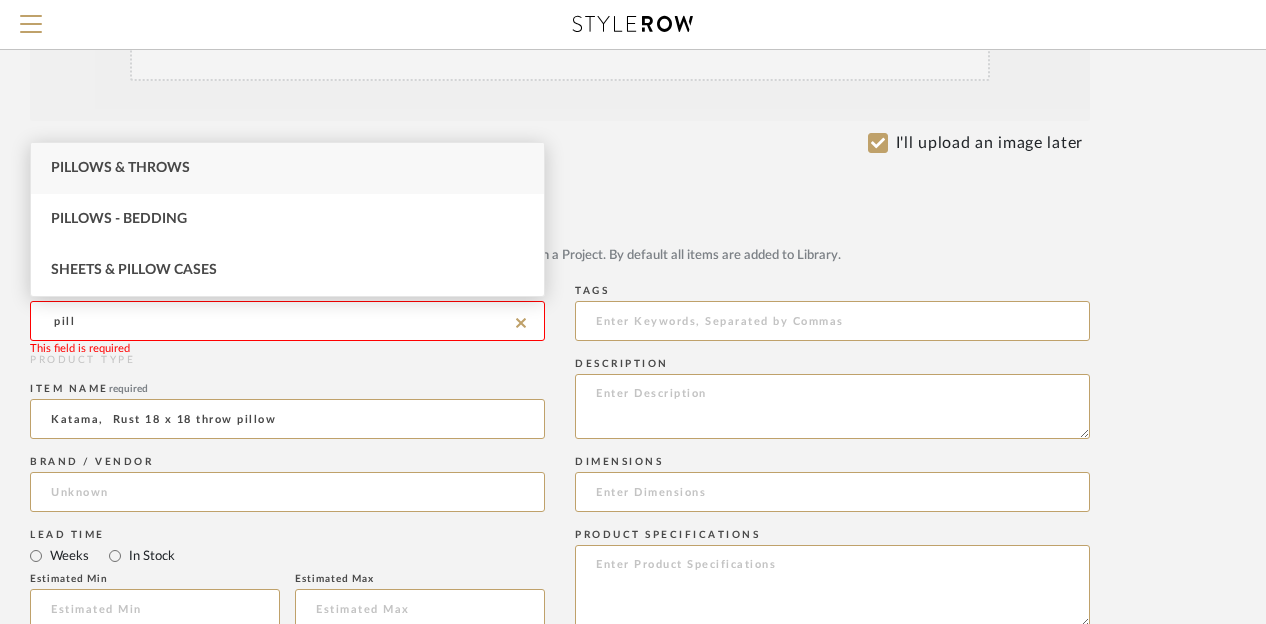 click on "Pillows & Throws" at bounding box center (120, 168) 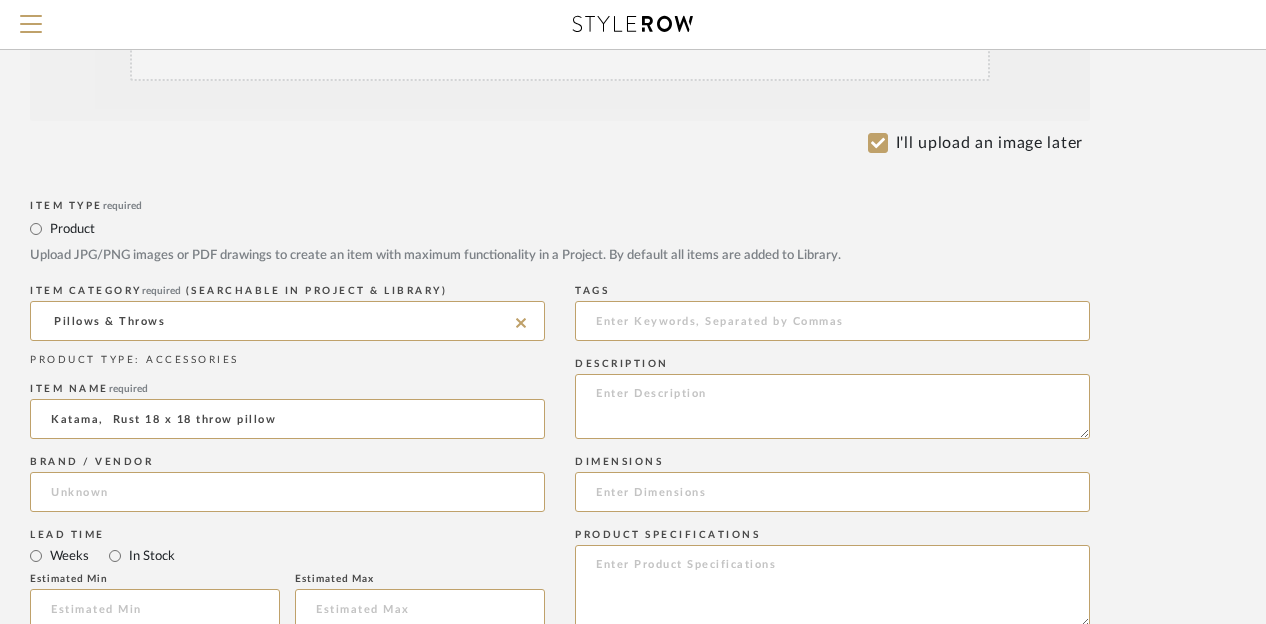 click on "I'll upload an image later" 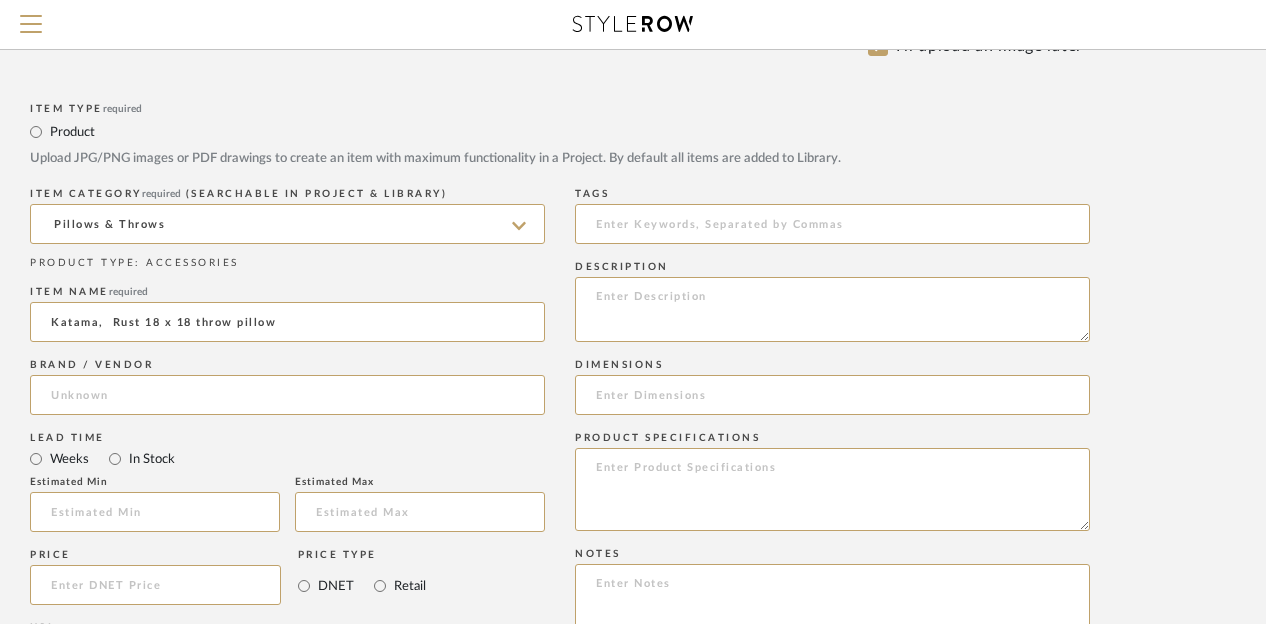 scroll, scrollTop: 760, scrollLeft: 160, axis: both 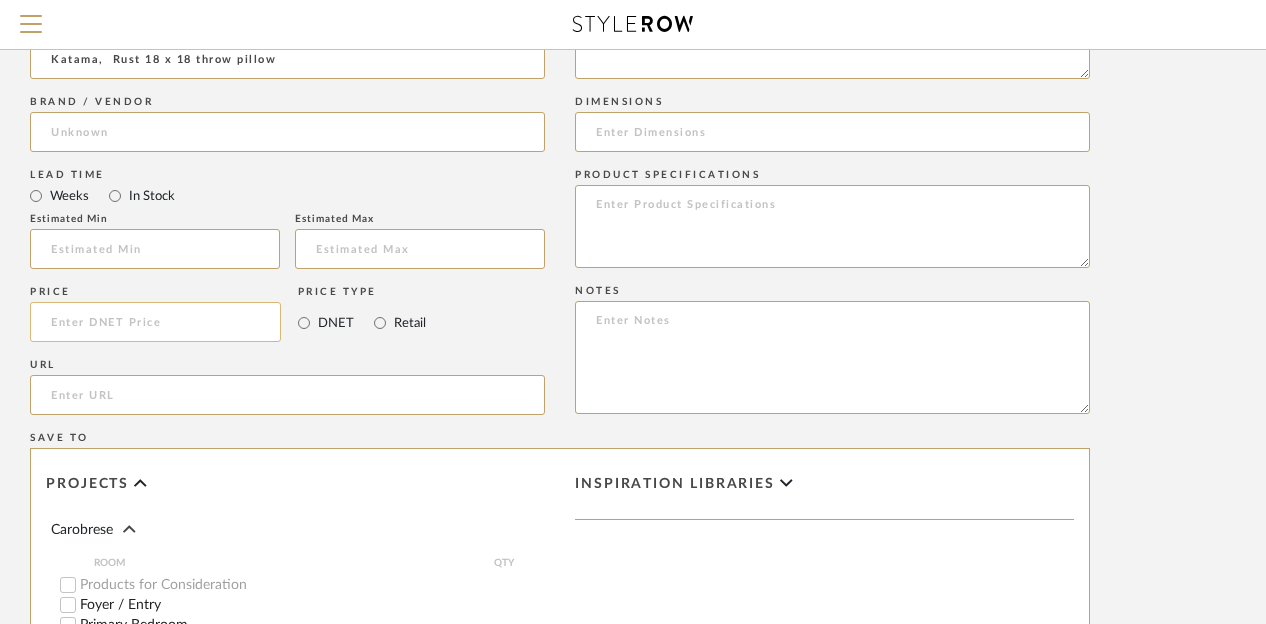 click 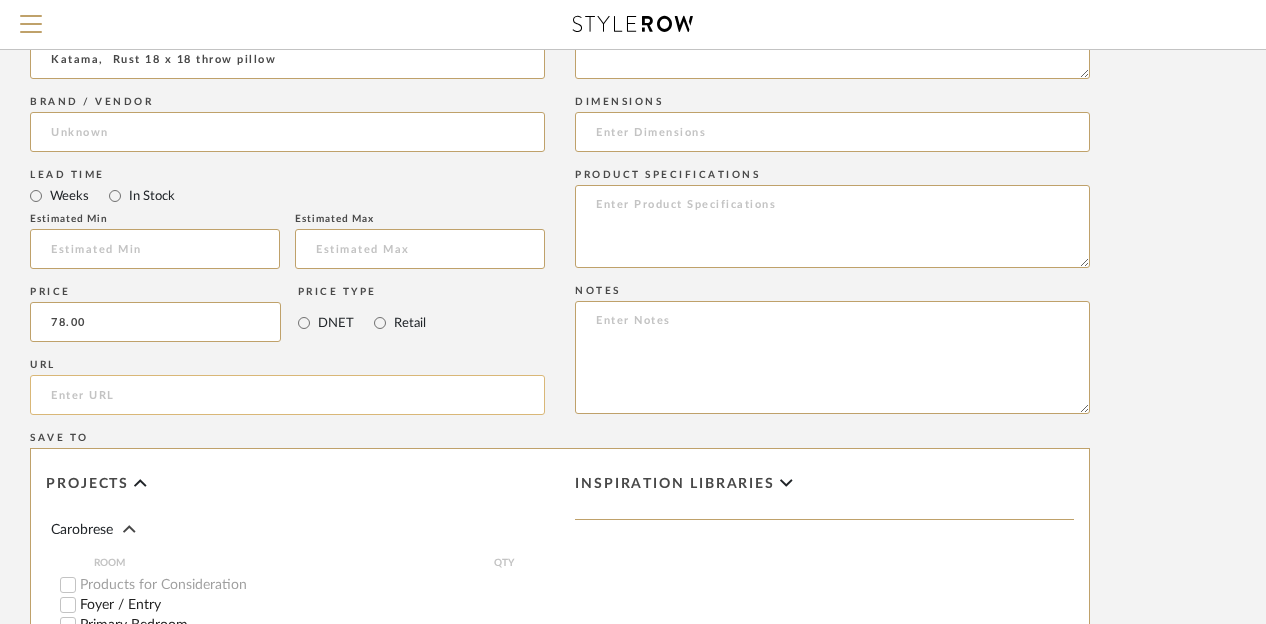 type on "$78.00" 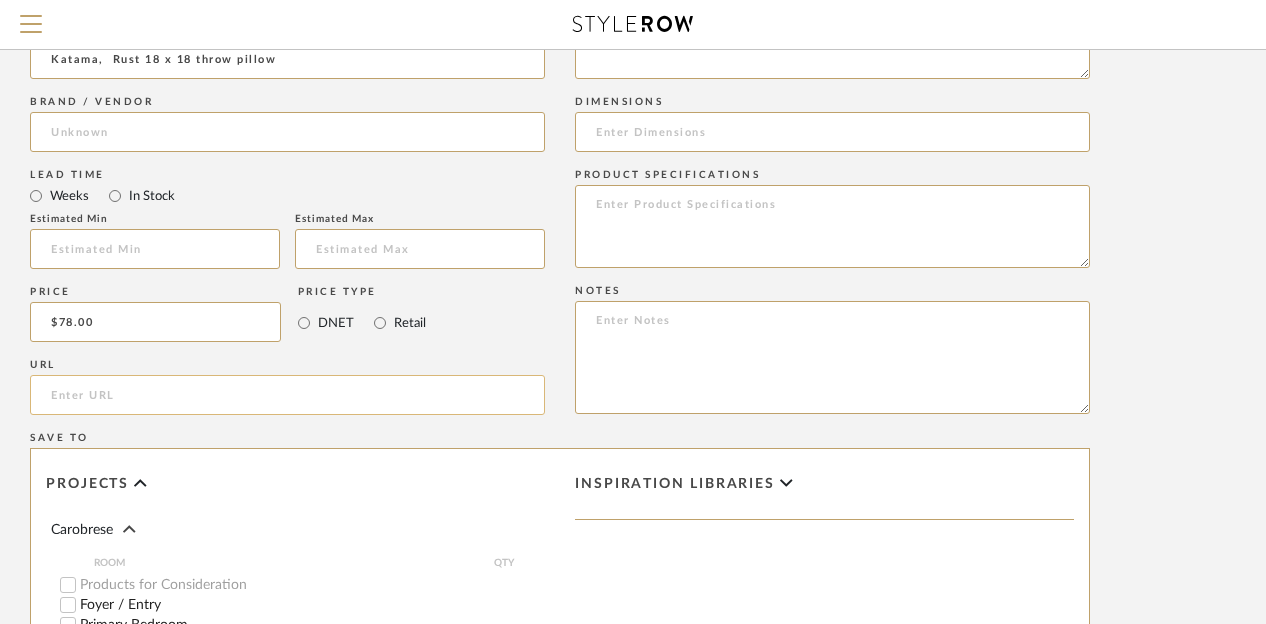 click 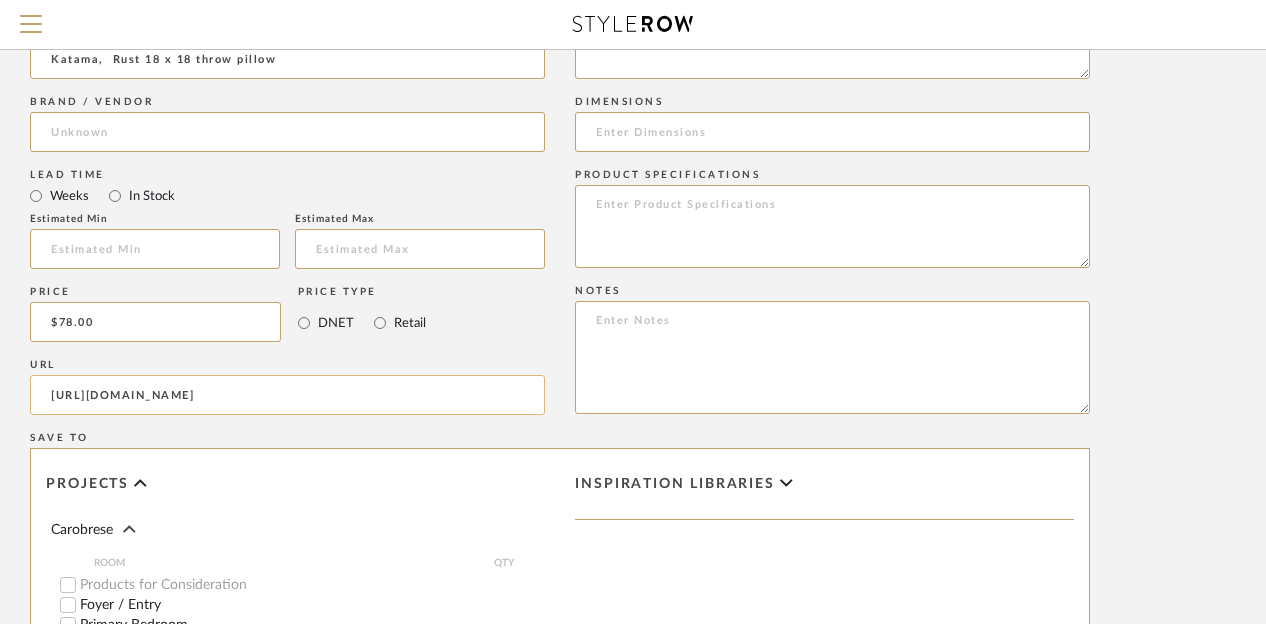 scroll, scrollTop: 0, scrollLeft: 16, axis: horizontal 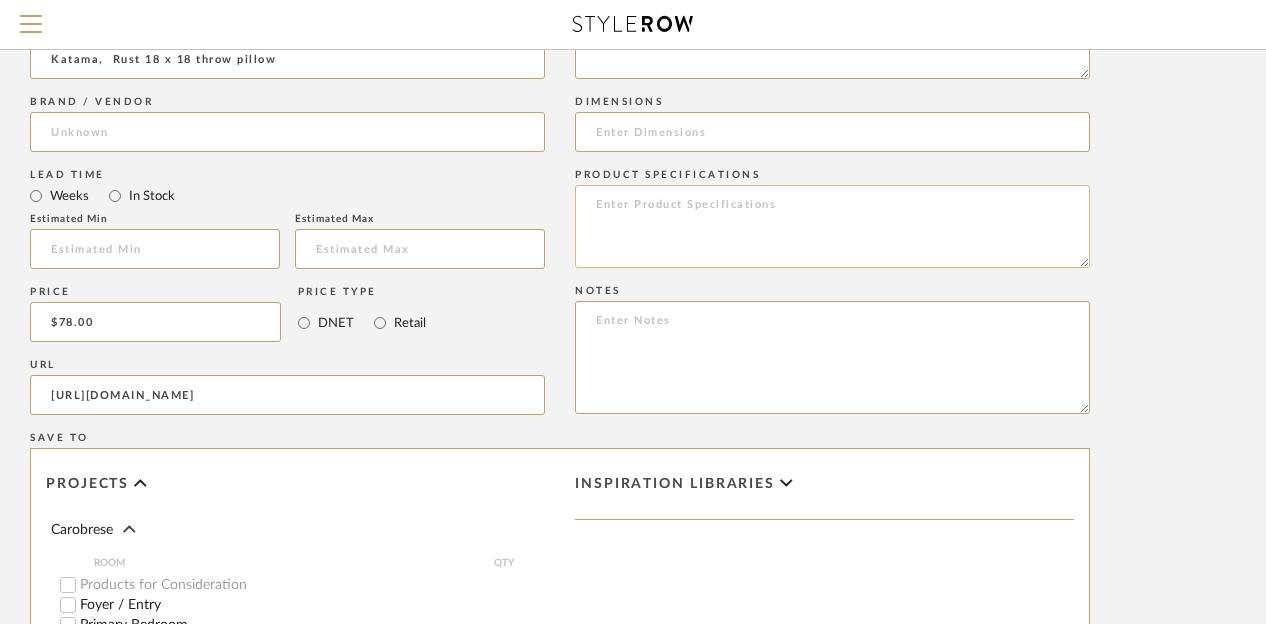 type on "[URL][DOMAIN_NAME]" 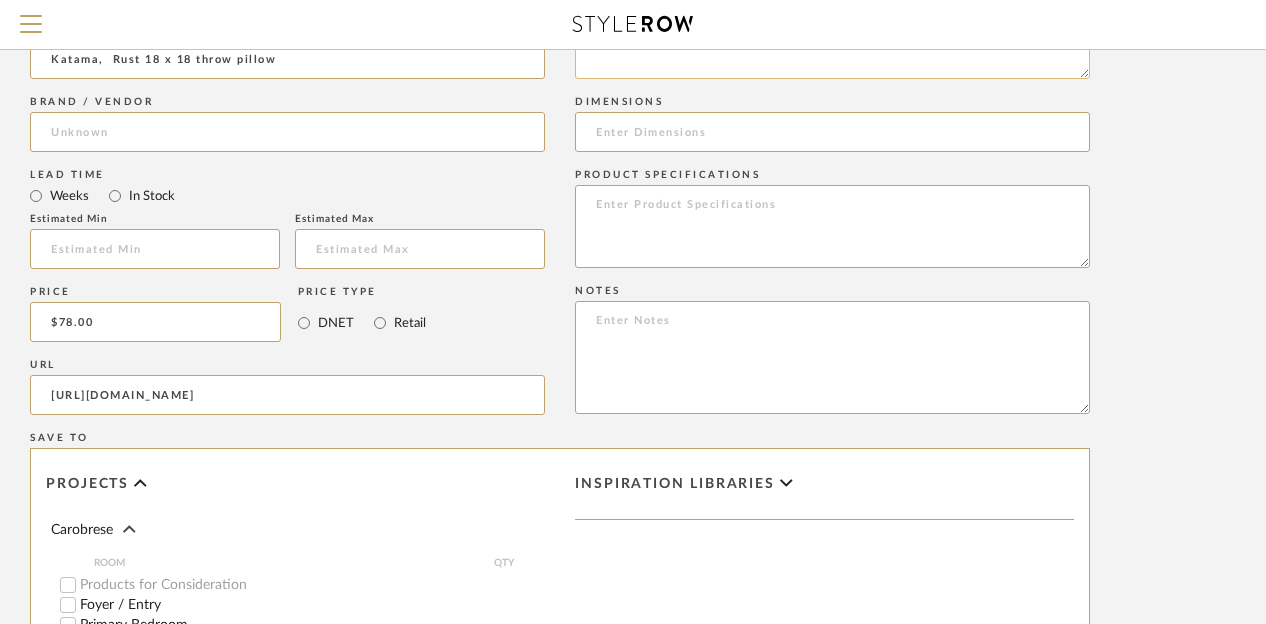 click 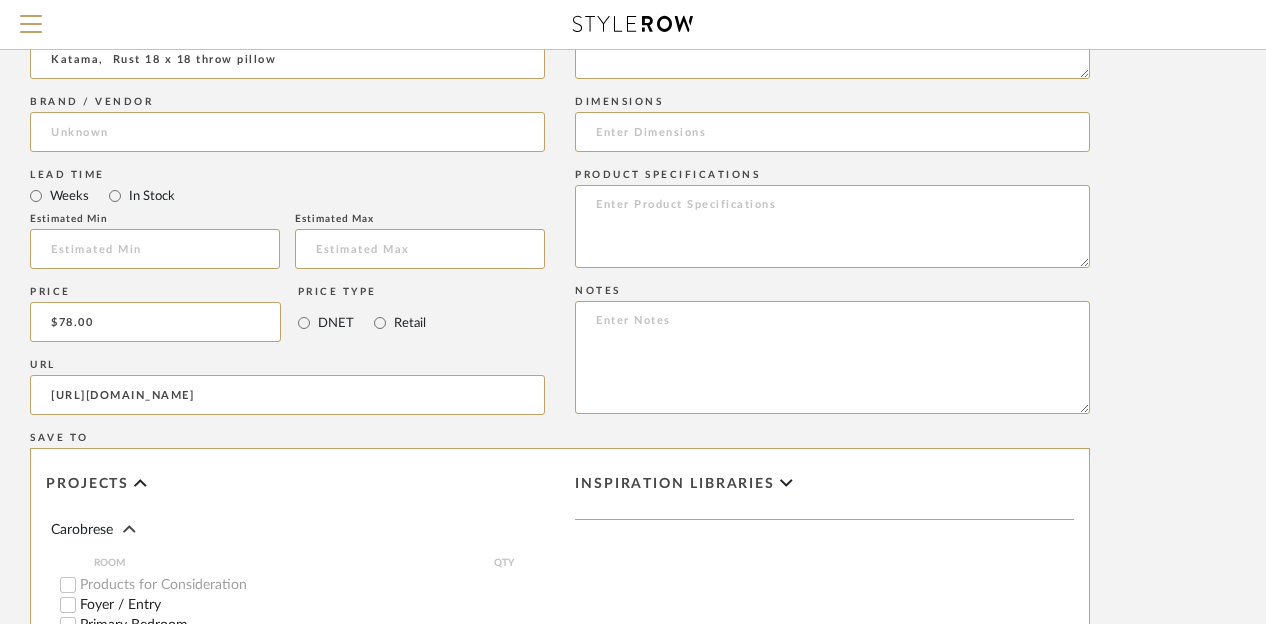 scroll, scrollTop: 470, scrollLeft: 160, axis: both 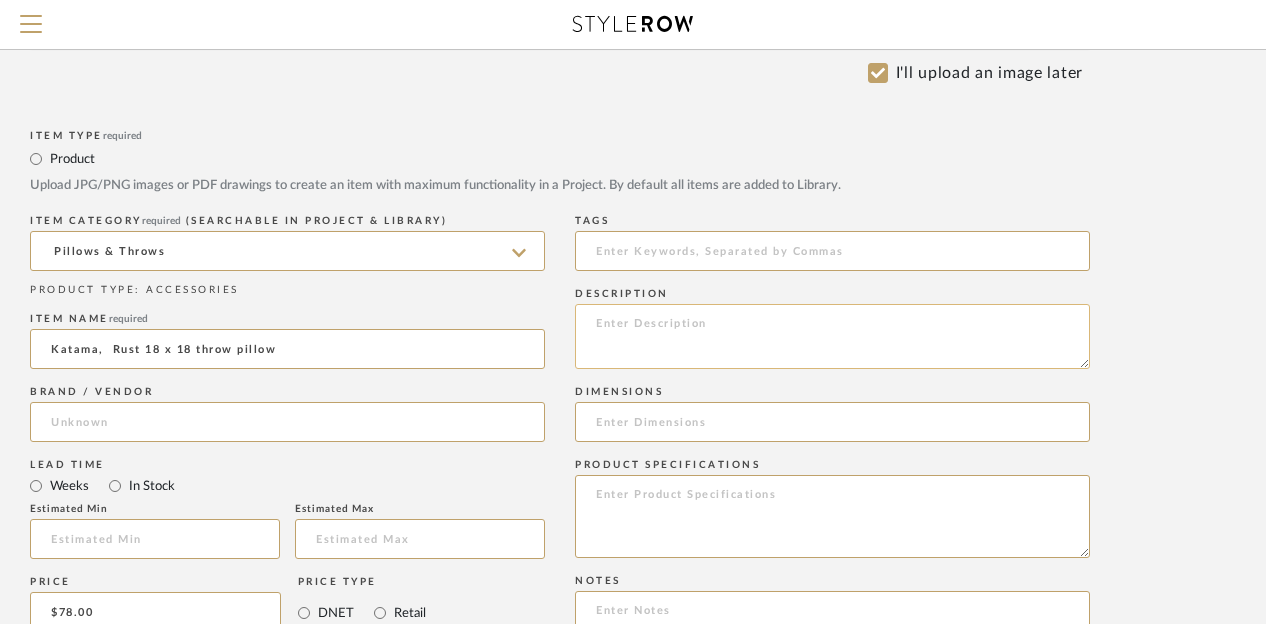click 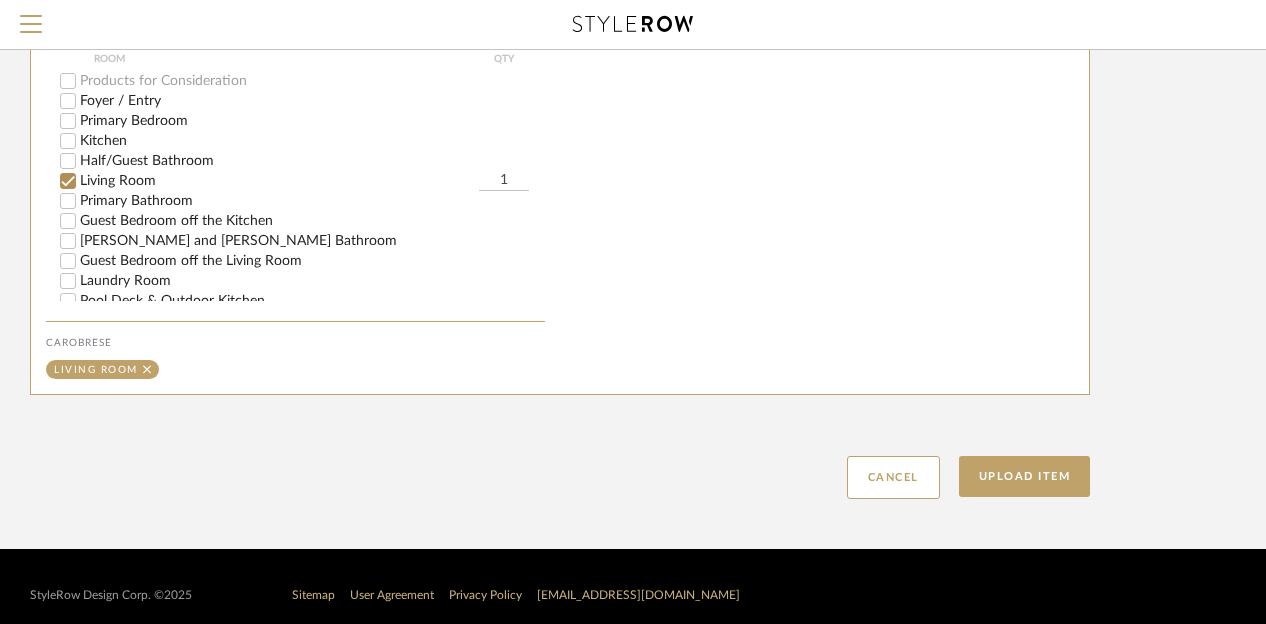 scroll, scrollTop: 1280, scrollLeft: 160, axis: both 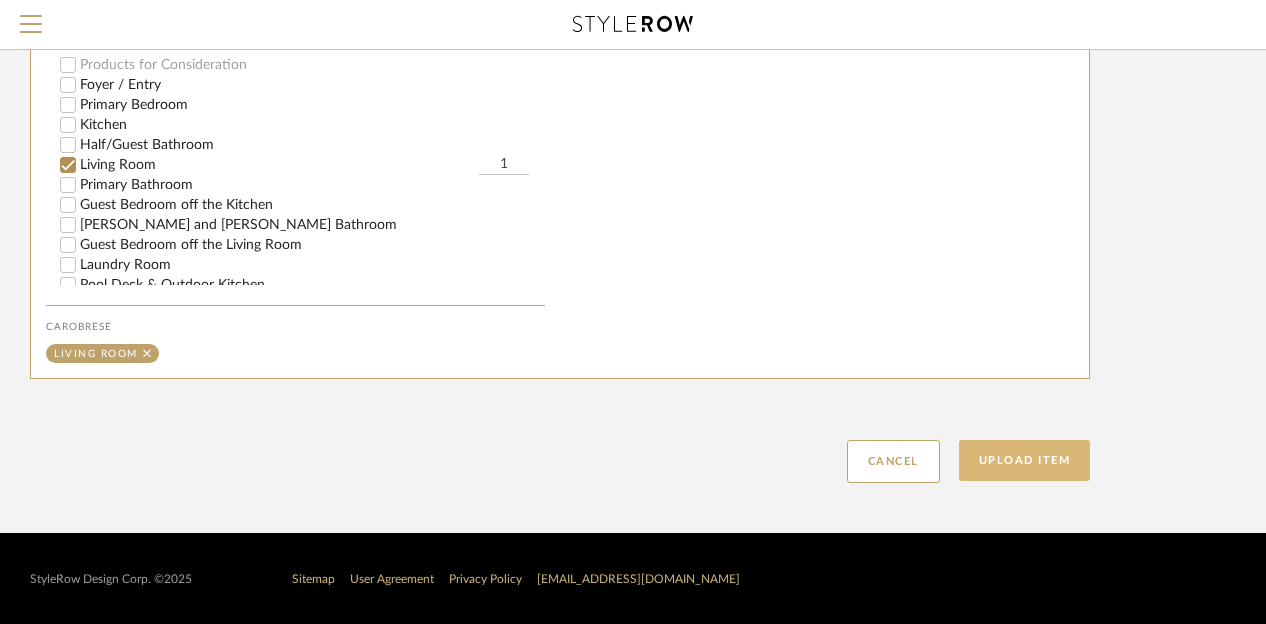 type on "for couch" 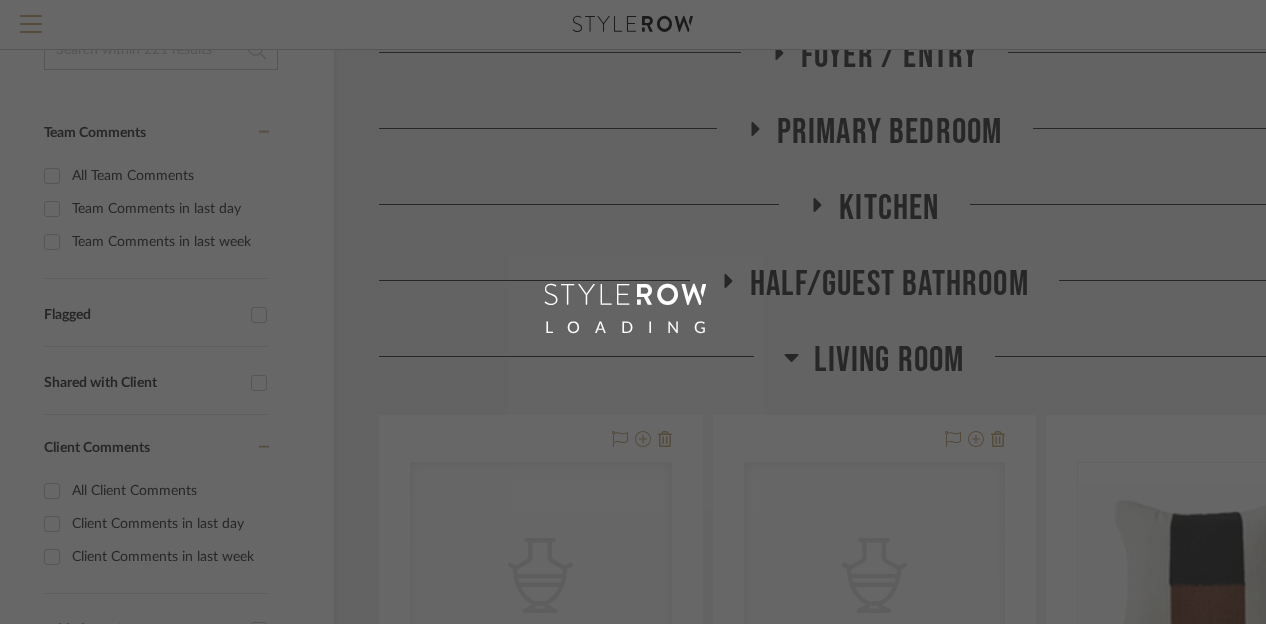 scroll, scrollTop: 0, scrollLeft: 0, axis: both 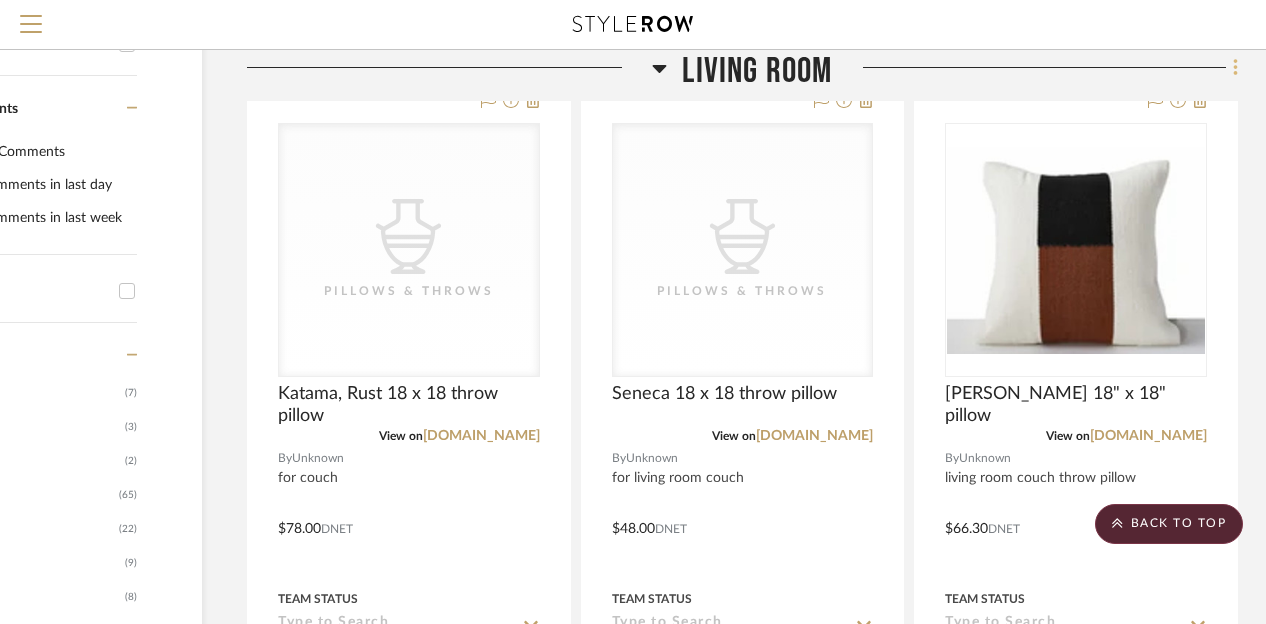 click 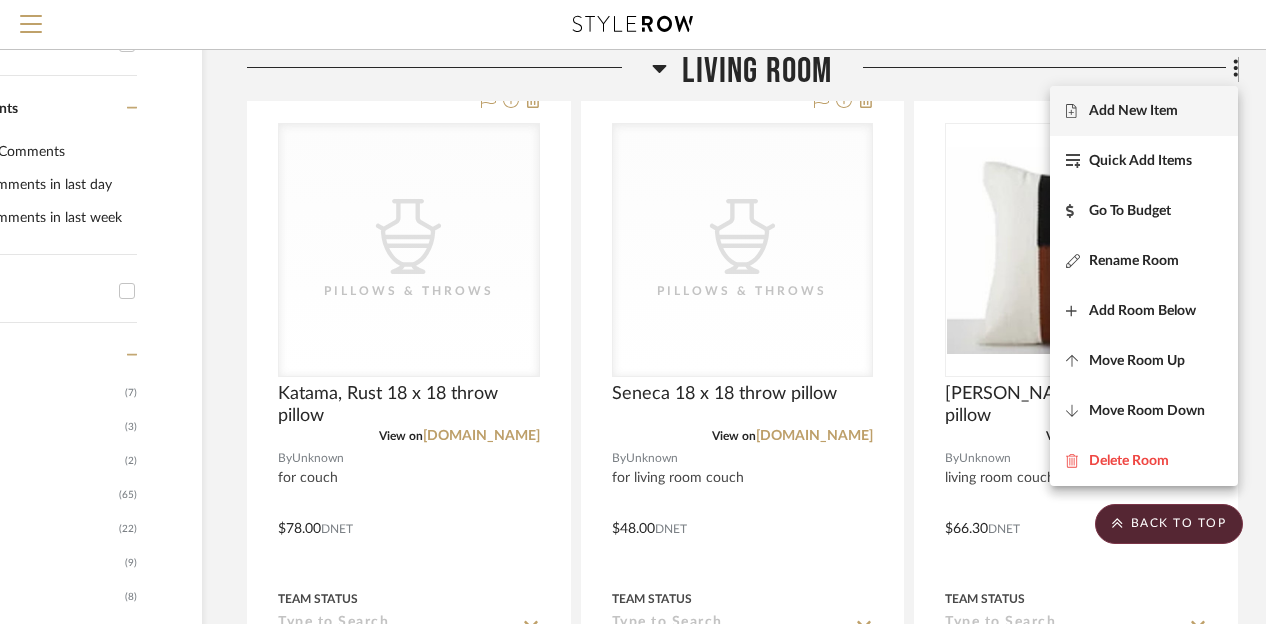 click on "Add New Item" at bounding box center [1144, 111] 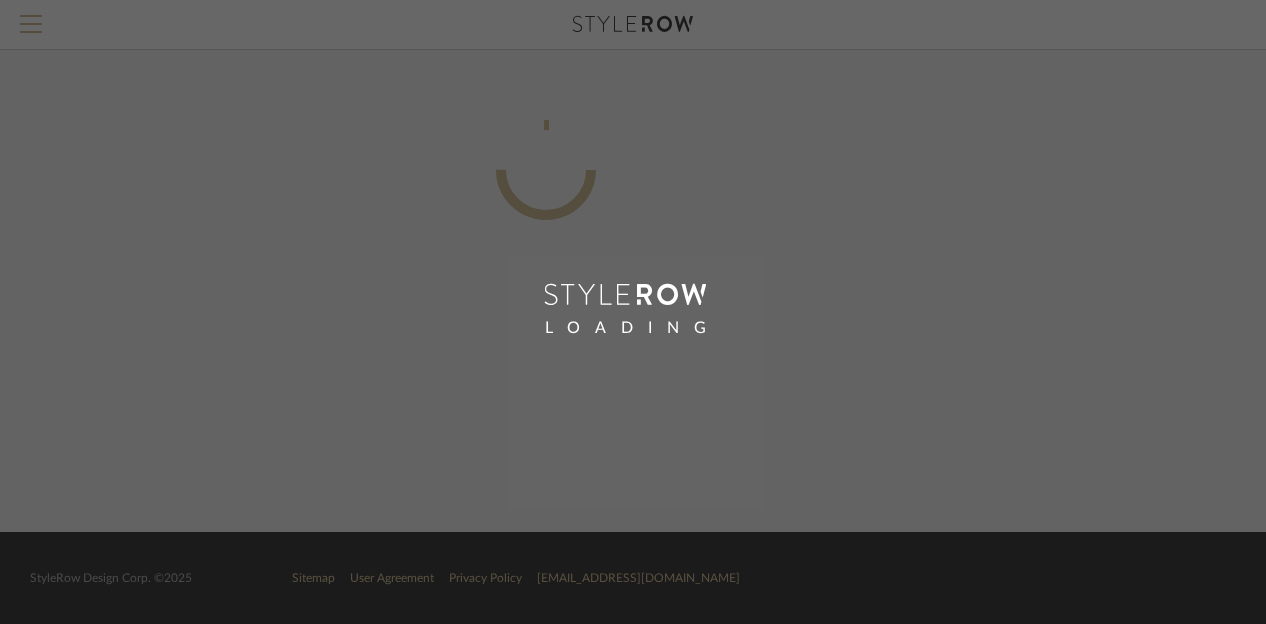 scroll, scrollTop: 0, scrollLeft: 160, axis: horizontal 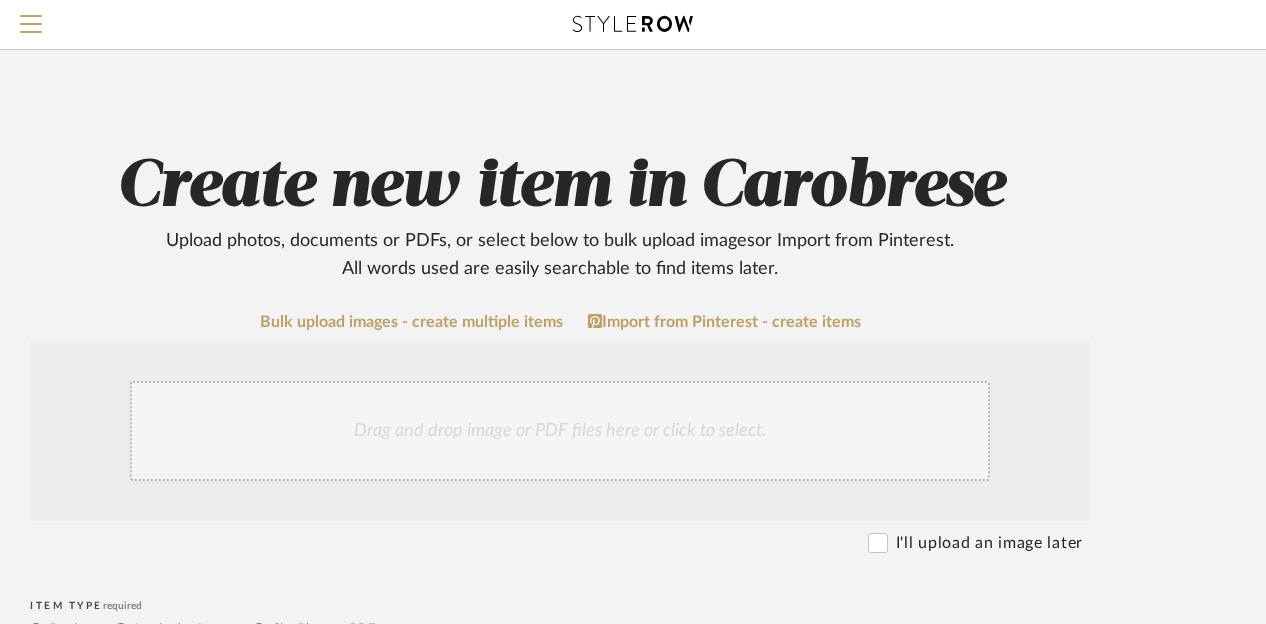click on "Upload photos, documents or PDFs, or select below to bulk upload images  or Import from Pinterest .  All words used are easily searchable to find items later." 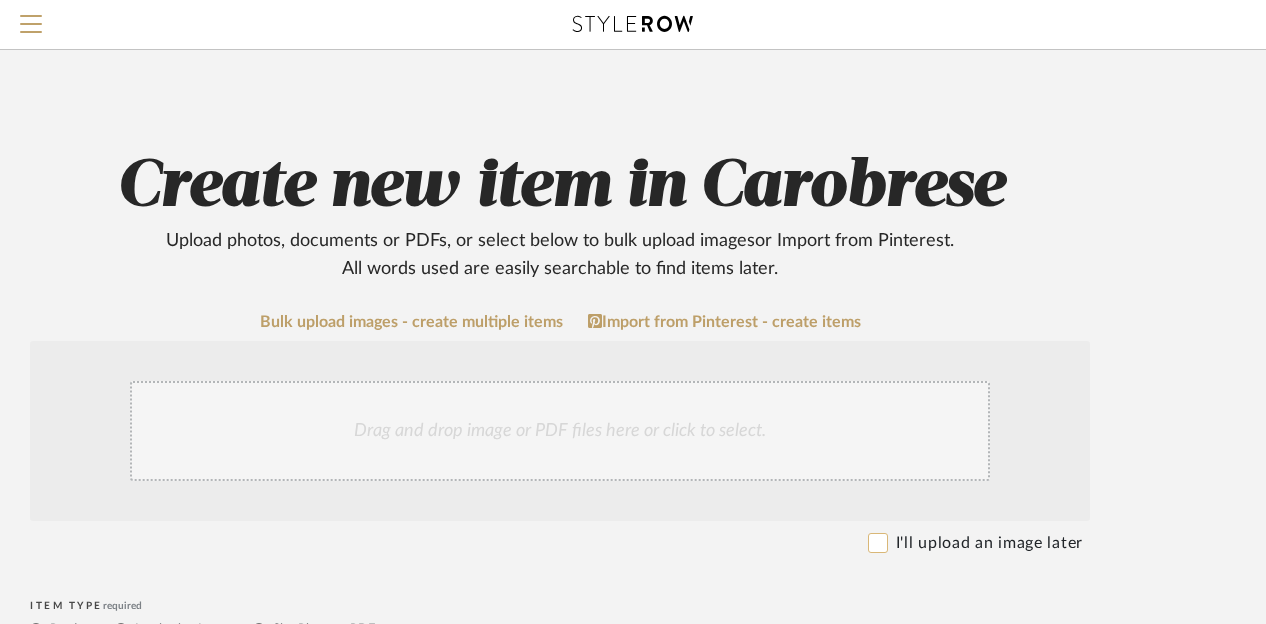 click on "I'll upload an image later" at bounding box center [878, 543] 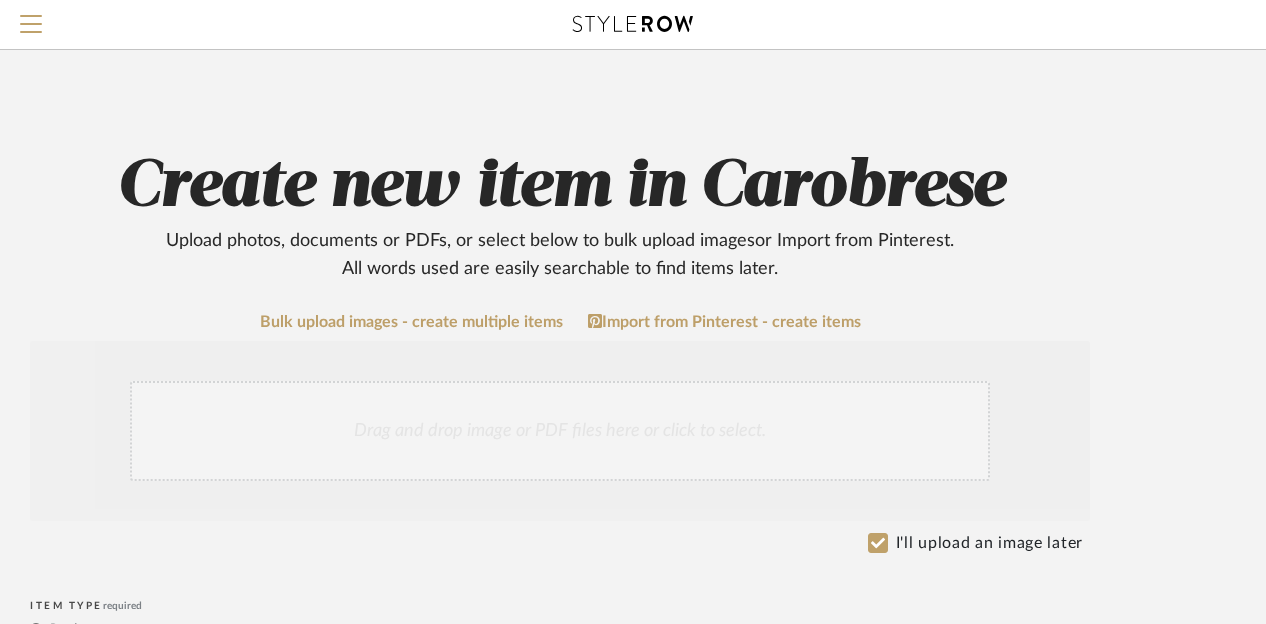 scroll, scrollTop: 464, scrollLeft: 160, axis: both 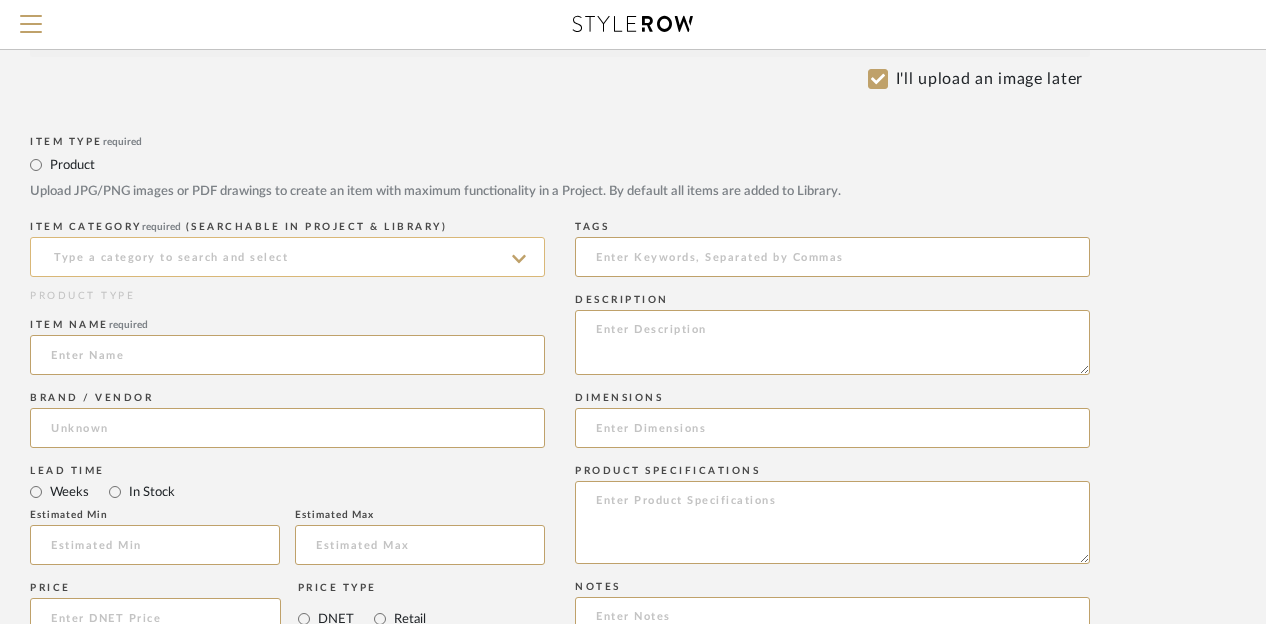 click 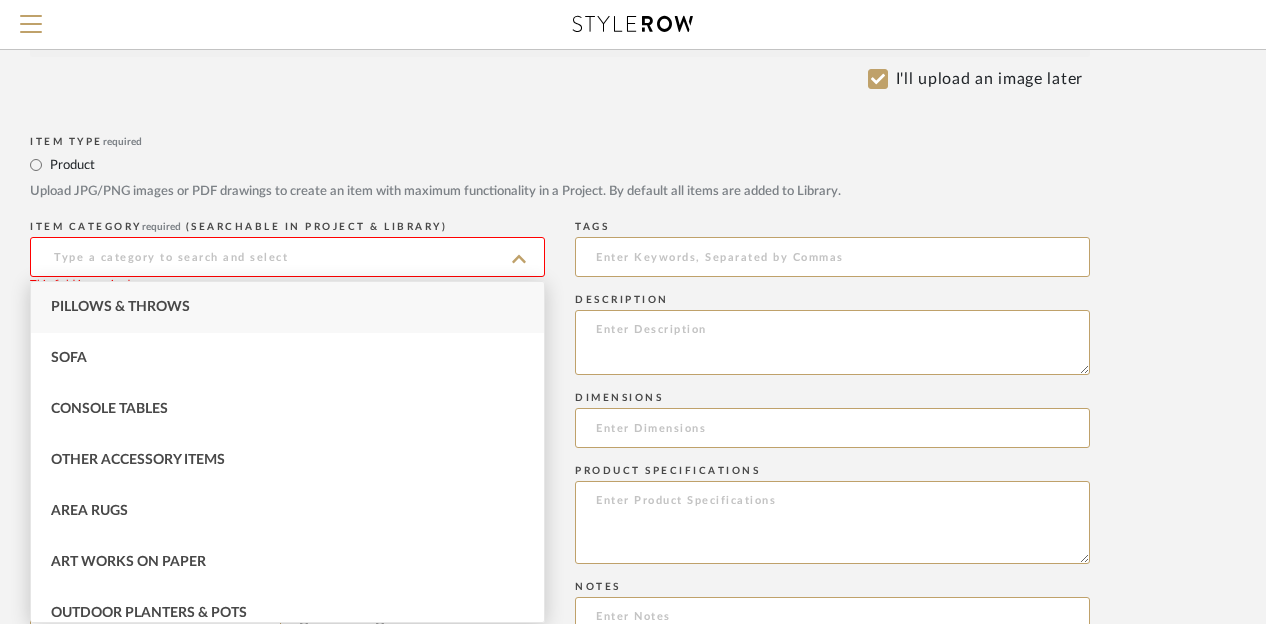 click on "Pillows & Throws" at bounding box center [287, 307] 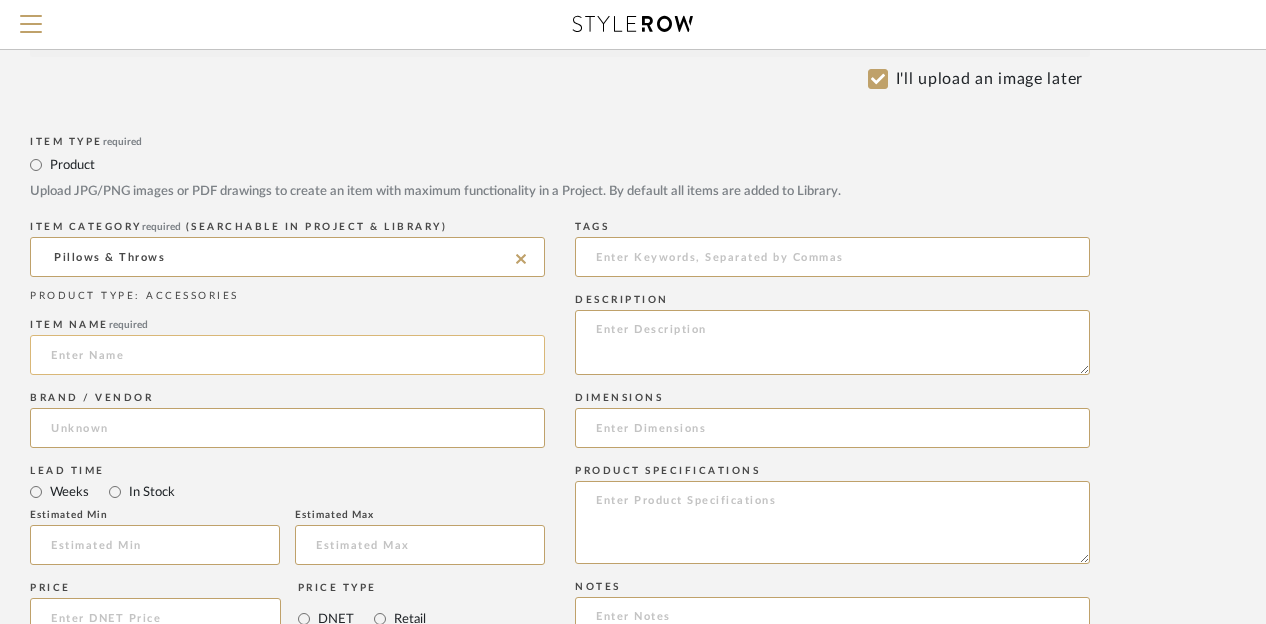 click 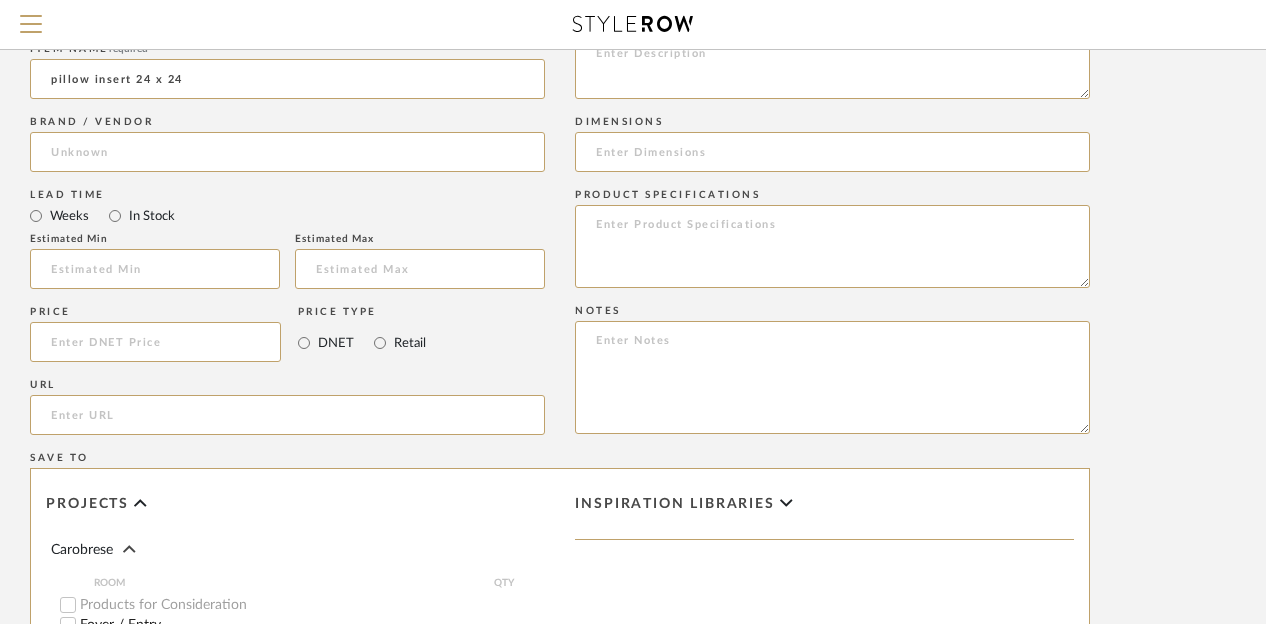 scroll, scrollTop: 773, scrollLeft: 160, axis: both 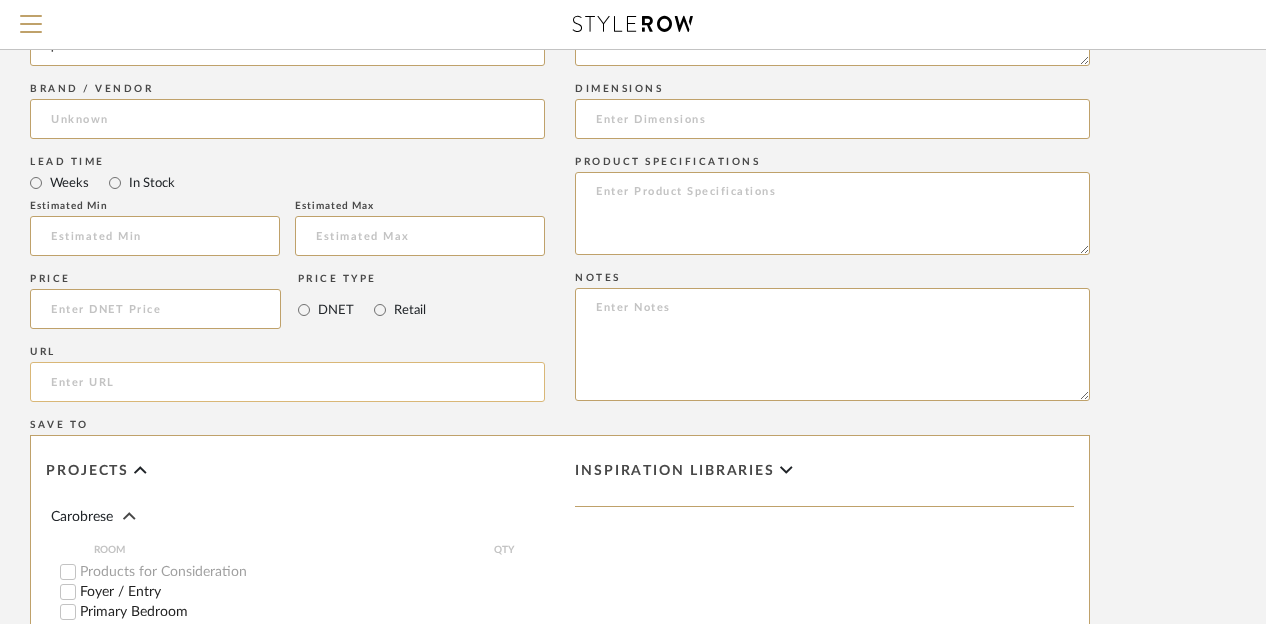 type on "pillow insert 24 x 24" 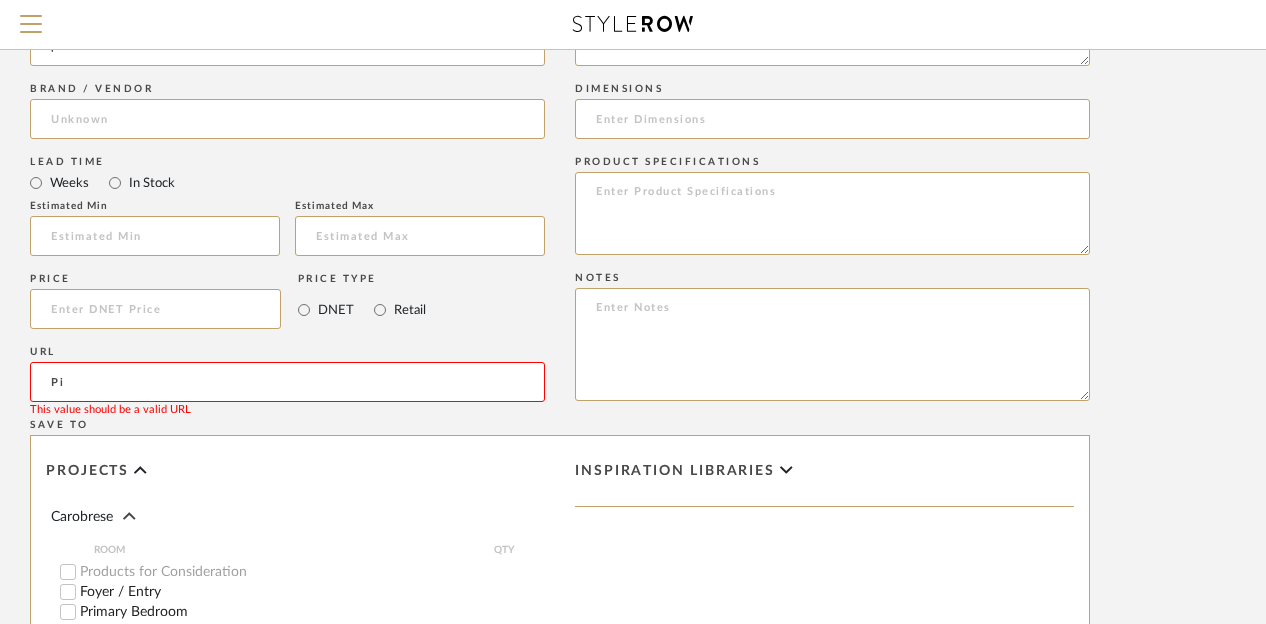type on "P" 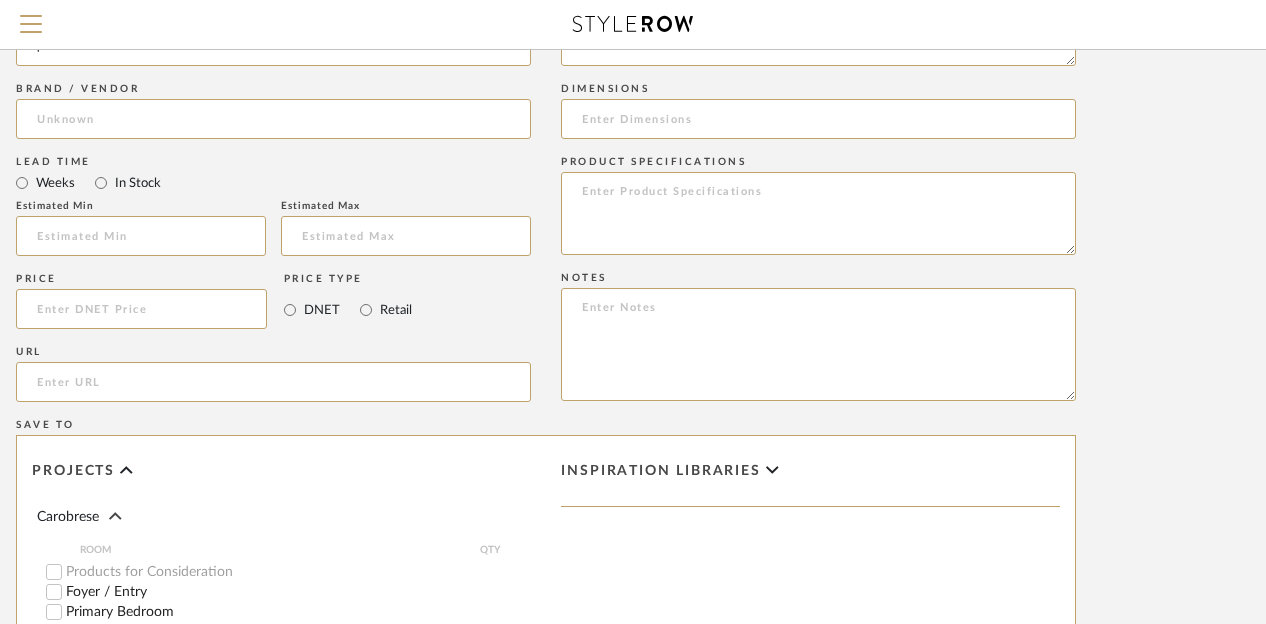 scroll, scrollTop: 770, scrollLeft: 174, axis: both 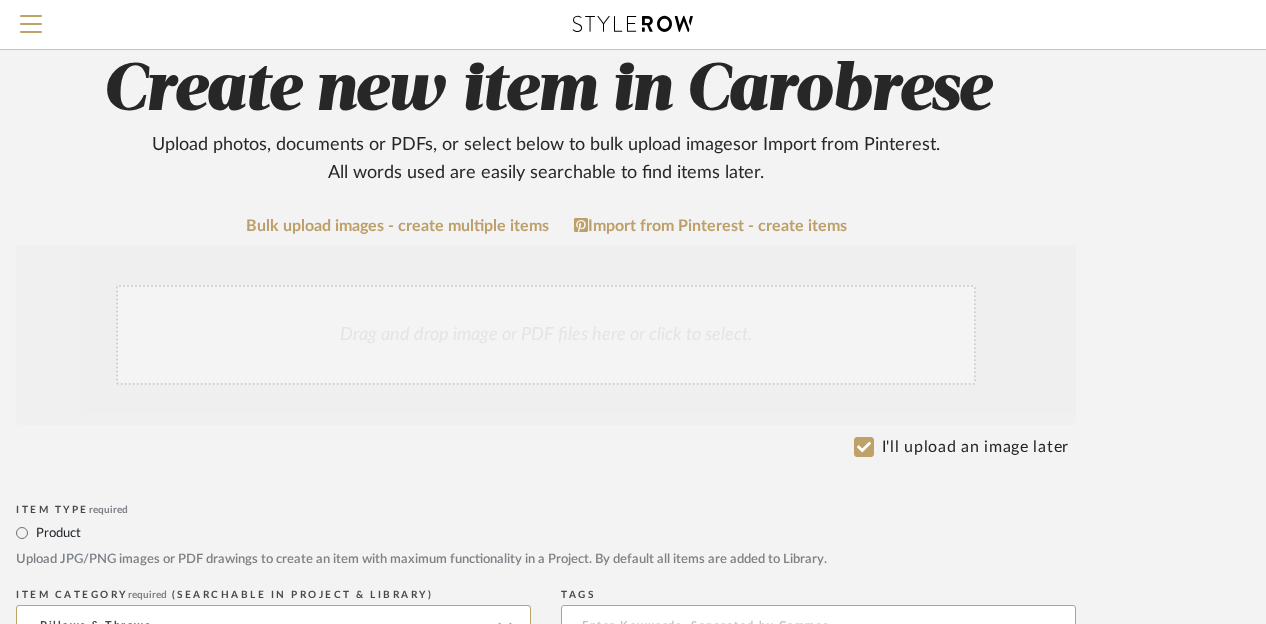 click on "Bulk upload images - create multiple items  Import from Pinterest - create items Drag and drop image or PDF files here or click to select. I'll upload an image later  Item Type  required Product  Upload JPG/PNG images or PDF drawings to create an item with maximum functionality in a Project. By default all items are added to Library.   ITEM CATEGORY  required (Searchable in Project & Library) Pillows & Throws  PRODUCT TYPE : ACCESSORIES   Item name  required pillow insert 24 x 24  Brand / Vendor   Lead Time  Weeks In Stock  Estimated Min   Estimated Max   Price   Price Type  DNET Retail  URL   Tags   Description   Dimensions   Product Specifications   Notes   Save To  Projects Carobrese ROOM QTY  Products for Consideration   Foyer / Entry   Primary Bedroom   Kitchen   Half/Guest Bathroom   Living Room  1  Primary Bathroom   Guest Bedroom off the Kitchen   Jack and [PERSON_NAME] Bathroom   Guest Bedroom off the Living Room   Laundry Room   Pool Deck & Outdoor Kitchen   Rooftop Terrace   BTB   Exterior  D1 [PERSON_NAME]" 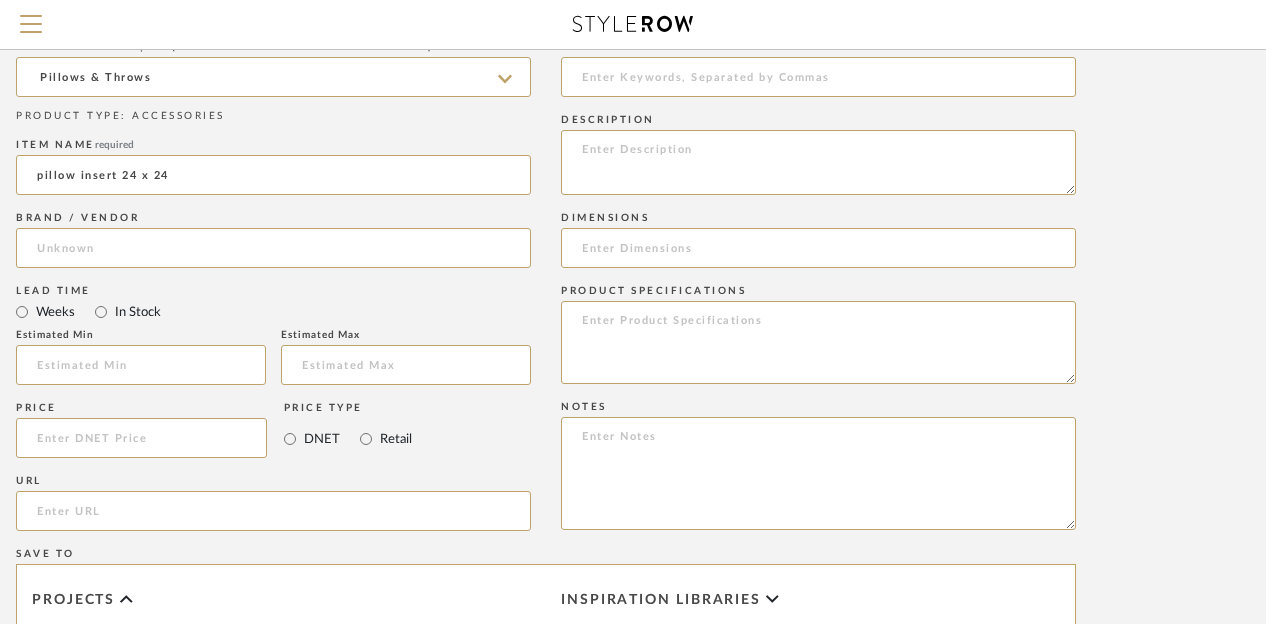 scroll, scrollTop: 656, scrollLeft: 174, axis: both 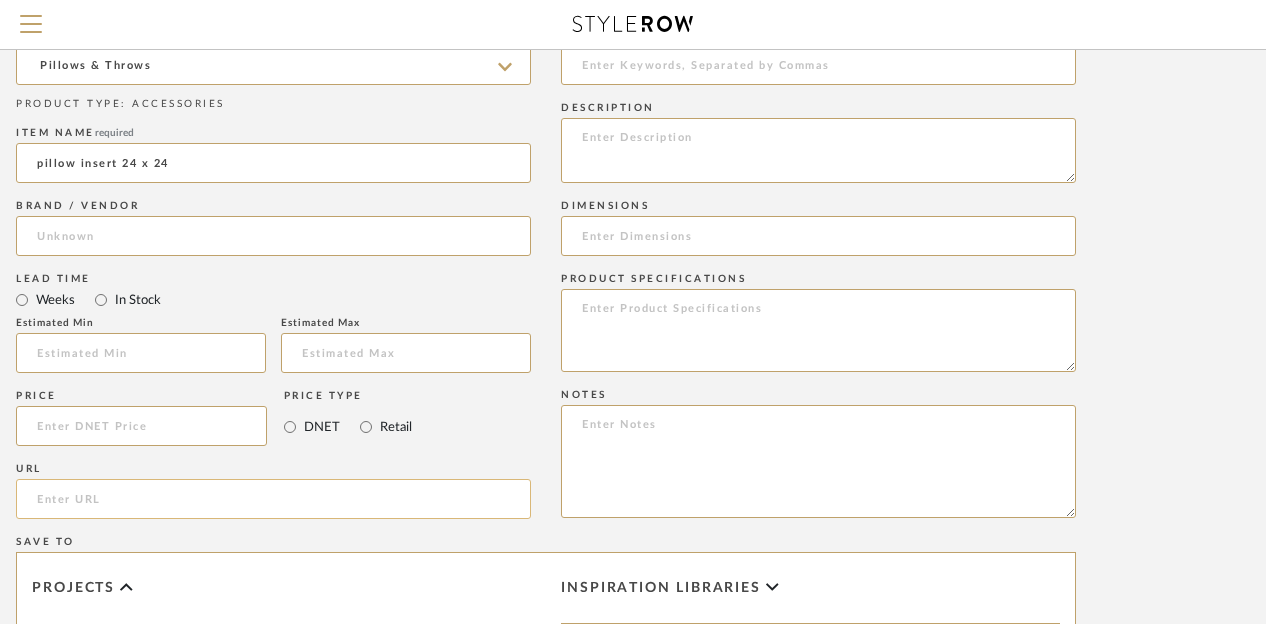 click 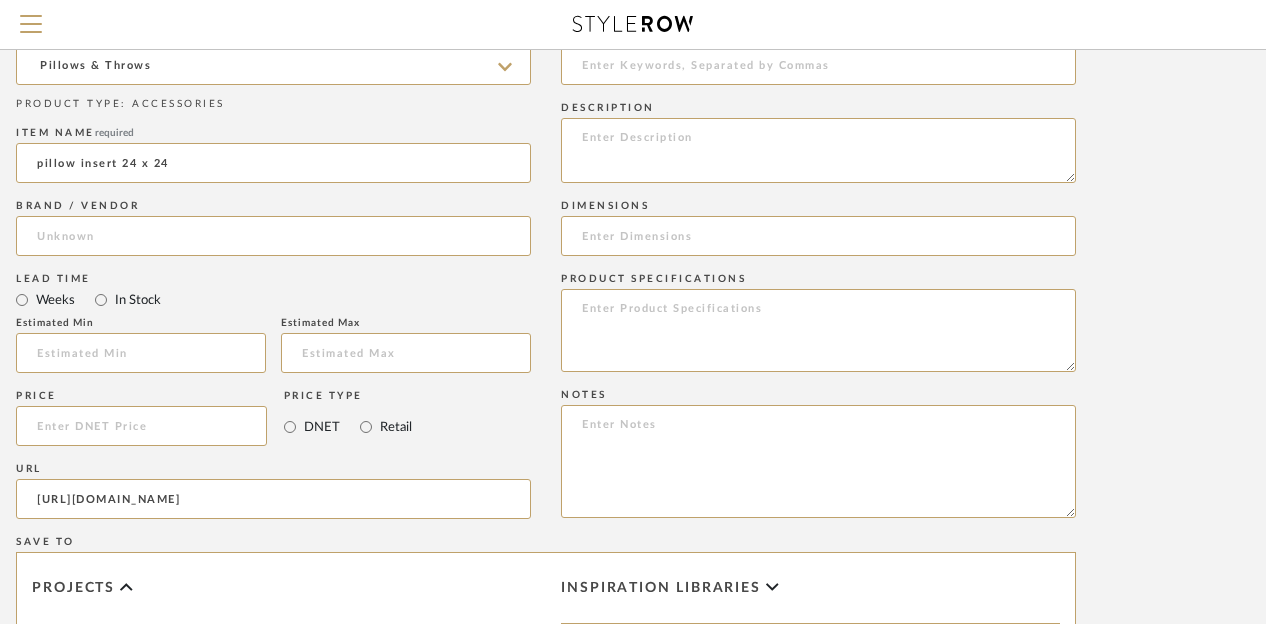 type on "[URL][DOMAIN_NAME]" 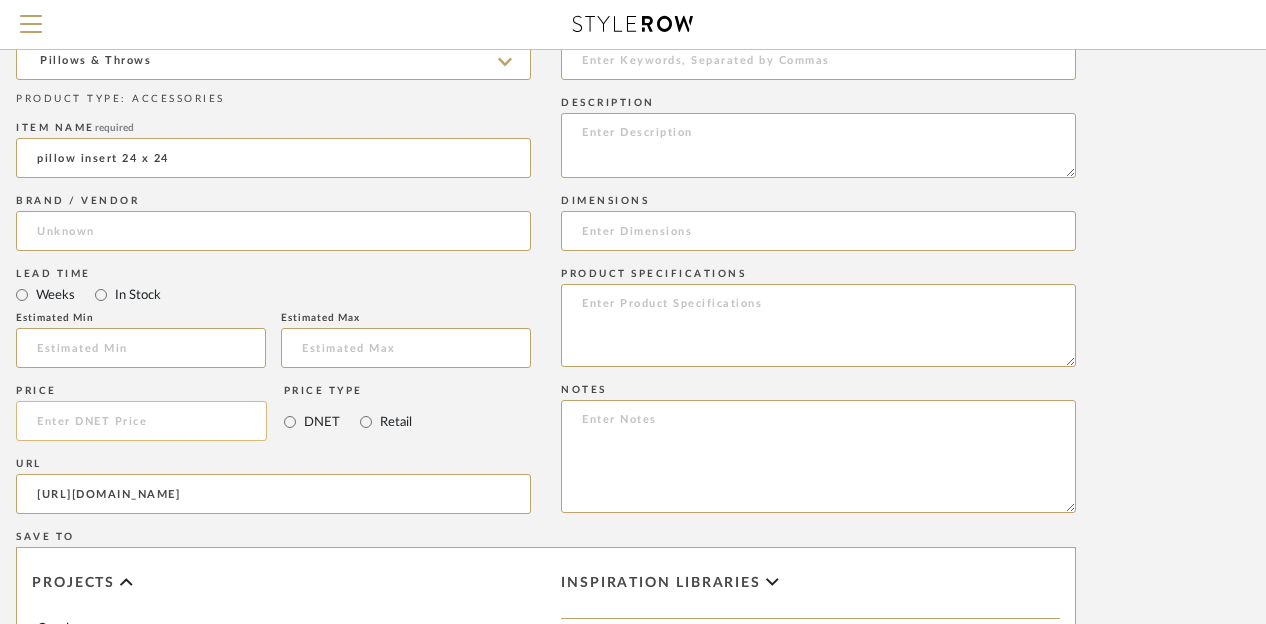 click 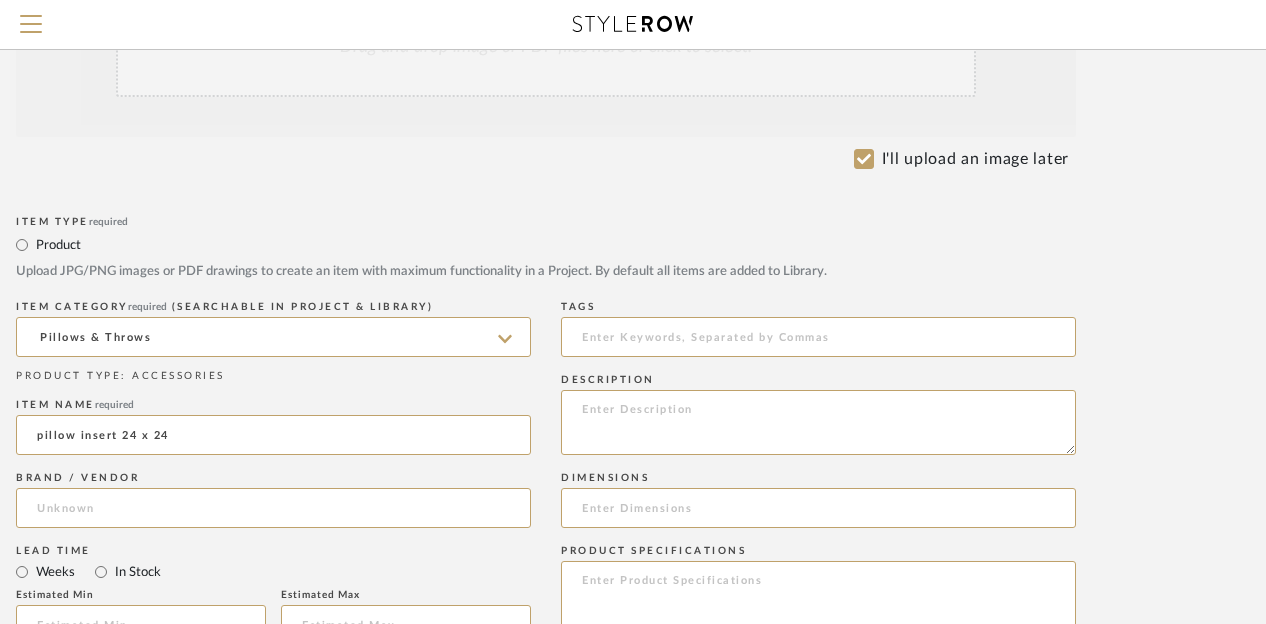 scroll, scrollTop: 297, scrollLeft: 174, axis: both 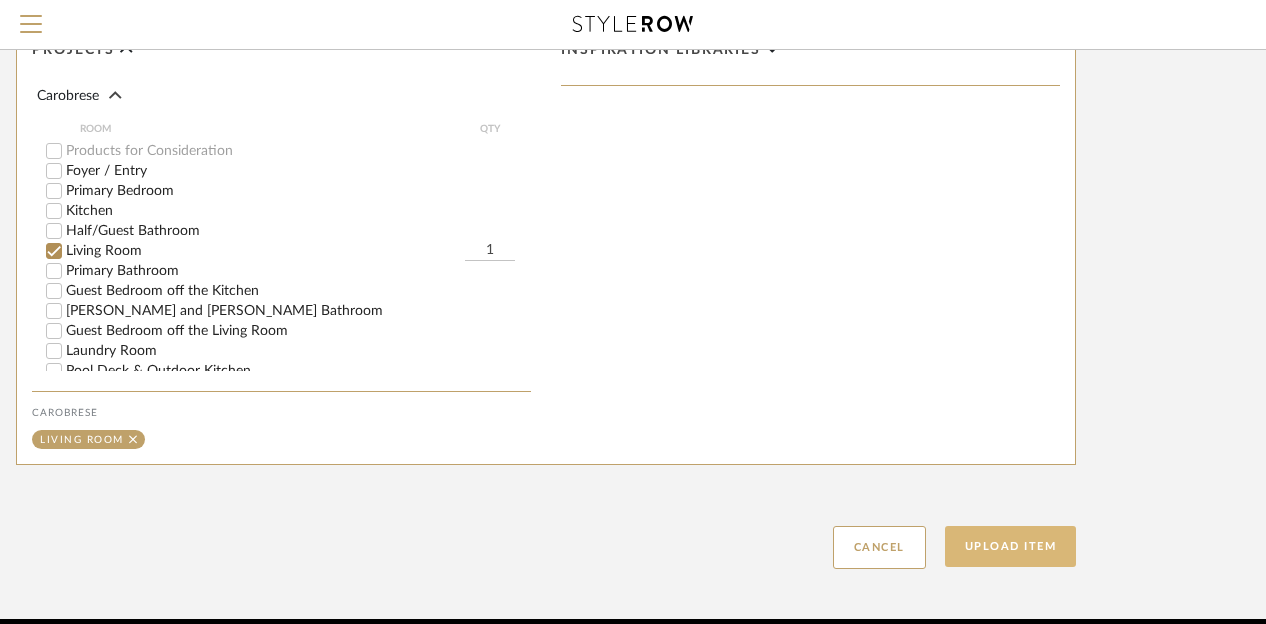 type on "$33.14" 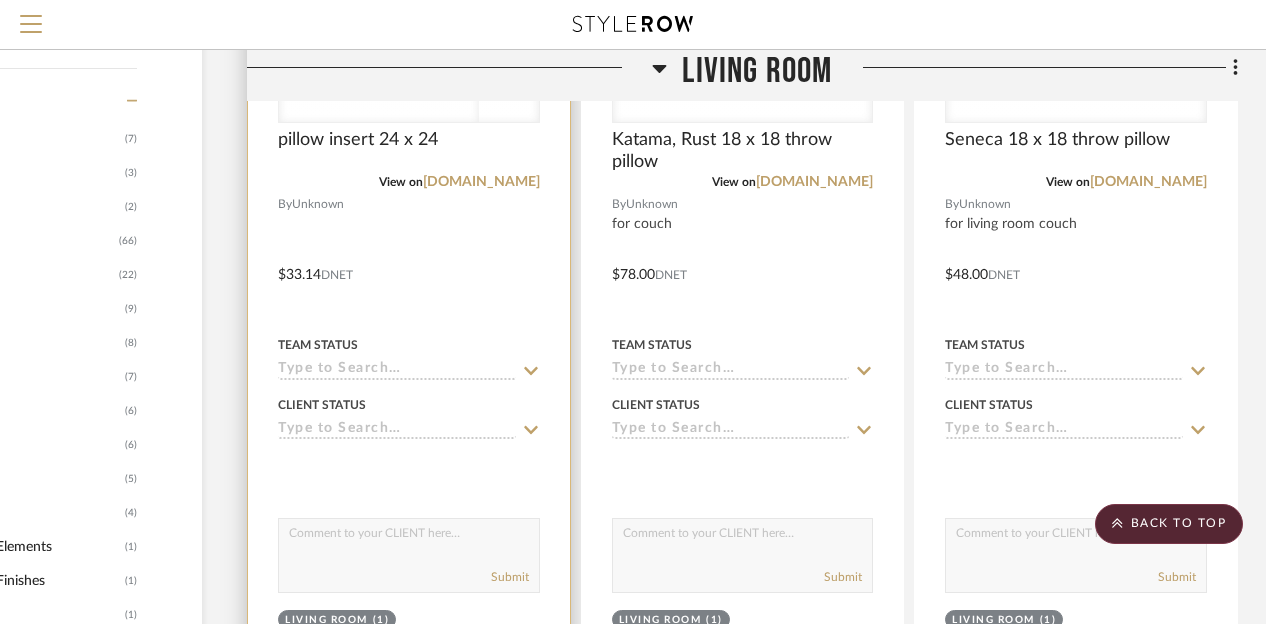 scroll, scrollTop: 680, scrollLeft: 174, axis: both 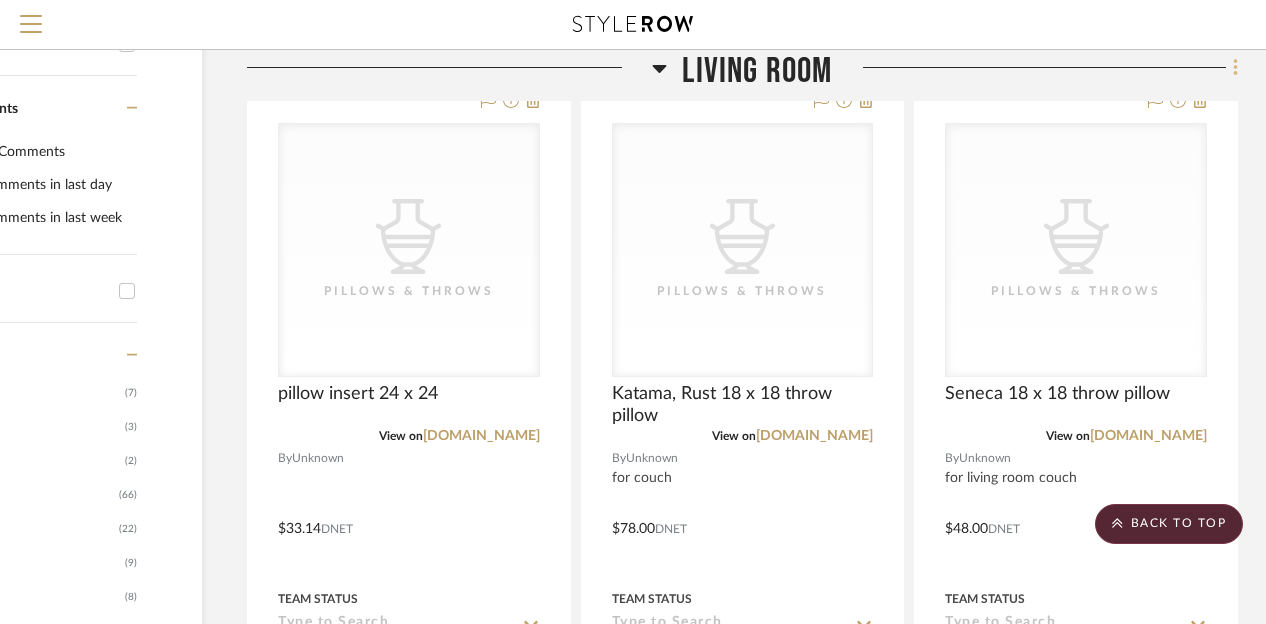 click 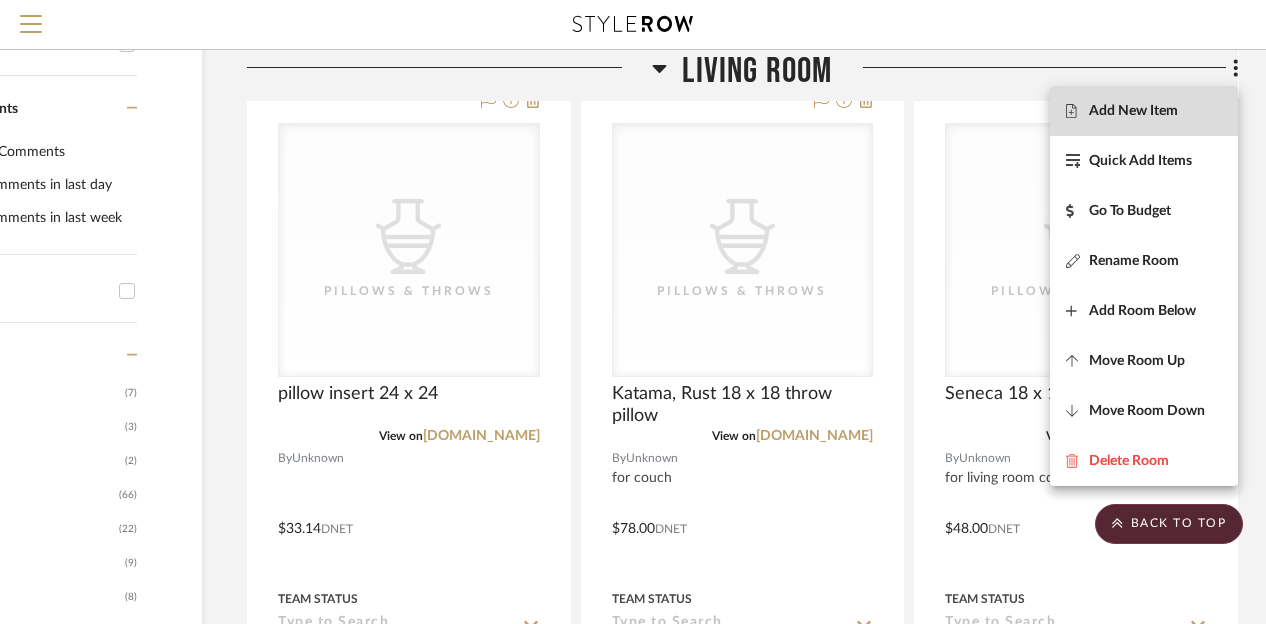 click on "Add New Item" at bounding box center (1144, 111) 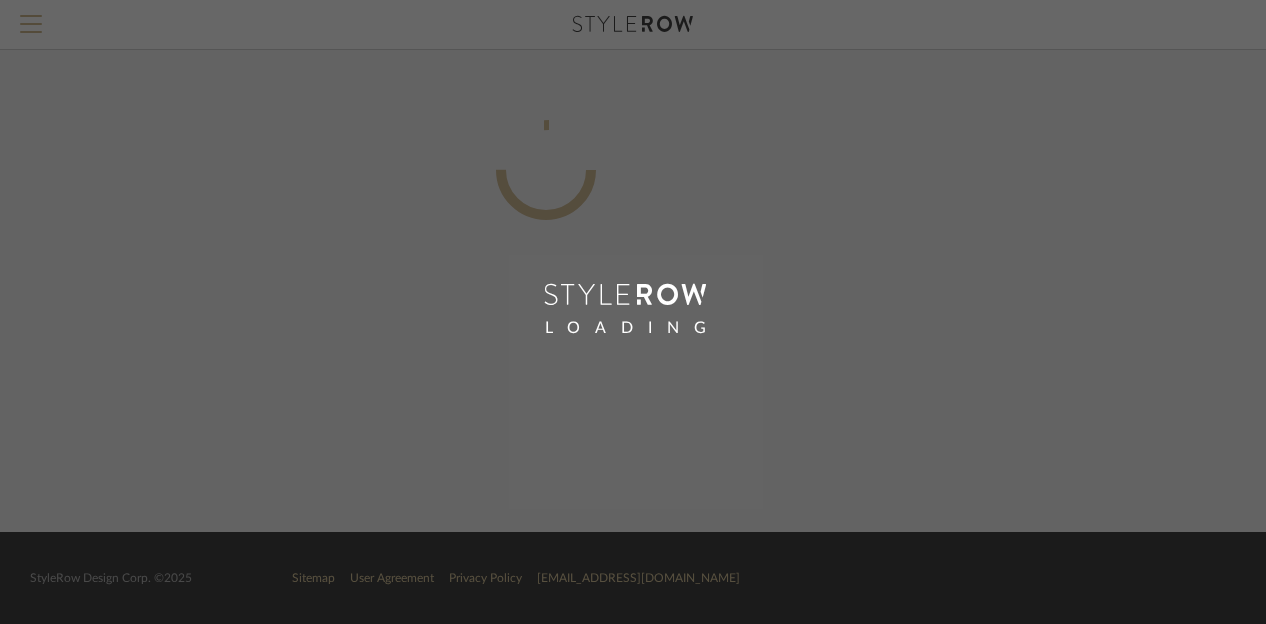 scroll, scrollTop: 0, scrollLeft: 160, axis: horizontal 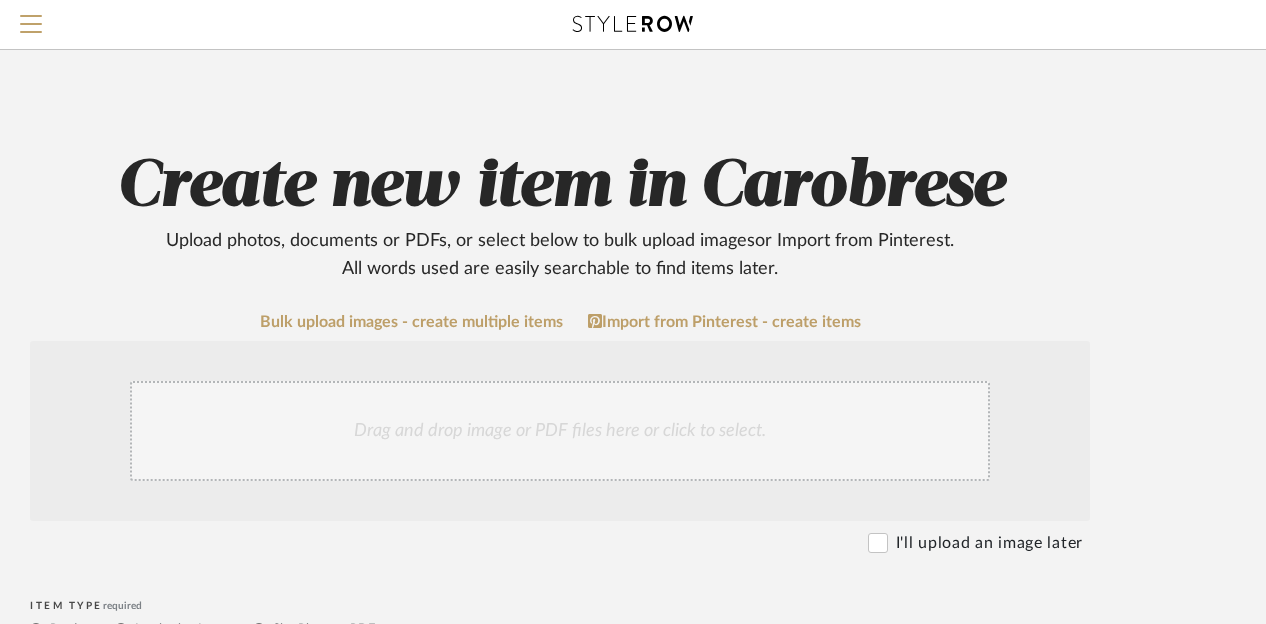 click on "Create new item in Carobrese   Upload photos, documents or PDFs, or select below to bulk upload images  or Import from Pinterest .  All words used are easily searchable to find items later.  Bulk upload images - create multiple items  Import from Pinterest - create items Drag and drop image or PDF files here or click to select. I'll upload an image later  Item Type  required Product Inspiration Image  Site Photo or PDF   Upload JPG/PNG images or PDF drawings to create an item with maximum functionality in a Project. By default all items are added to Library.   ITEM CATEGORY  required (Searchable in Project & Library)  PRODUCT TYPE  Item name  required  Brand / Vendor   Lead Time  Weeks In Stock  Estimated Min   Estimated Max   Price   Price Type  DNET Retail  URL   Tags   Description   Dimensions   Product Specifications   Notes   Save To  Projects Carobrese ROOM QTY  Products for Consideration   Foyer / Entry   Primary Bedroom   Kitchen   Half/Guest Bathroom   Living Room  1  Primary Bathroom   BTB  D1" 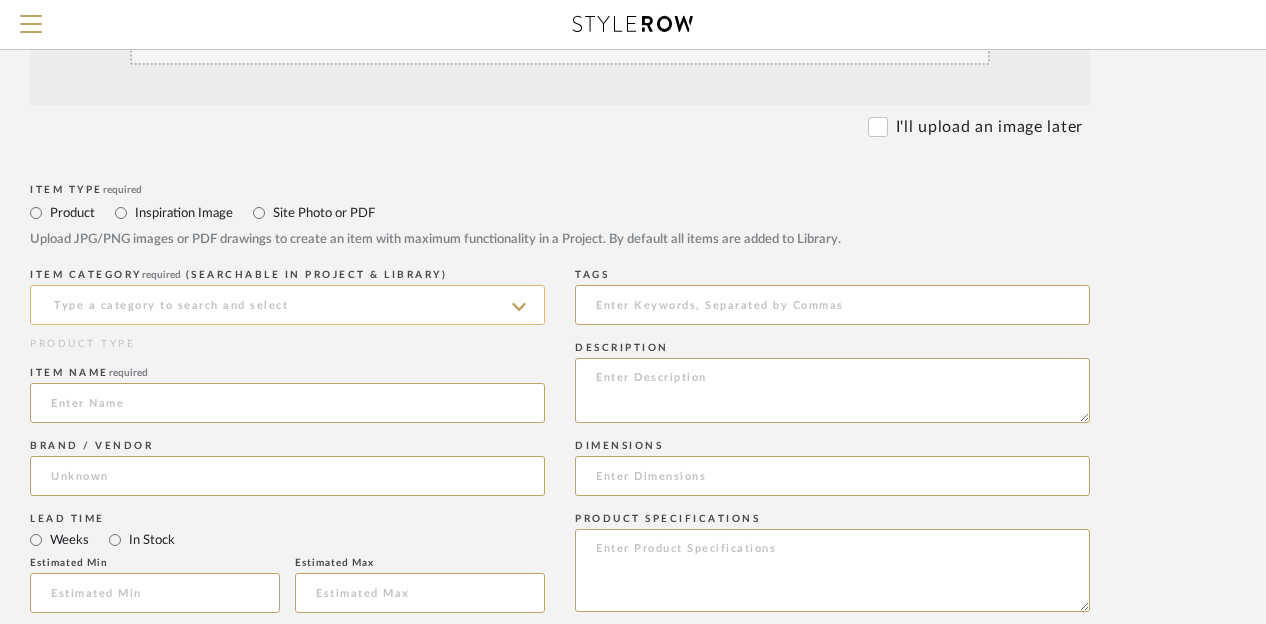 scroll, scrollTop: 400, scrollLeft: 160, axis: both 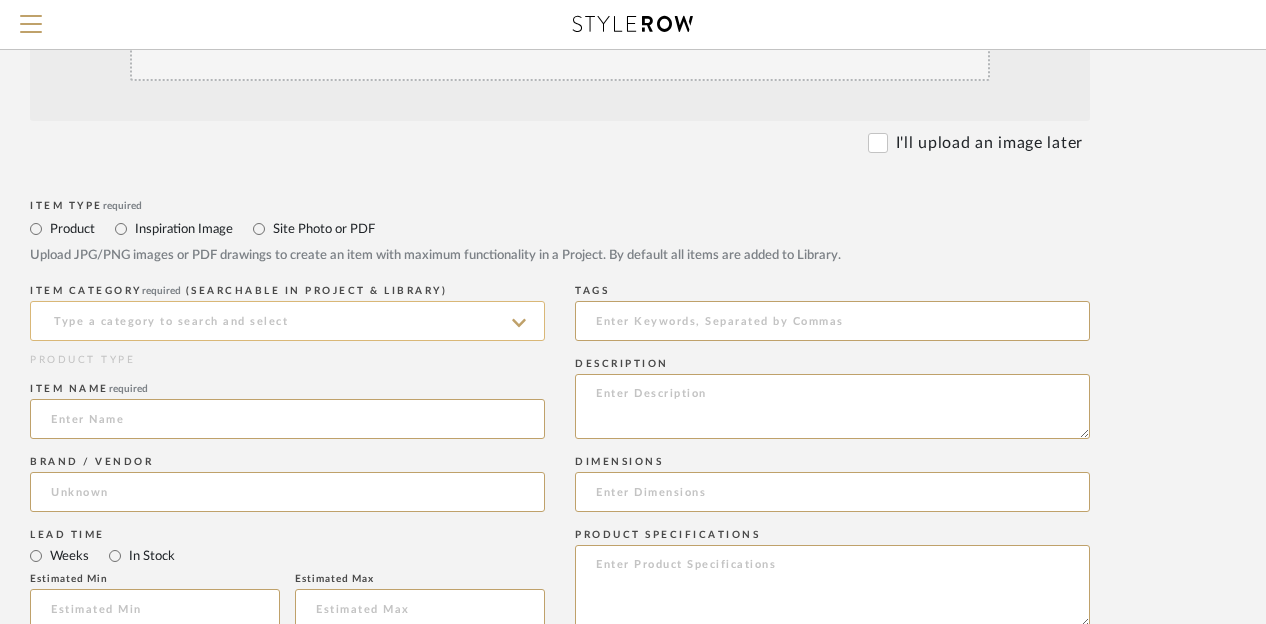 click 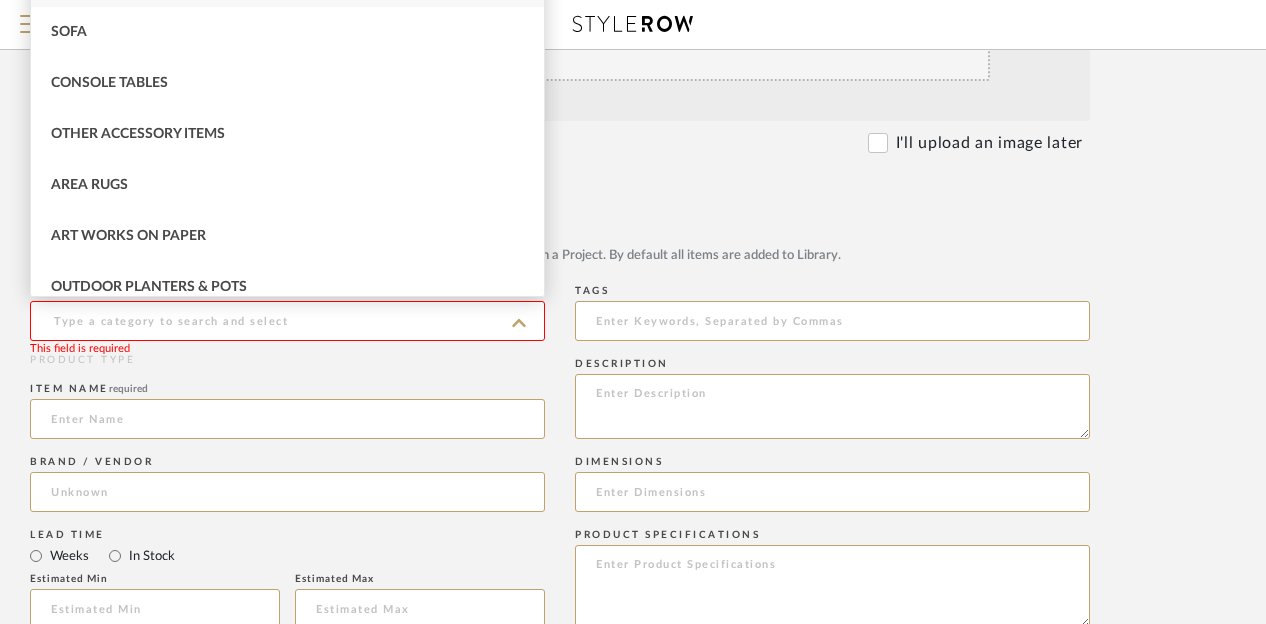 click 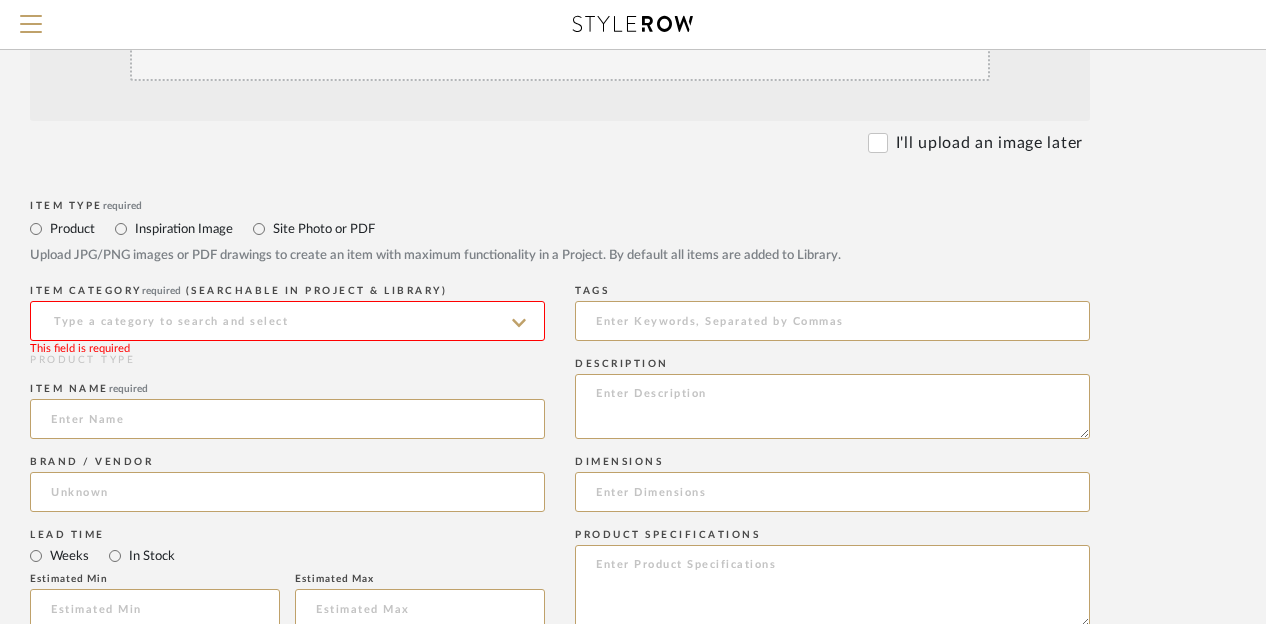 click 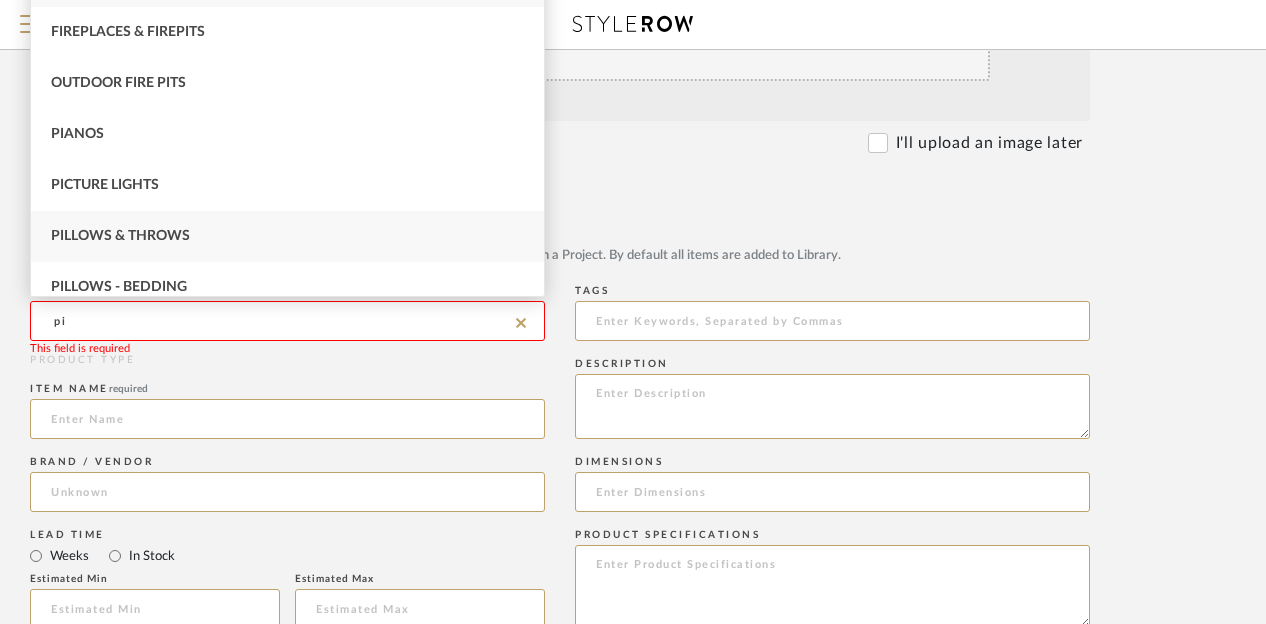 click on "Pillows & Throws" at bounding box center (287, 236) 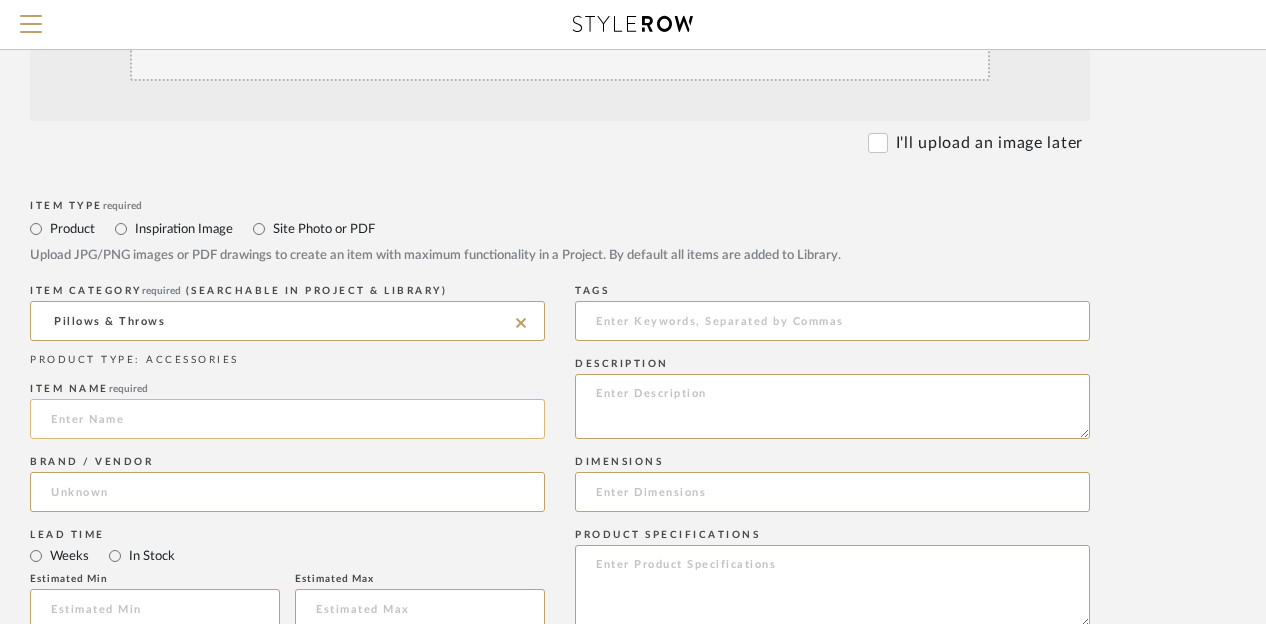 click 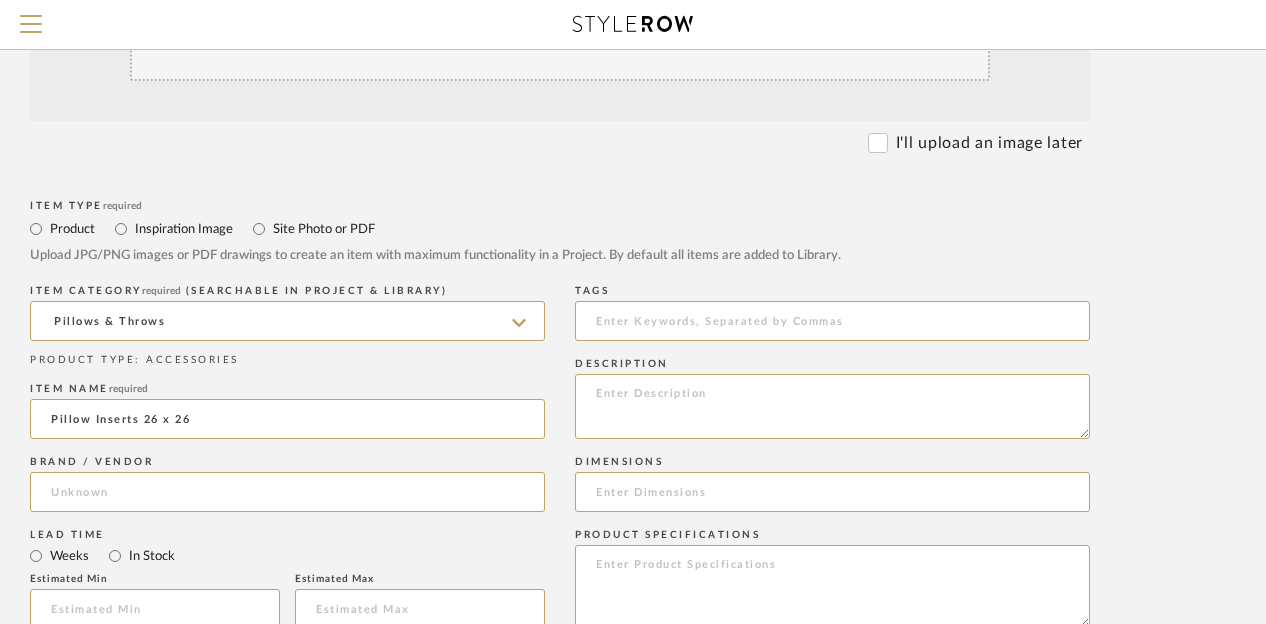 type on "Pillow Inserts 26 x 26" 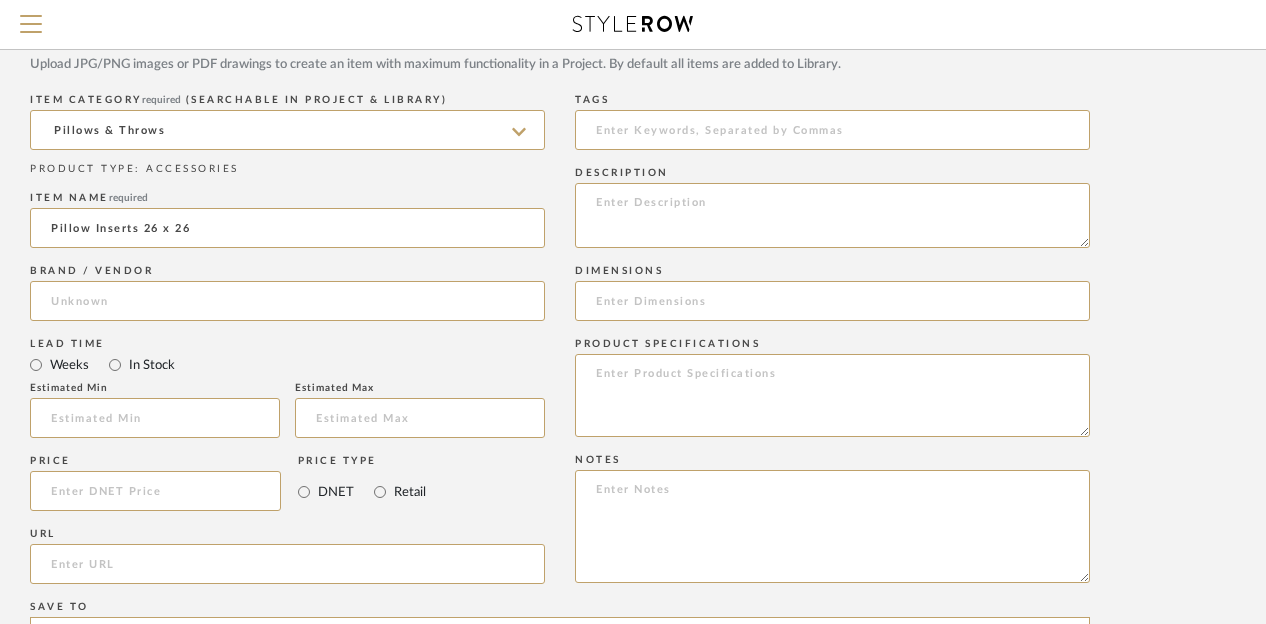 scroll, scrollTop: 640, scrollLeft: 160, axis: both 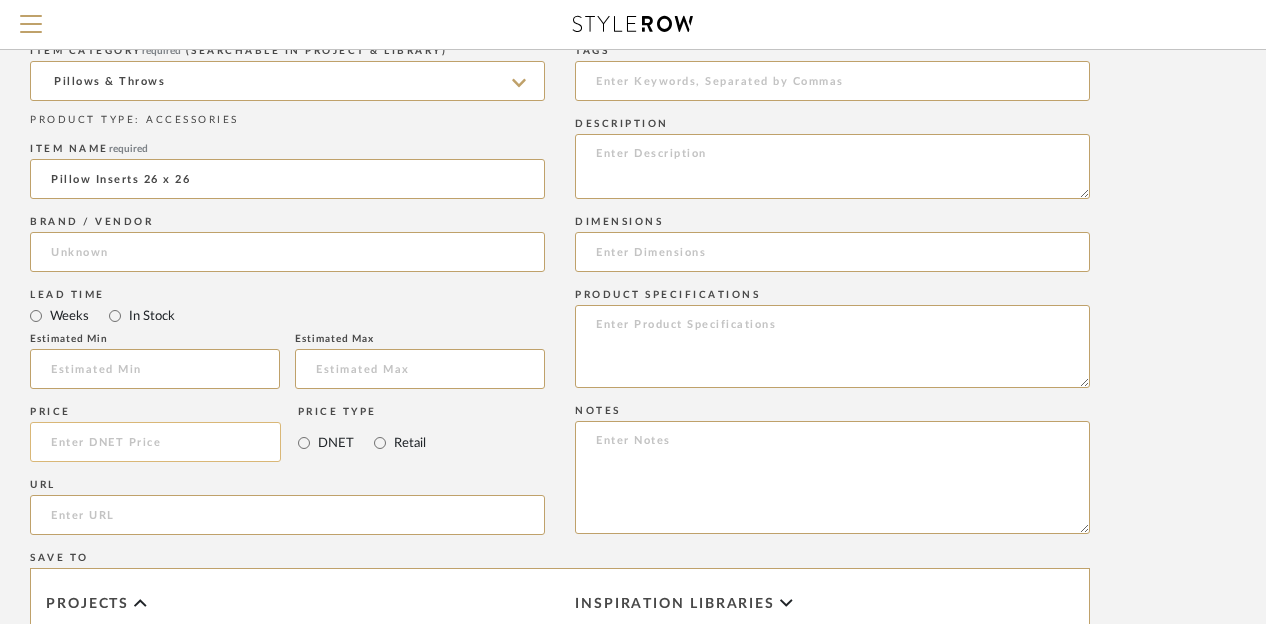 click 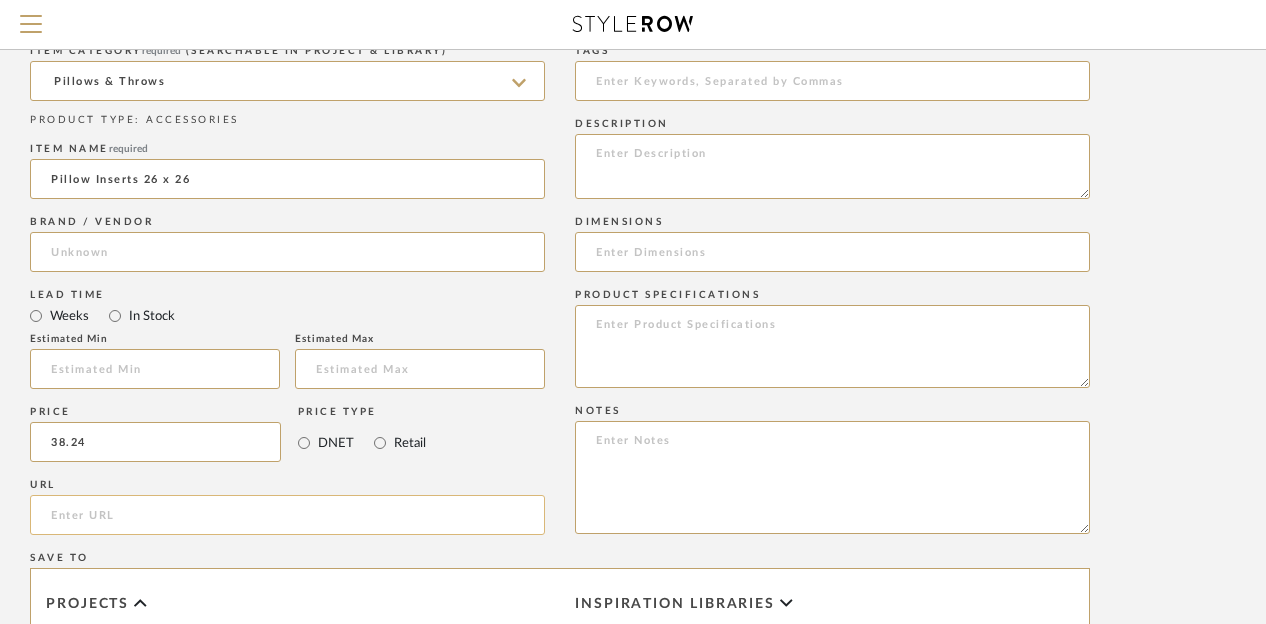 type on "$38.24" 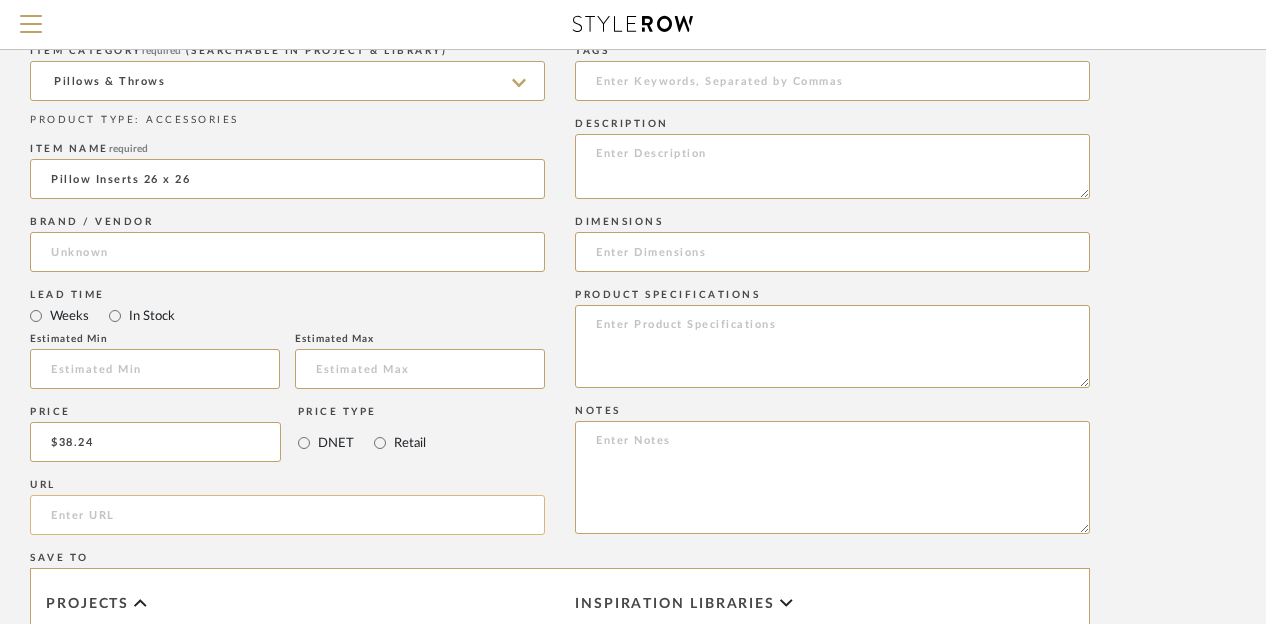 click 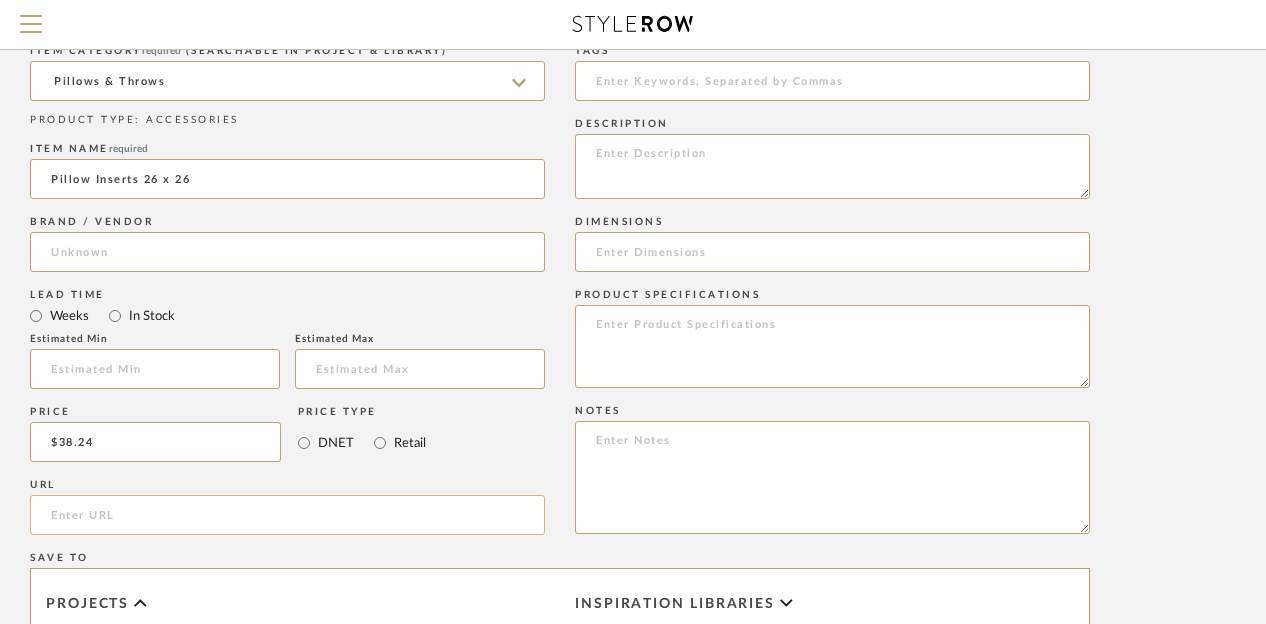 click 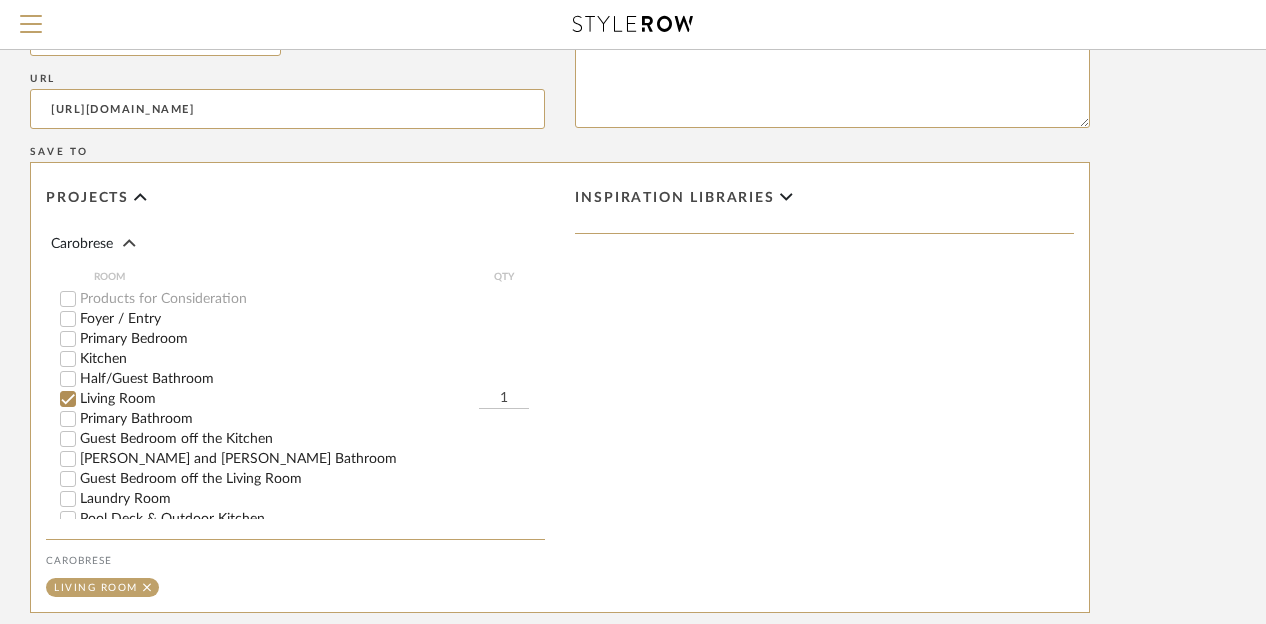 scroll, scrollTop: 1280, scrollLeft: 160, axis: both 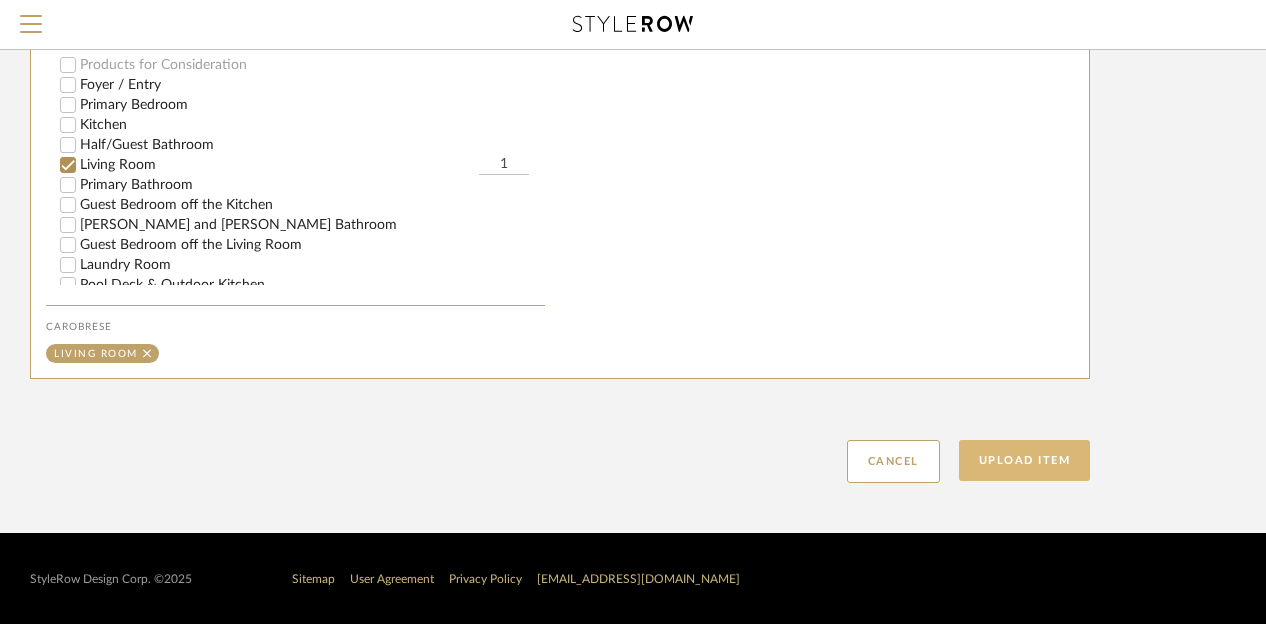 type on "[URL][DOMAIN_NAME]" 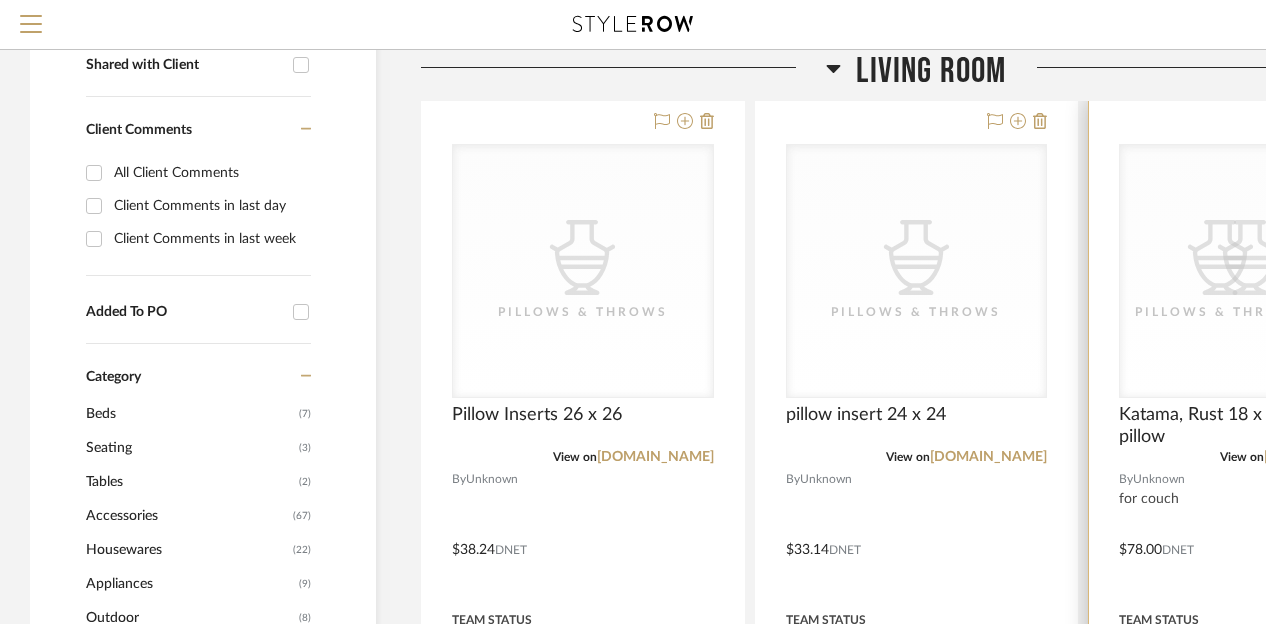 scroll, scrollTop: 680, scrollLeft: 0, axis: vertical 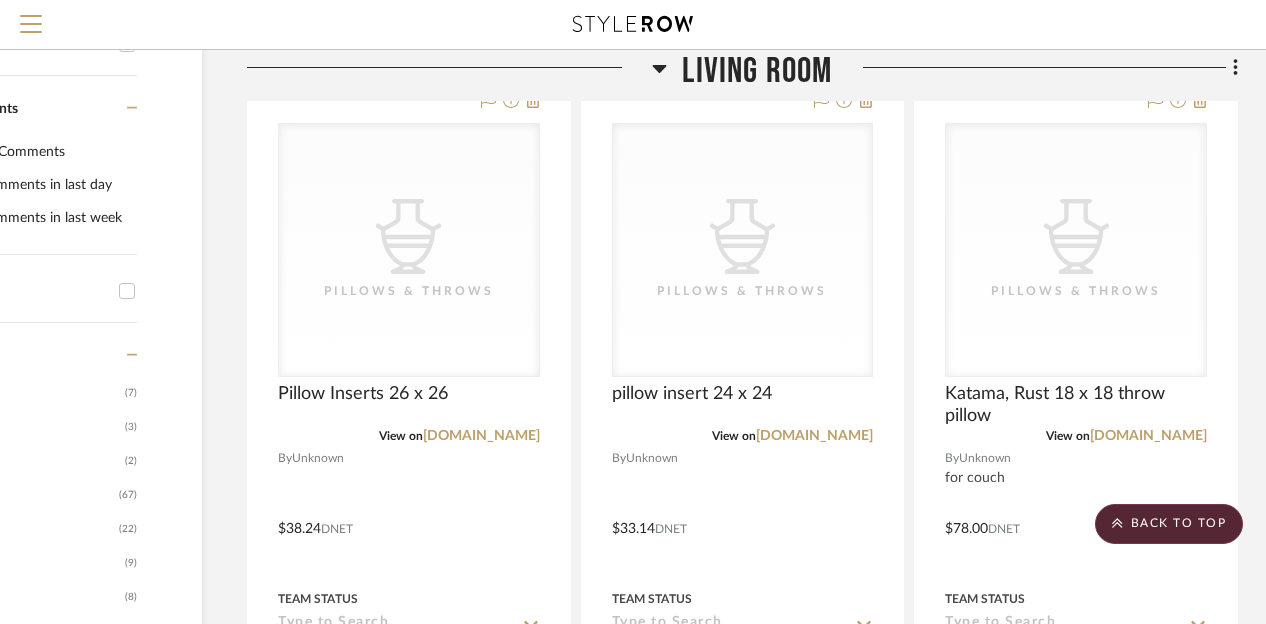 click on "Filter by keyword, category or name prior to exporting to Excel or Bulk Actions Team Comments All Team Comments Team Comments in last day Team Comments in last week Flagged Shared with Client Client Comments All Client Comments Client Comments in last day Client Comments in last week Added To PO Category  Beds    (7)   Seating   (3)   Tables   (2)   Accessories    (67)   Housewares   (22)   Appliances   (9)   Outdoor   (8)   Bath   (7)   Electronics   (6)   Lighting   (6)   Bedding   (5)   Rugs   (4)   Architectural Elements   (1)   Architectural Finishes   (1)   Art   (1)   Hardware   (1)   Mirrors   (1)  Brand amazon  (6)  Custom Contract Furnishings  (1)  Samsung  (2)  Wayfair  (3)  Upload Method Uploaded  (179)  Added By [PERSON_NAME]  (151)  [PERSON_NAME]  (28)  Item Type Product  (151)  Site Photo or PDF  (28)  Lead Time Weeks In Stock Price 0  7,500 +  0 7500  Filter Products   Displaying 223 products  Reorder Rooms LOADING Foyer / Entry Primary Bedroom Kitchen Half/Guest Bathroom Living Room" 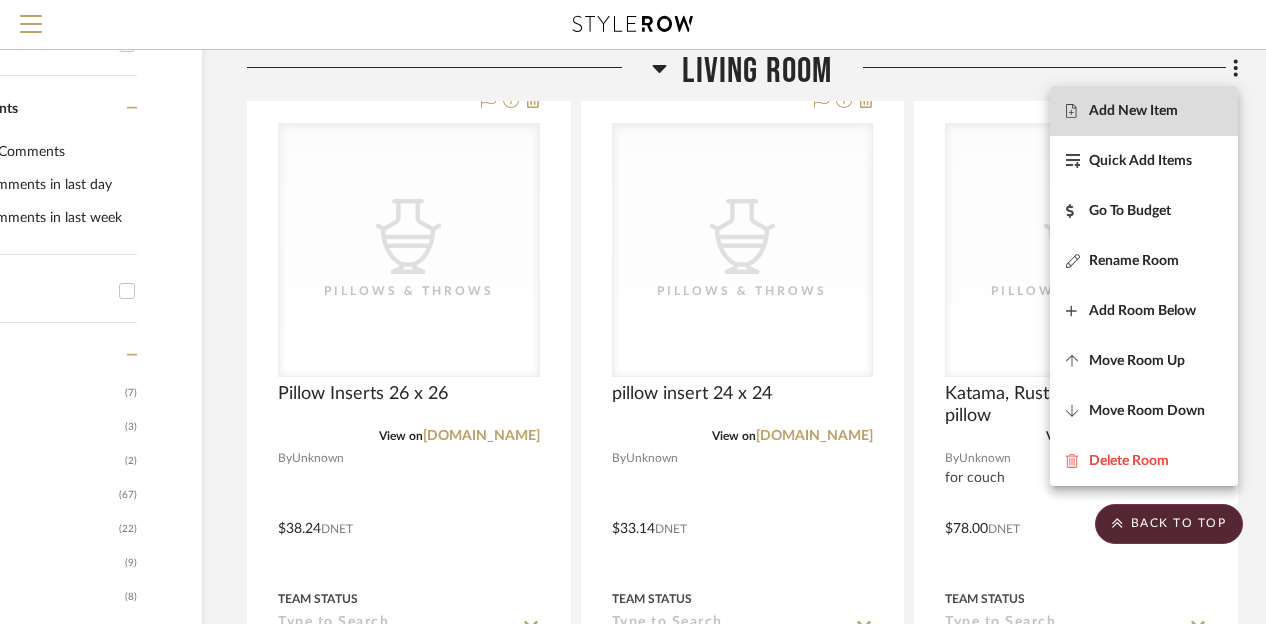 click on "Add New Item" at bounding box center (1144, 111) 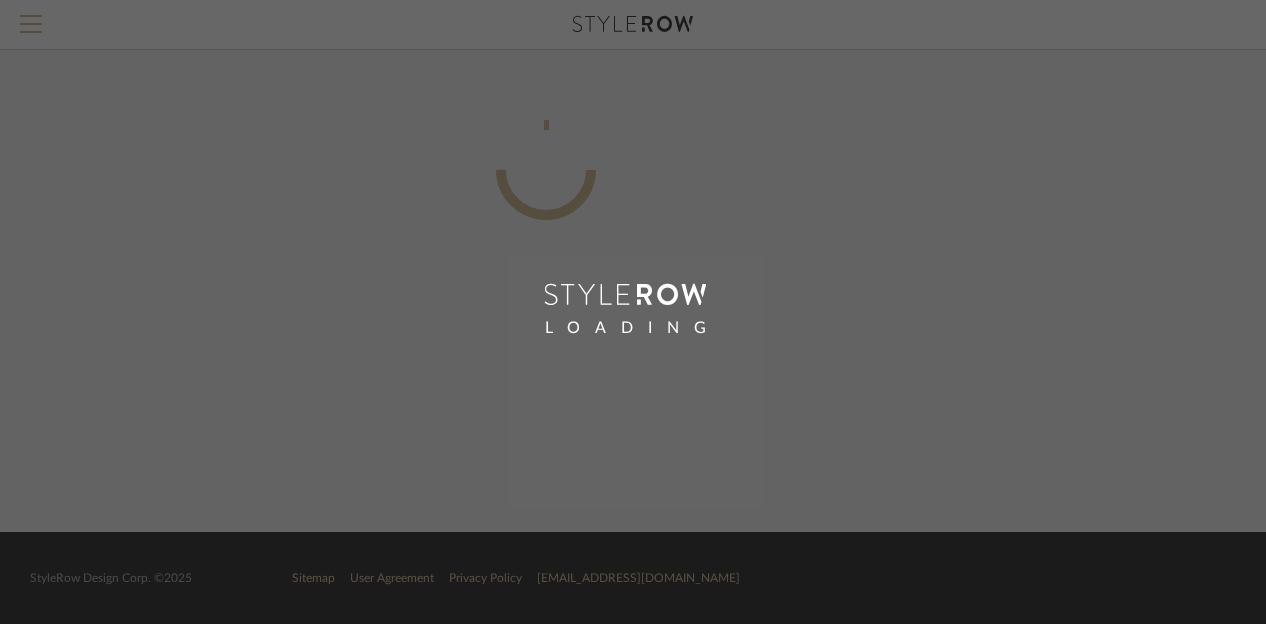 scroll, scrollTop: 0, scrollLeft: 160, axis: horizontal 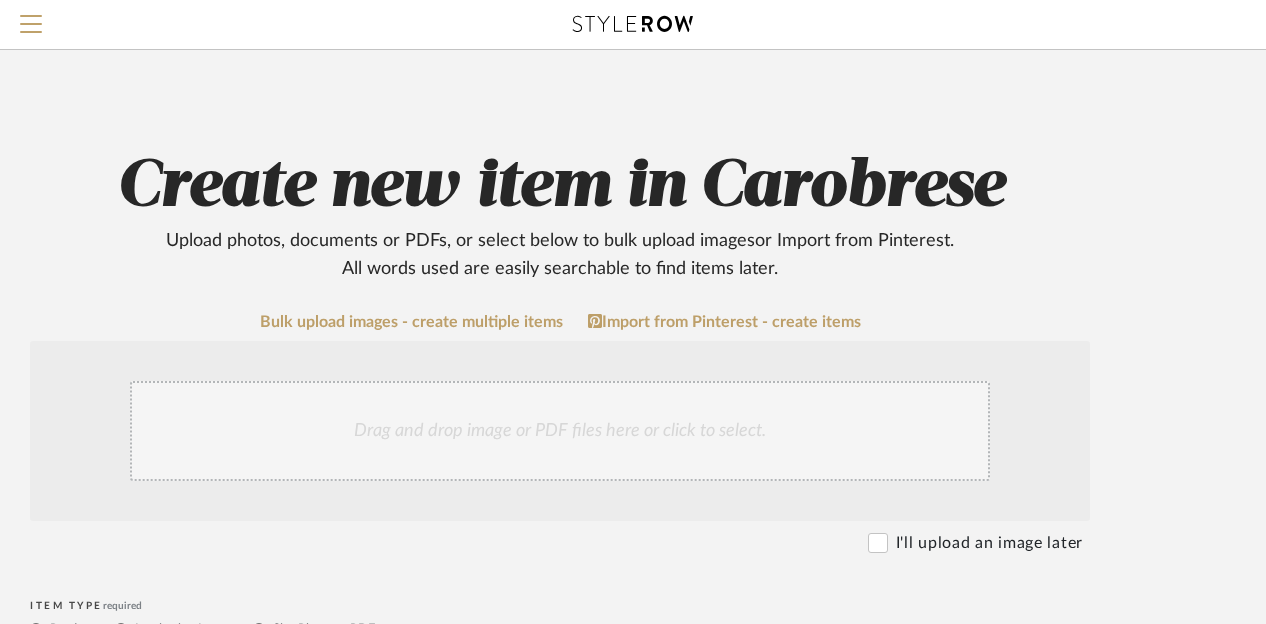 click on "Bulk upload images - create multiple items  Import from Pinterest - create items" 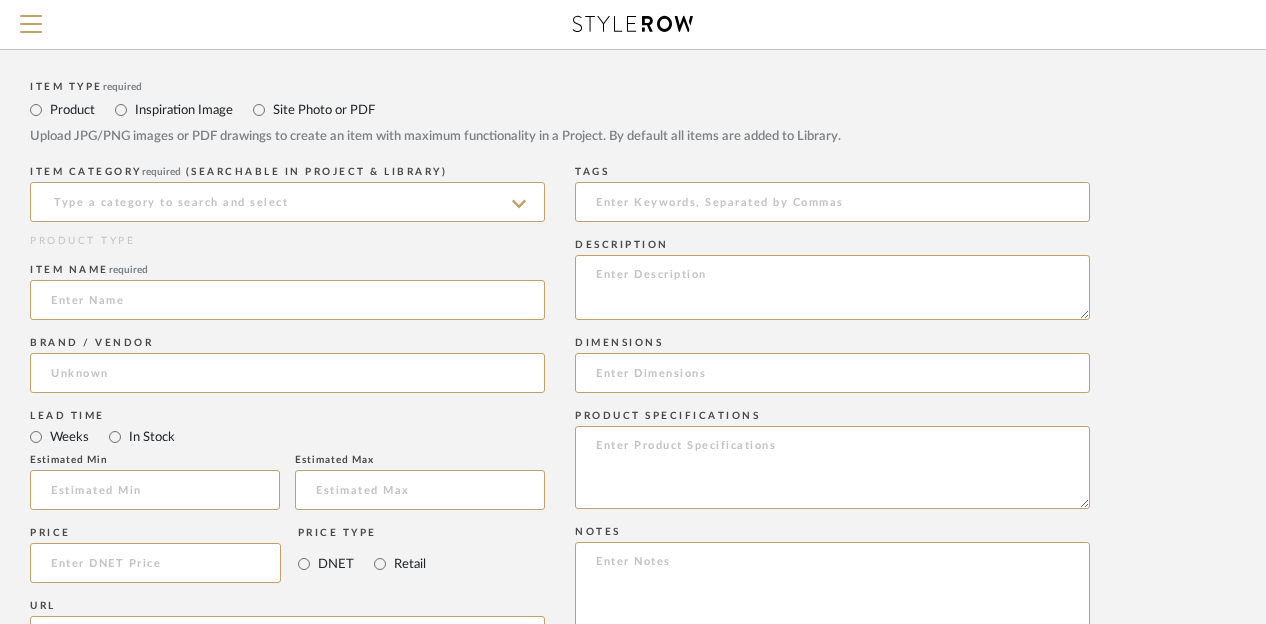 scroll, scrollTop: 560, scrollLeft: 160, axis: both 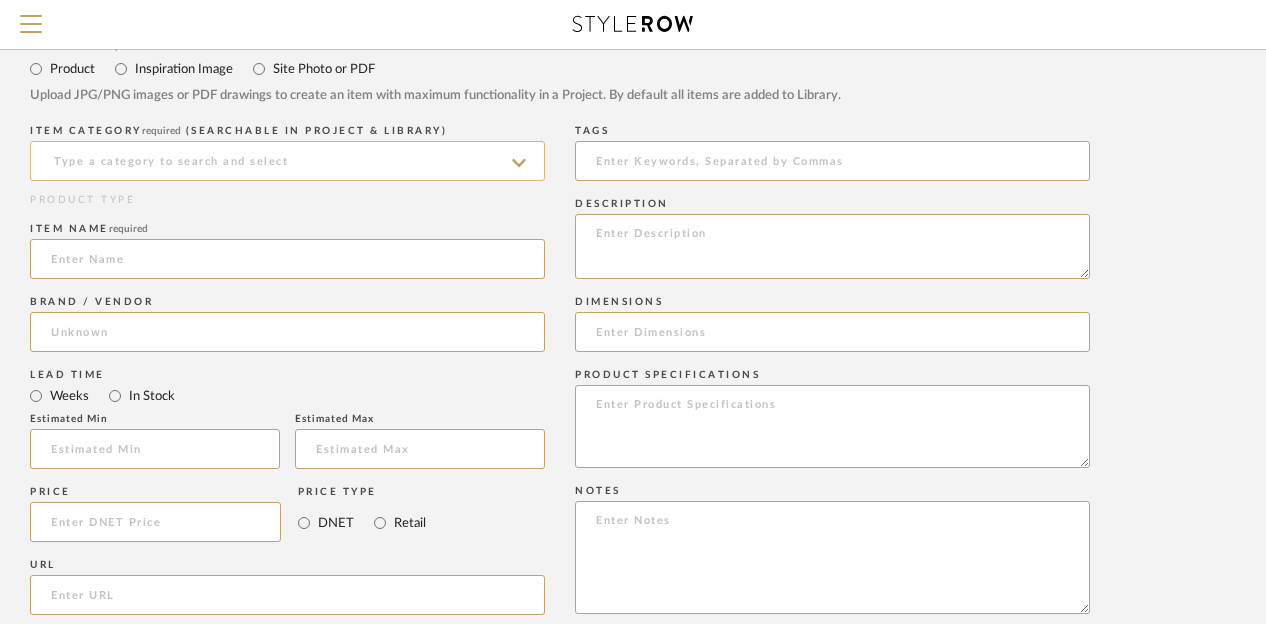 click 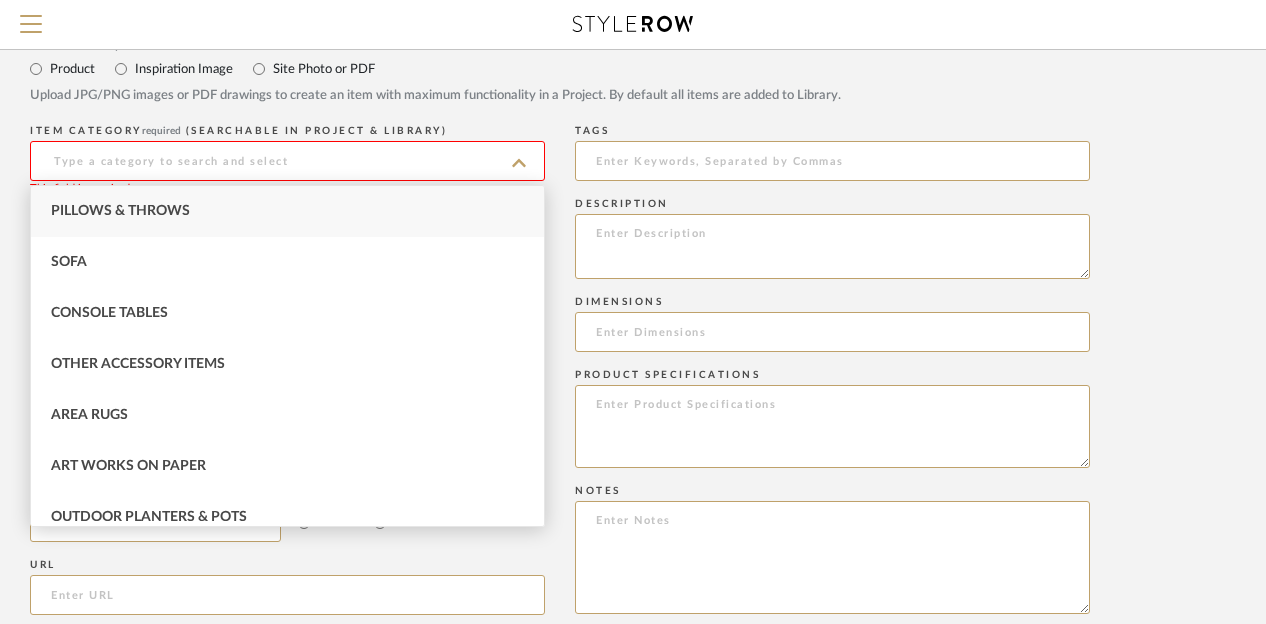 click on "Pillows & Throws" at bounding box center (287, 211) 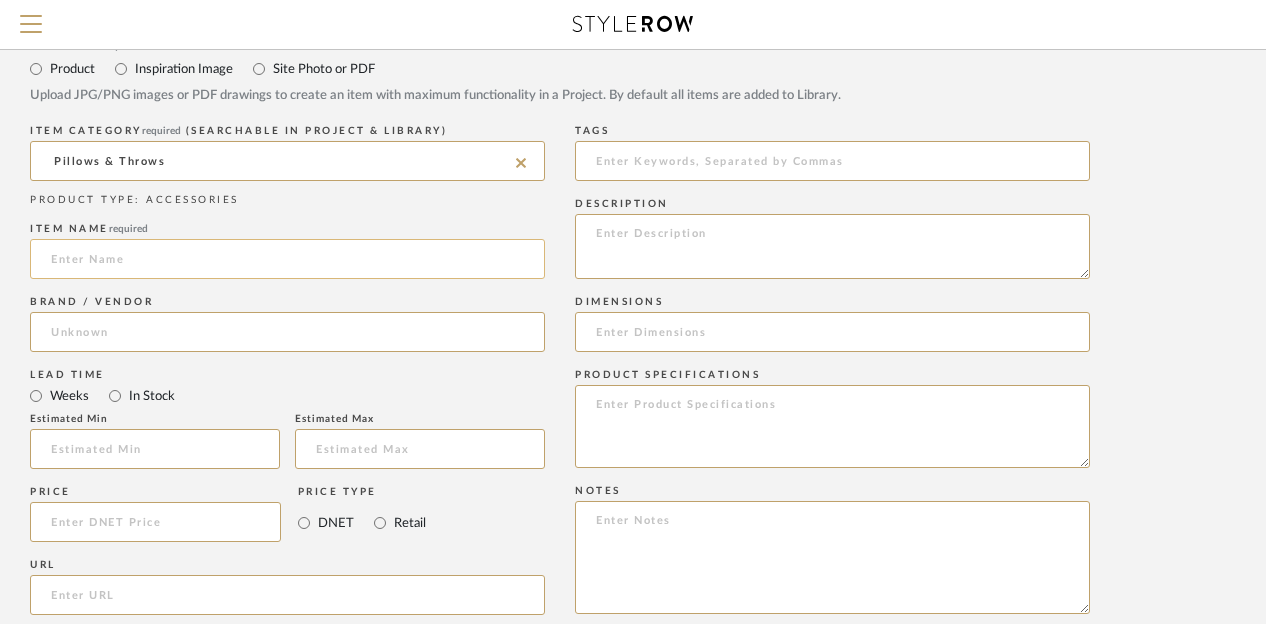 click 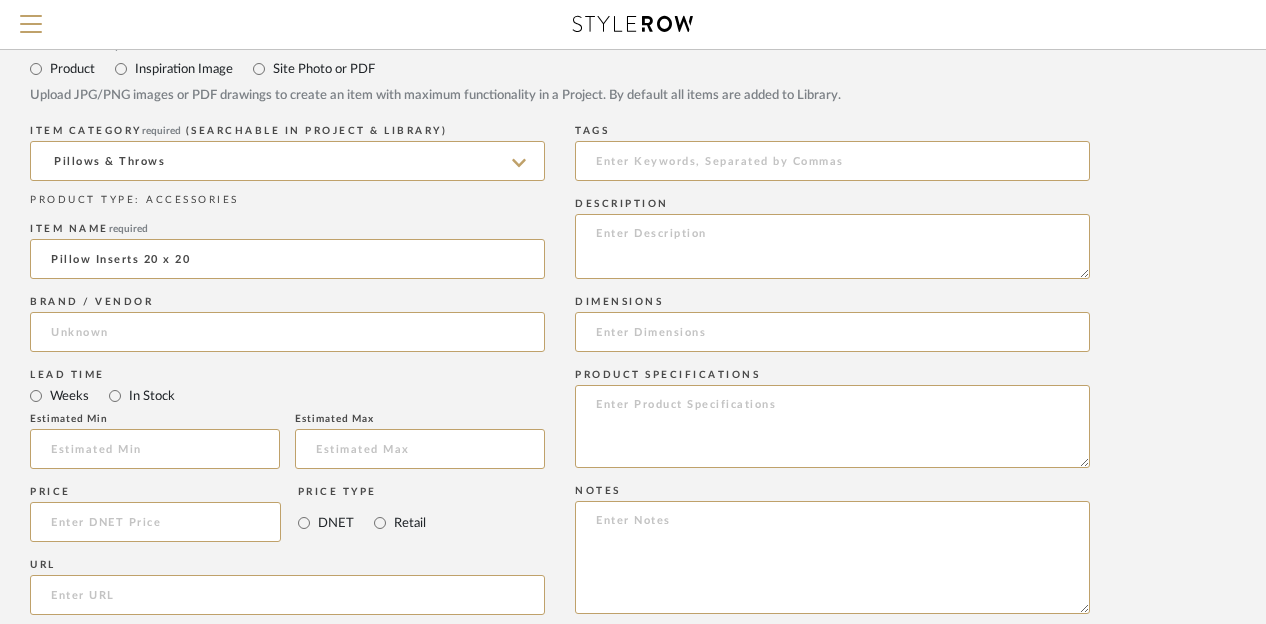 type on "Pillow Inserts 20 x 20" 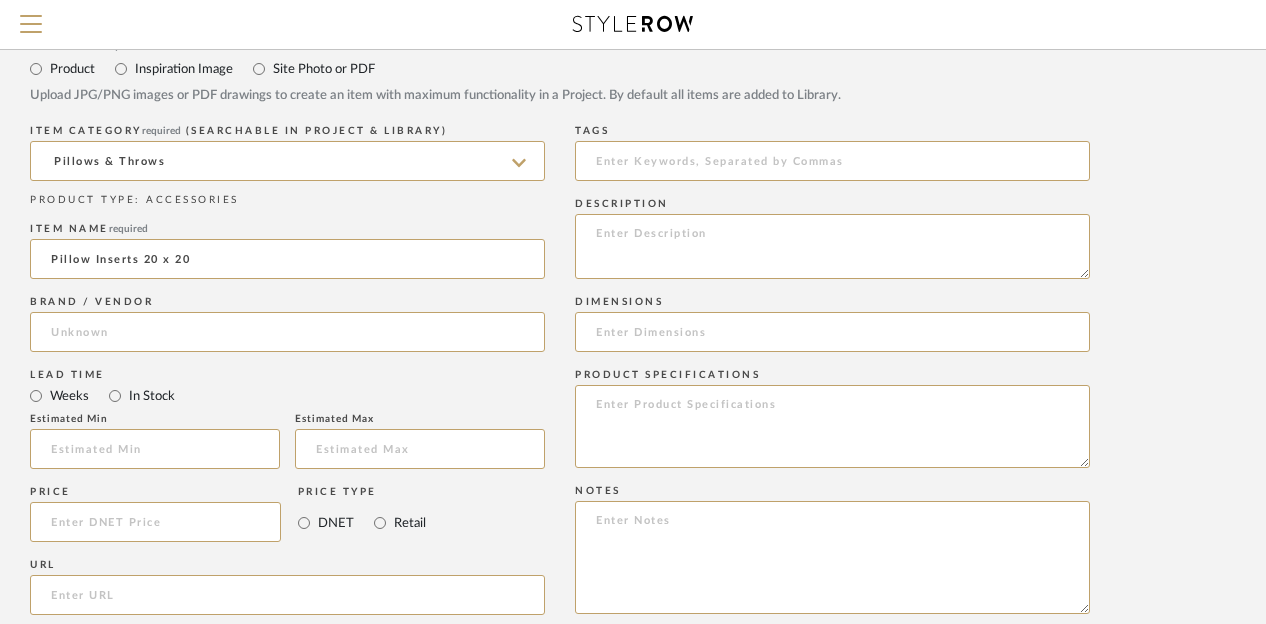click on "Bulk upload images - create multiple items  Import from Pinterest - create items Drag and drop image or PDF files here or click to select. I'll upload an image later  Item Type  required Product Inspiration Image  Site Photo or PDF   Upload JPG/PNG images or PDF drawings to create an item with maximum functionality in a Project. By default all items are added to Library.   ITEM CATEGORY  required (Searchable in Project & Library) Pillows & Throws  PRODUCT TYPE : ACCESSORIES   Item name  required Pillow Inserts 20 x 20  Brand / Vendor   Lead Time  Weeks In Stock  Estimated Min   Estimated Max   Price   Price Type  DNET Retail  URL   Tags   Description   Dimensions   Product Specifications   Notes   Save To  Projects Carobrese ROOM QTY  Products for Consideration   Foyer / Entry   Primary Bedroom   Kitchen   Half/Guest Bathroom   Living Room  1  Primary Bathroom   Guest Bedroom off the Kitchen   Jack and [PERSON_NAME] Bathroom   Guest Bedroom off the Living Room   Laundry Room   Pool Deck & Outdoor Kitchen   BTB  D1" 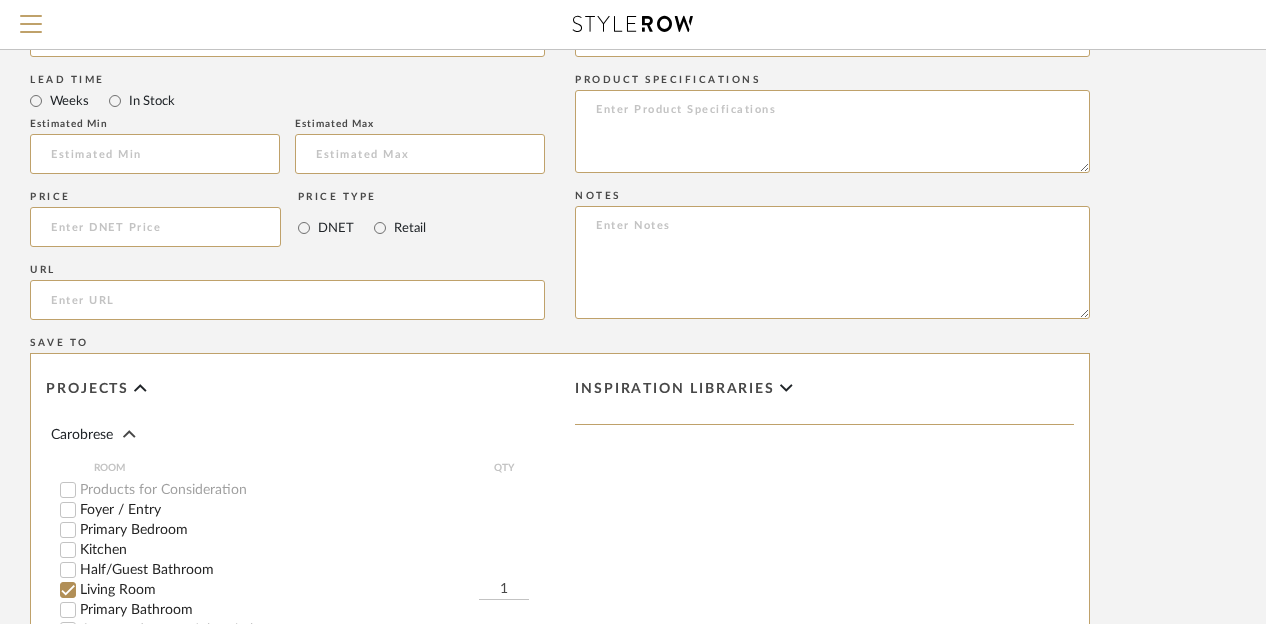 scroll, scrollTop: 920, scrollLeft: 160, axis: both 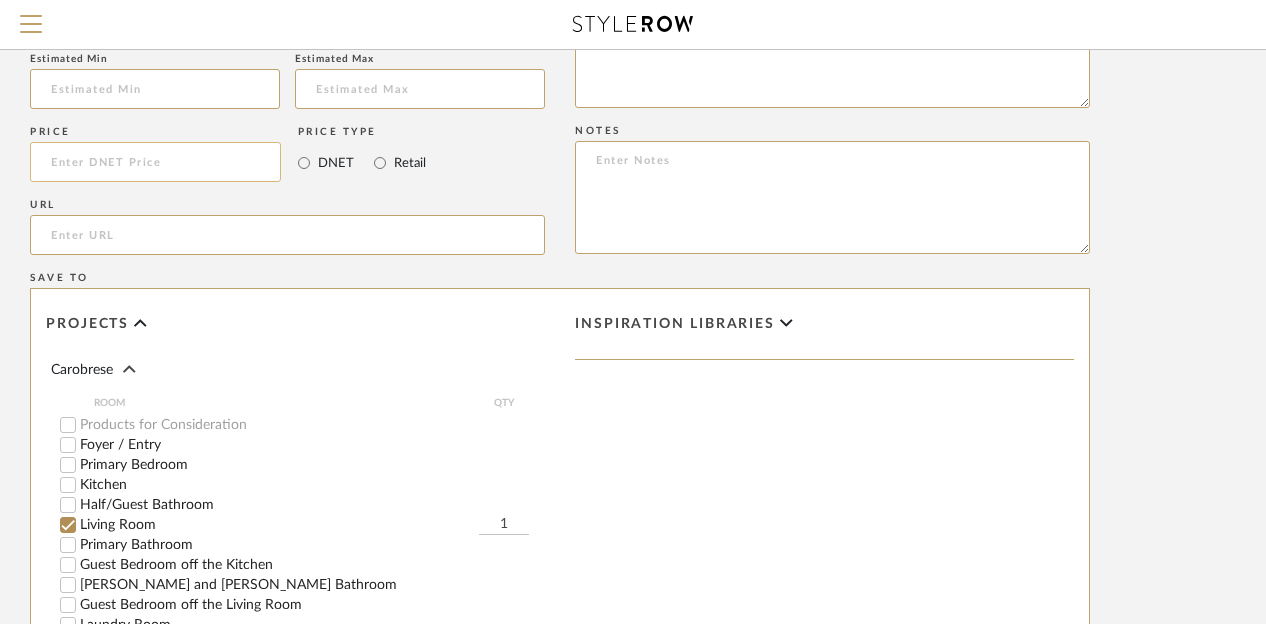 click 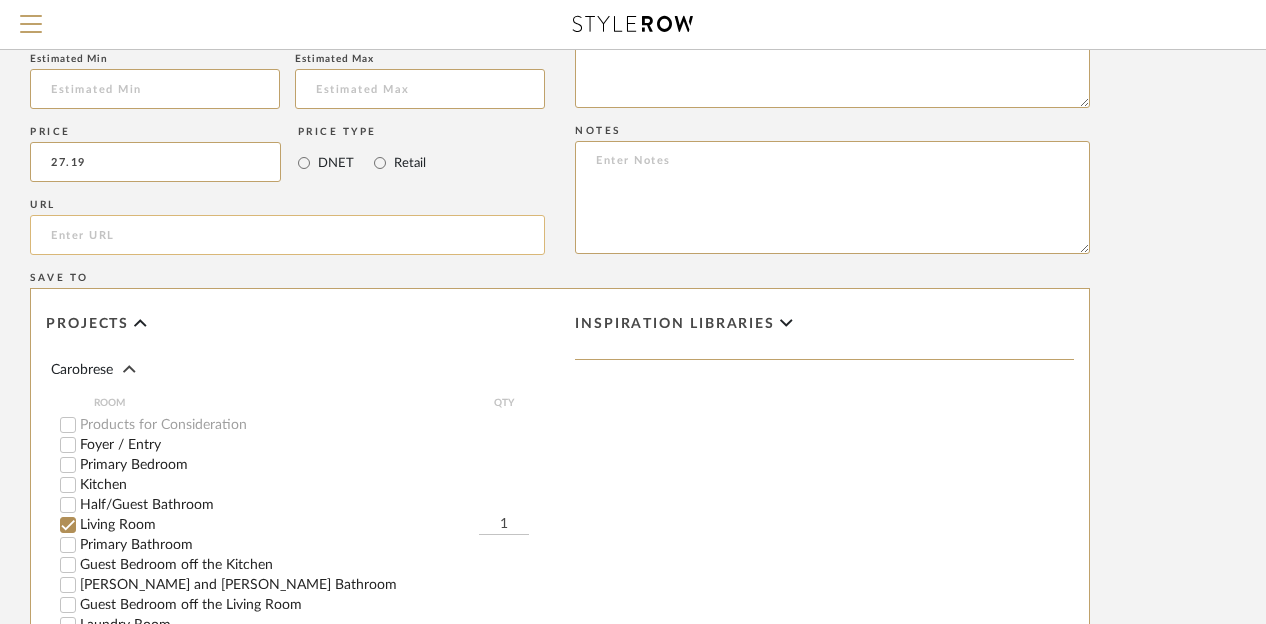 type on "$27.19" 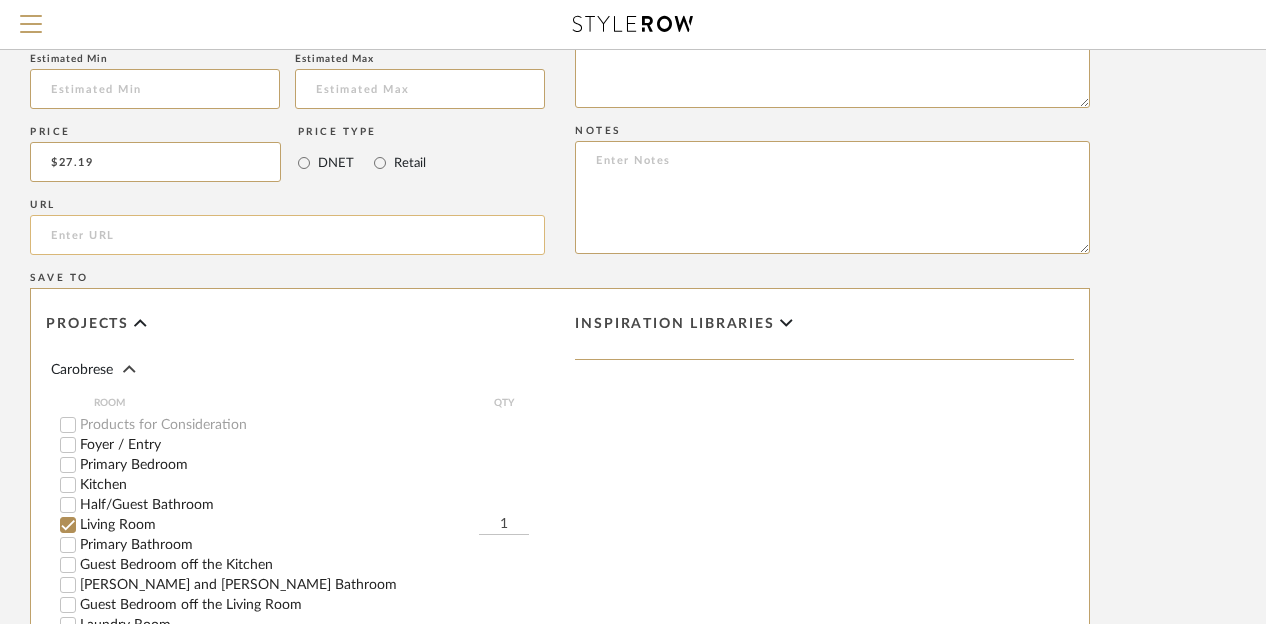 click 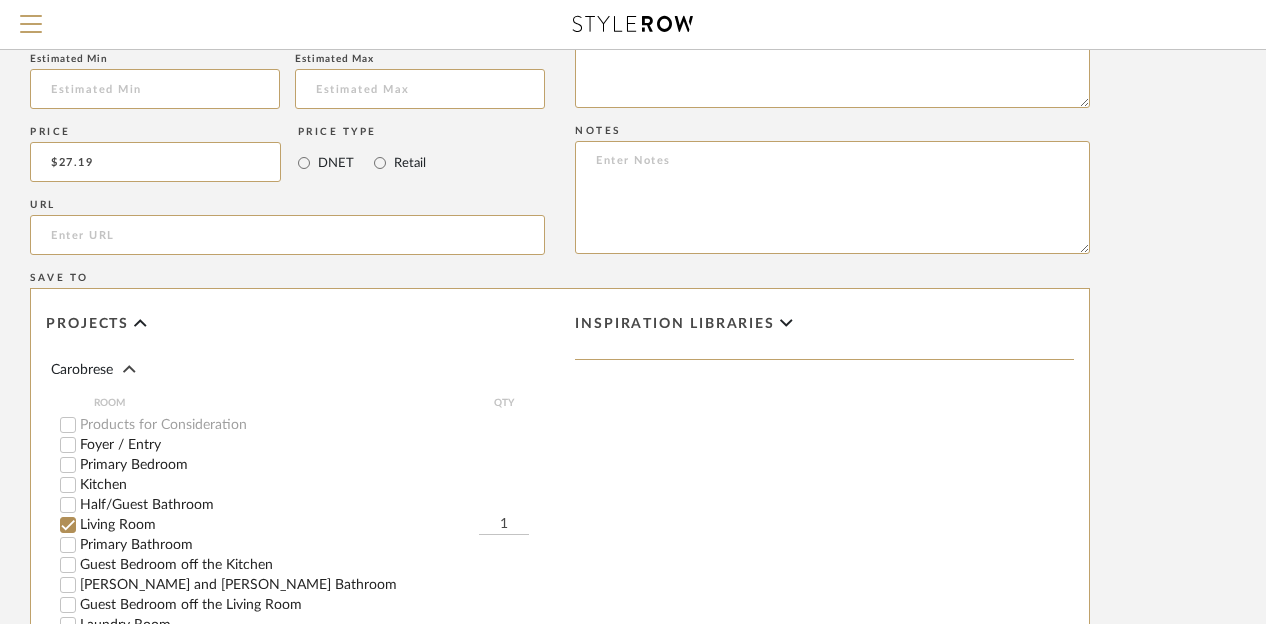 click 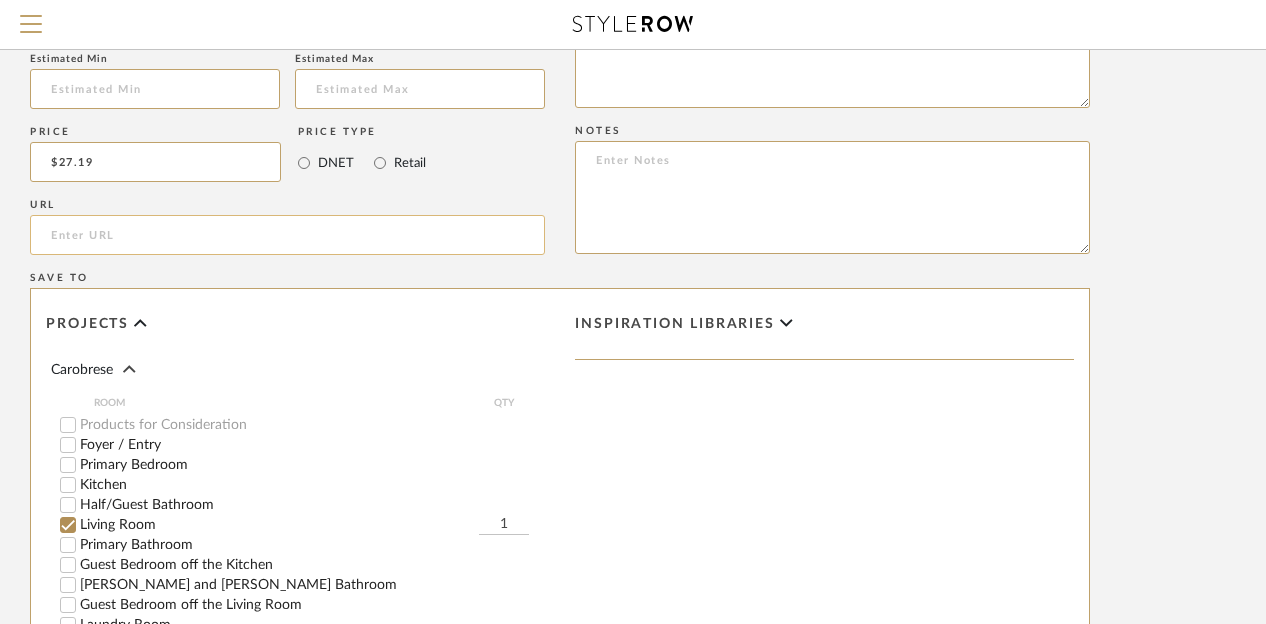 paste on "[URL][DOMAIN_NAME]" 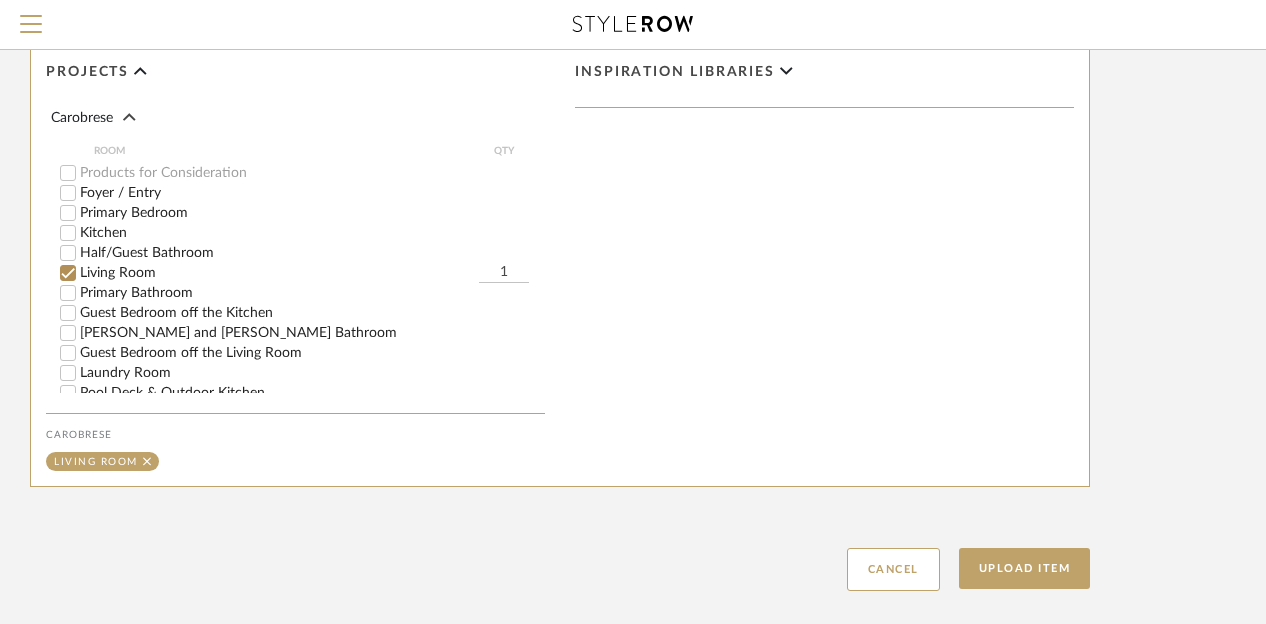 scroll, scrollTop: 1208, scrollLeft: 160, axis: both 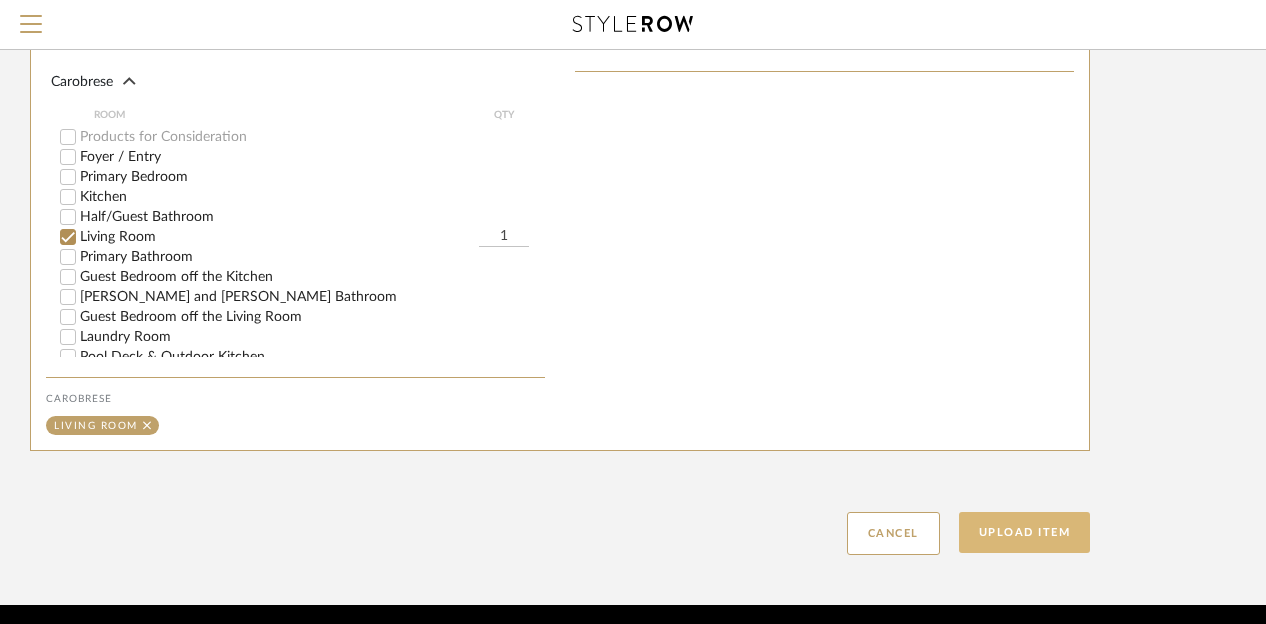 type on "[URL][DOMAIN_NAME]" 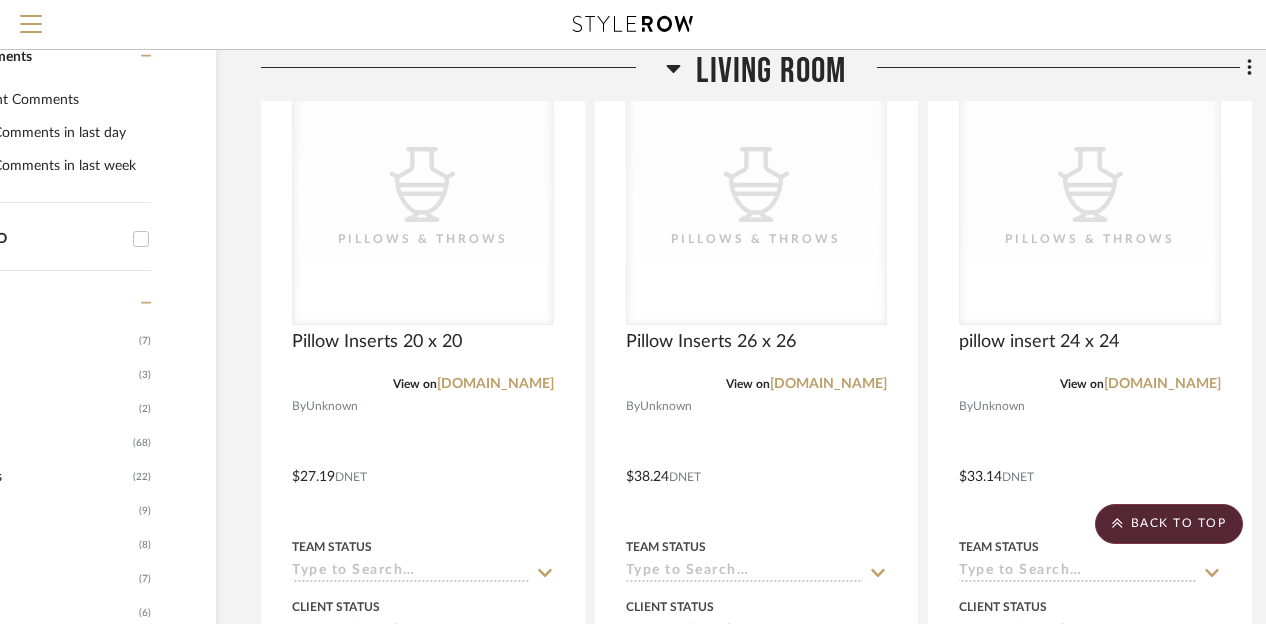 scroll, scrollTop: 680, scrollLeft: 160, axis: both 